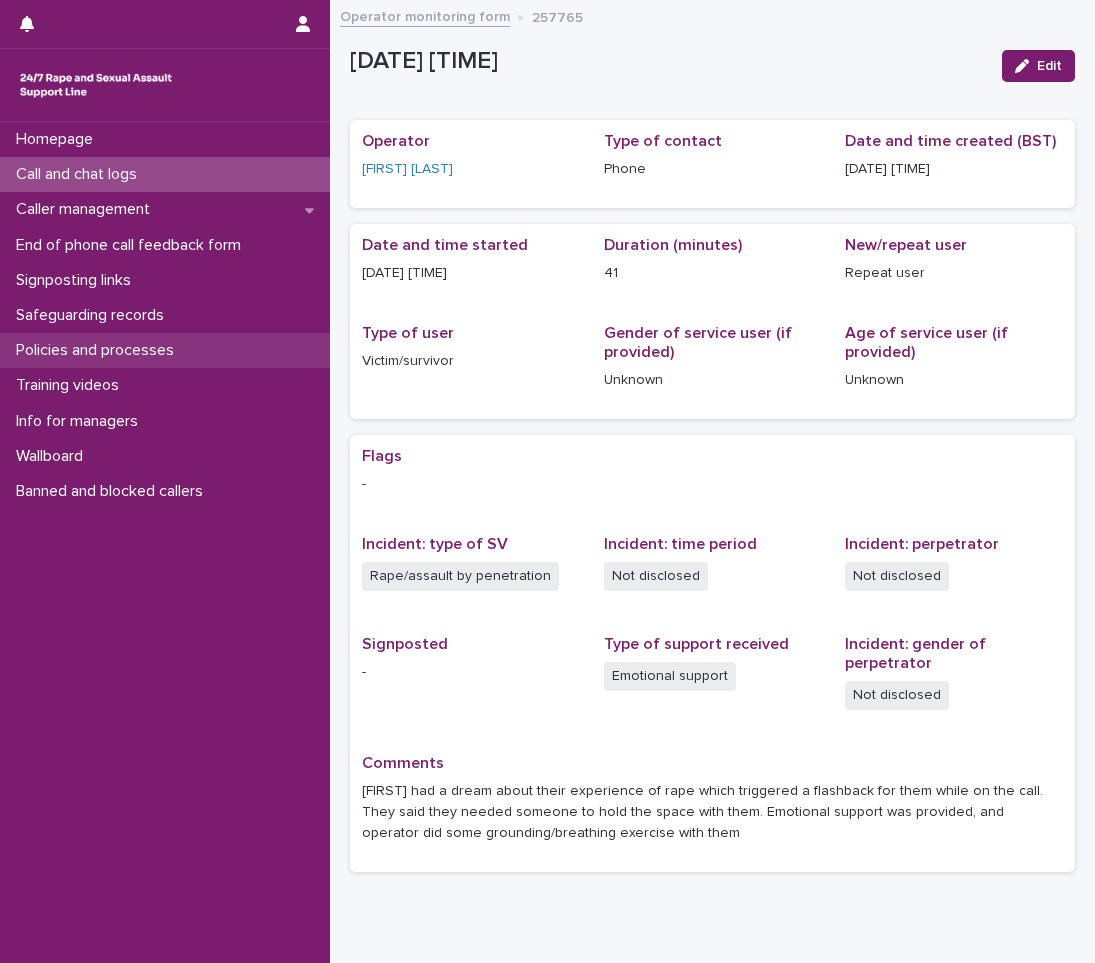 scroll, scrollTop: 0, scrollLeft: 0, axis: both 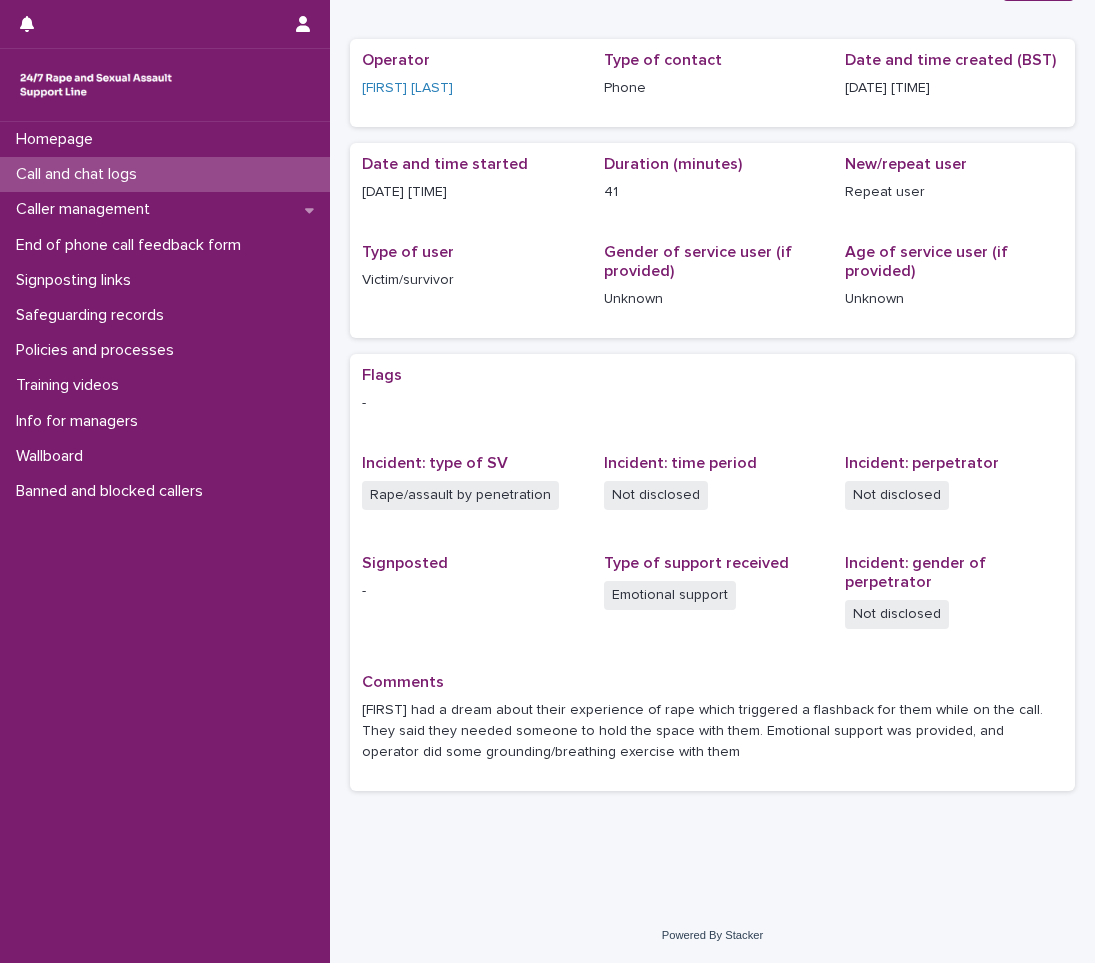 click on "Call and chat logs" at bounding box center (165, 174) 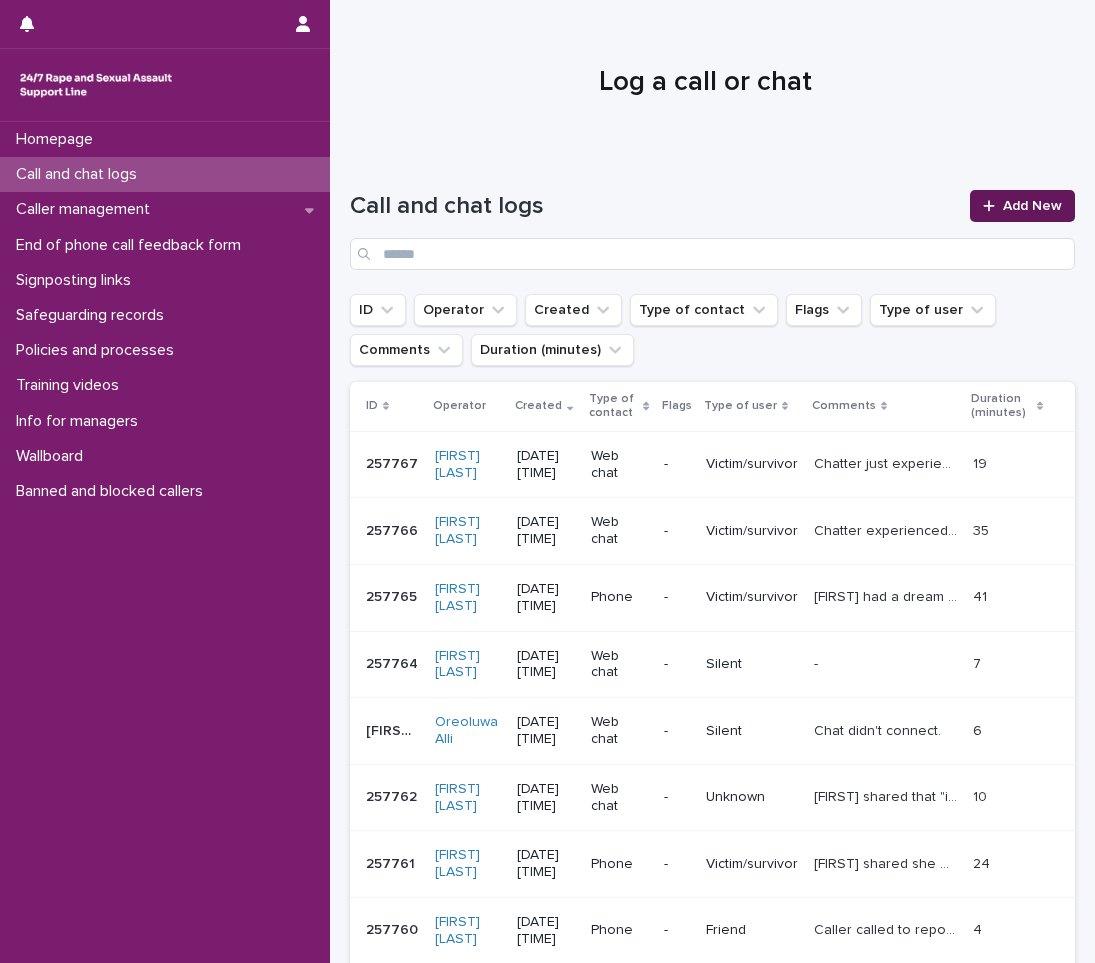 click on "Add New" at bounding box center (1022, 206) 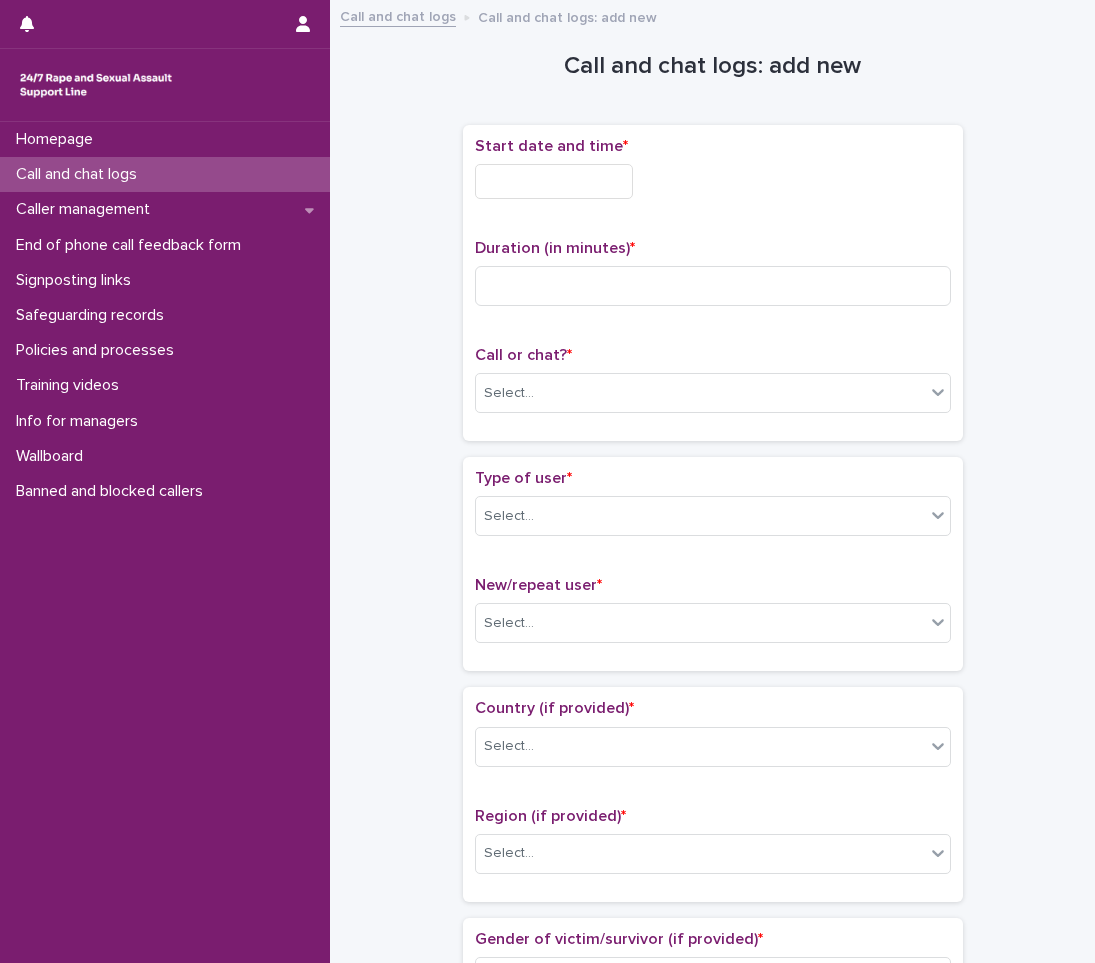 click at bounding box center [554, 181] 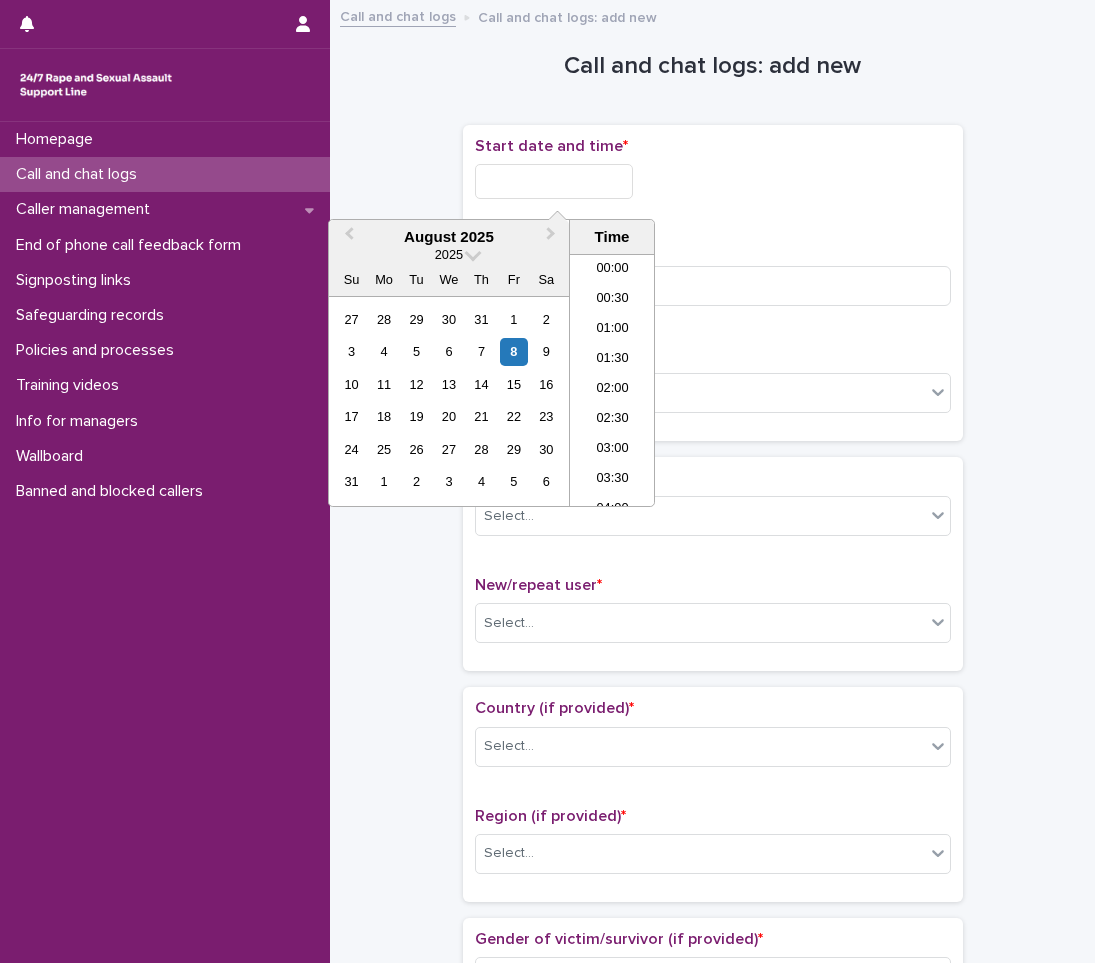scroll, scrollTop: 220, scrollLeft: 0, axis: vertical 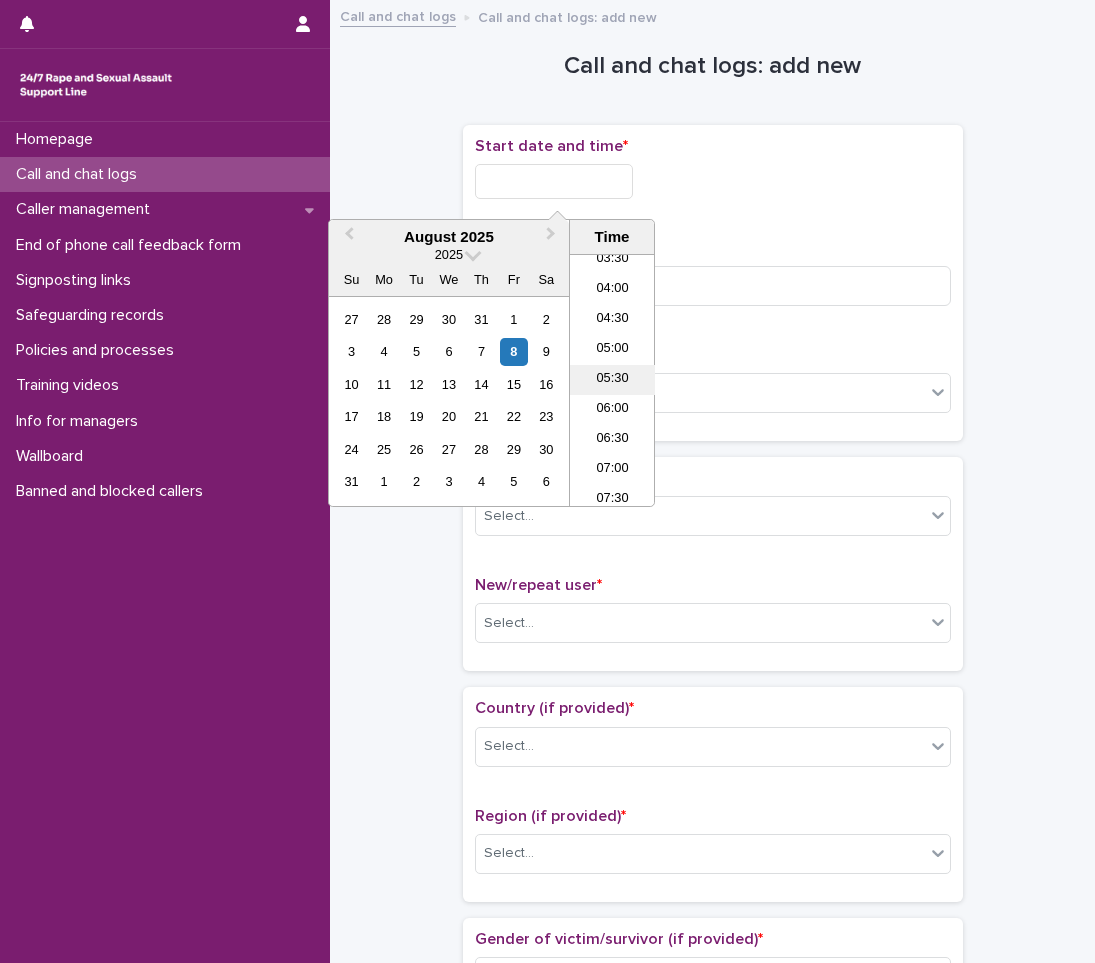 click on "05:30" at bounding box center (612, 380) 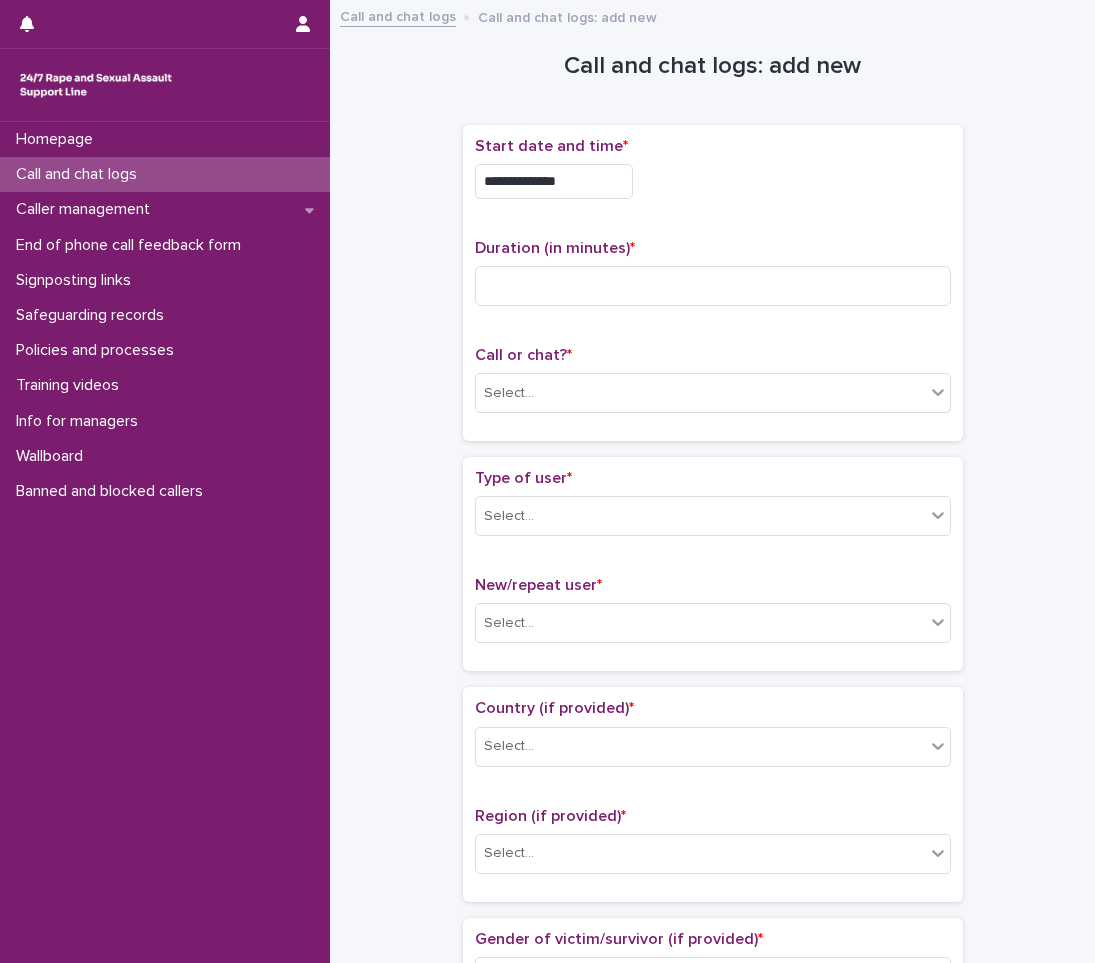 click on "**********" at bounding box center (554, 181) 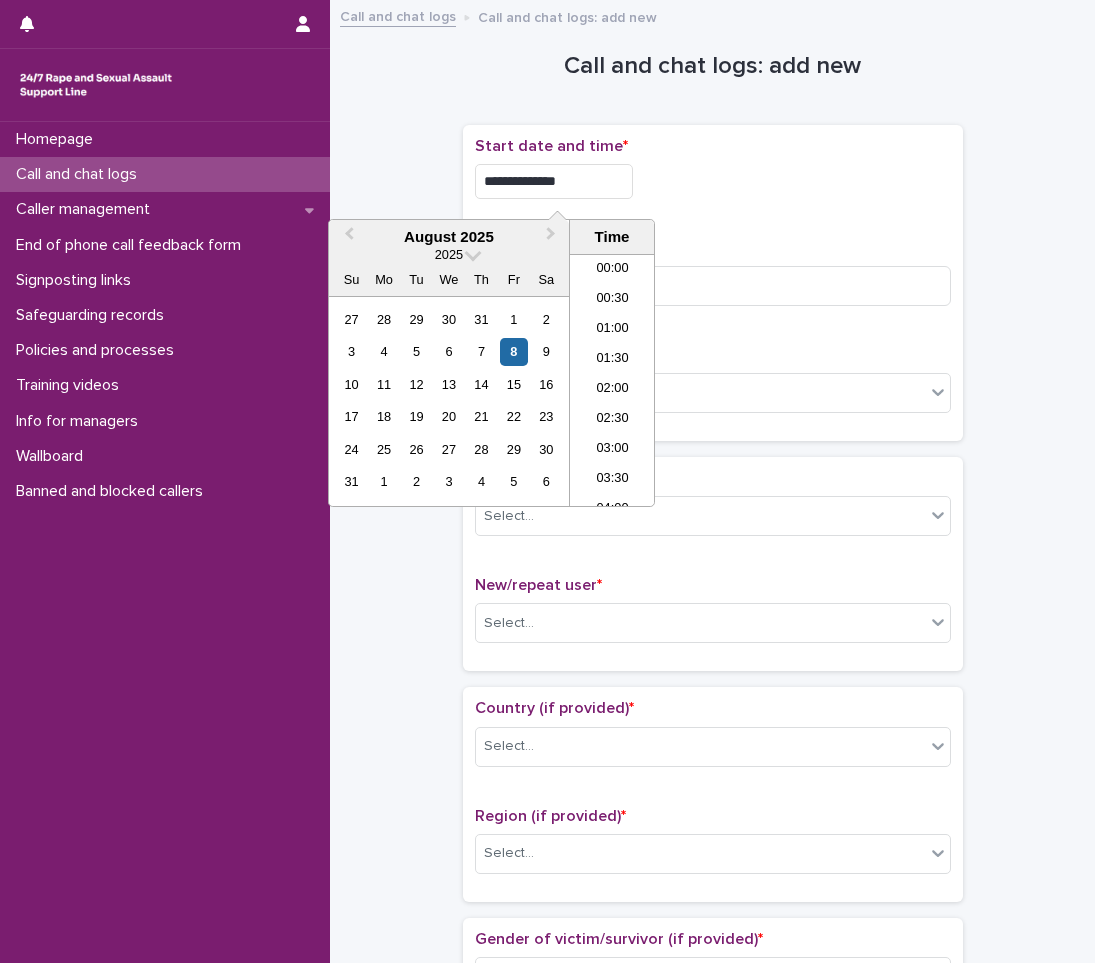 scroll, scrollTop: 220, scrollLeft: 0, axis: vertical 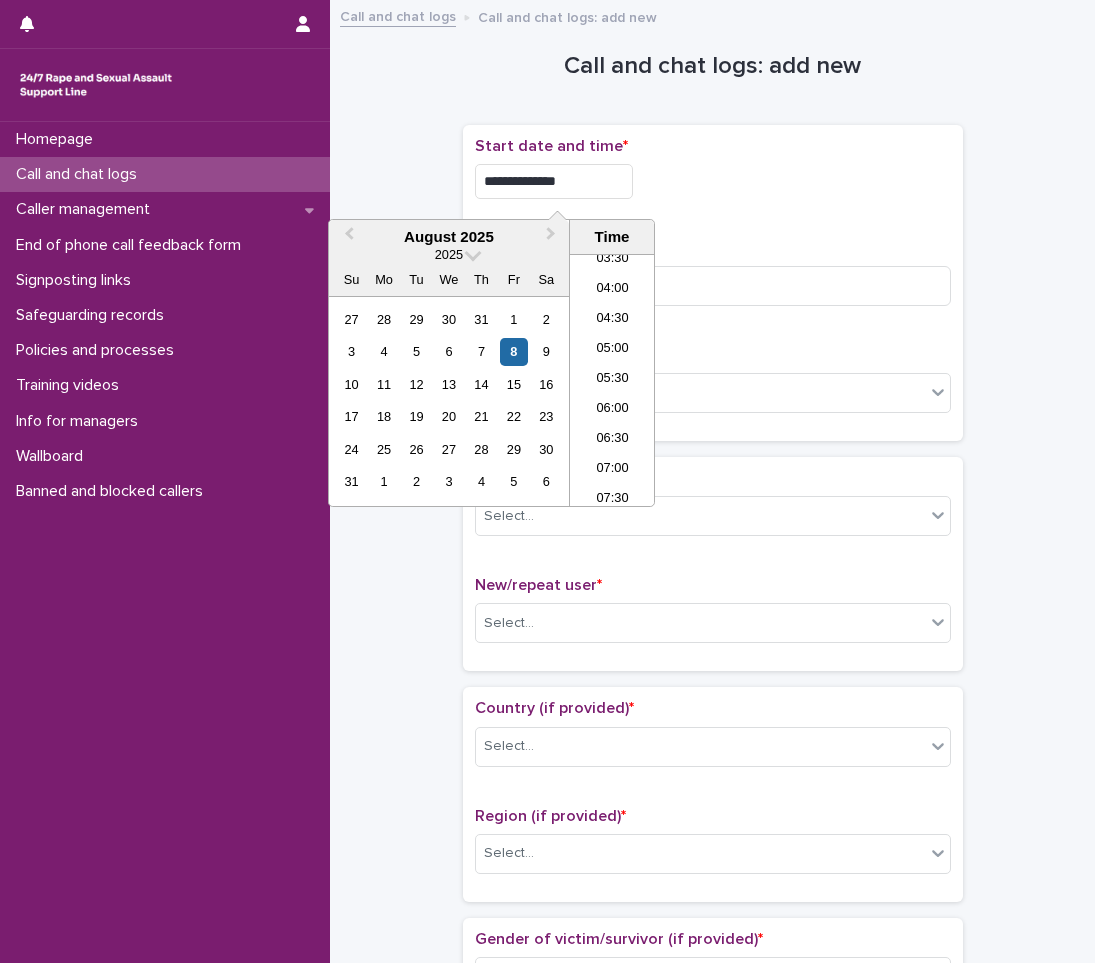 type on "**********" 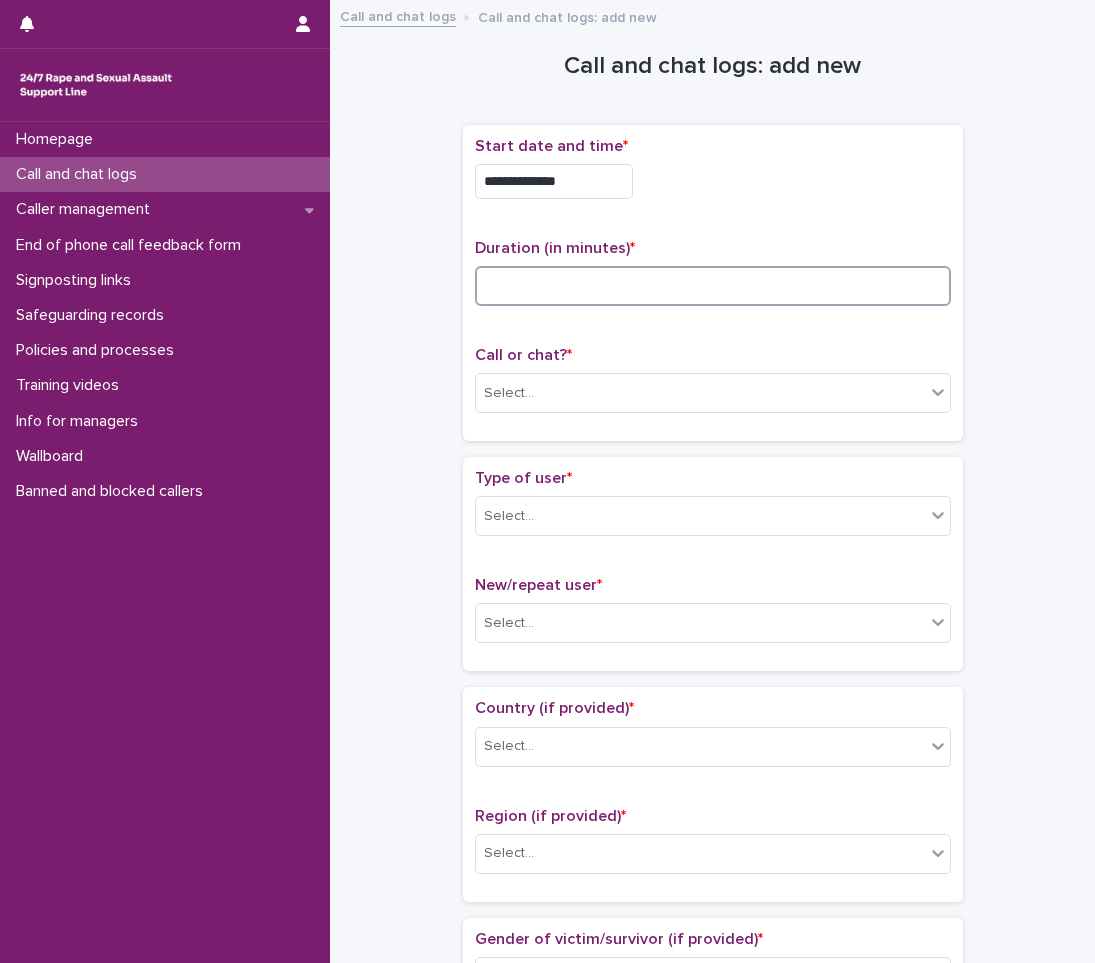 click at bounding box center [713, 286] 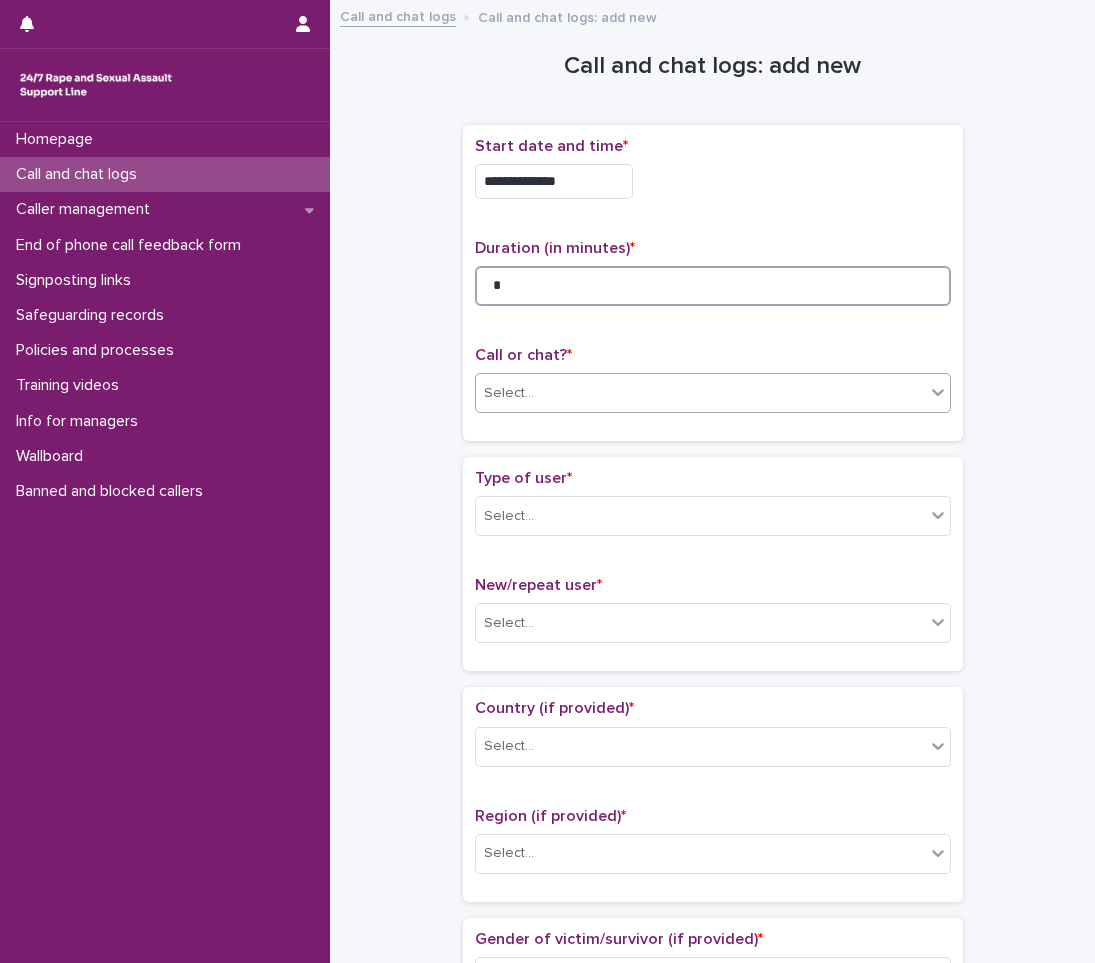 type on "*" 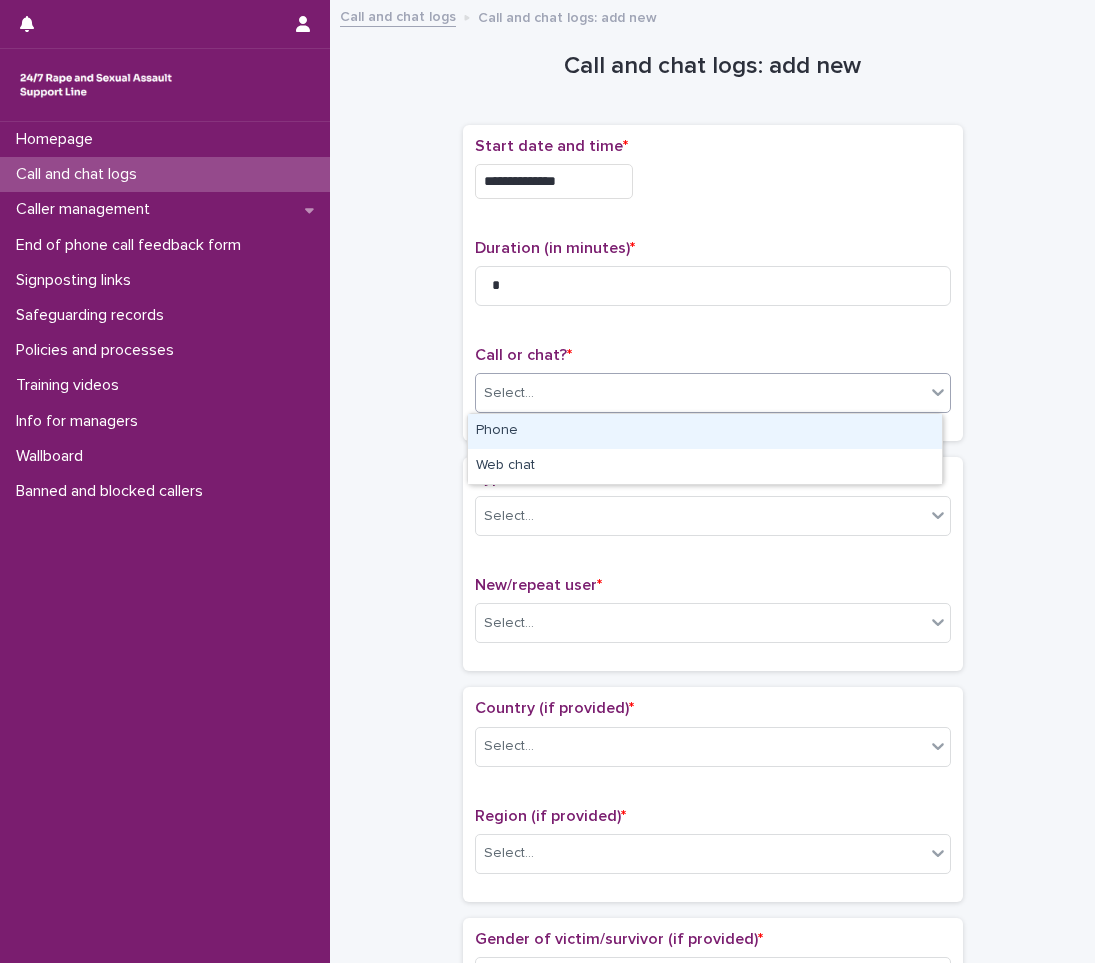 click on "Select..." at bounding box center (700, 393) 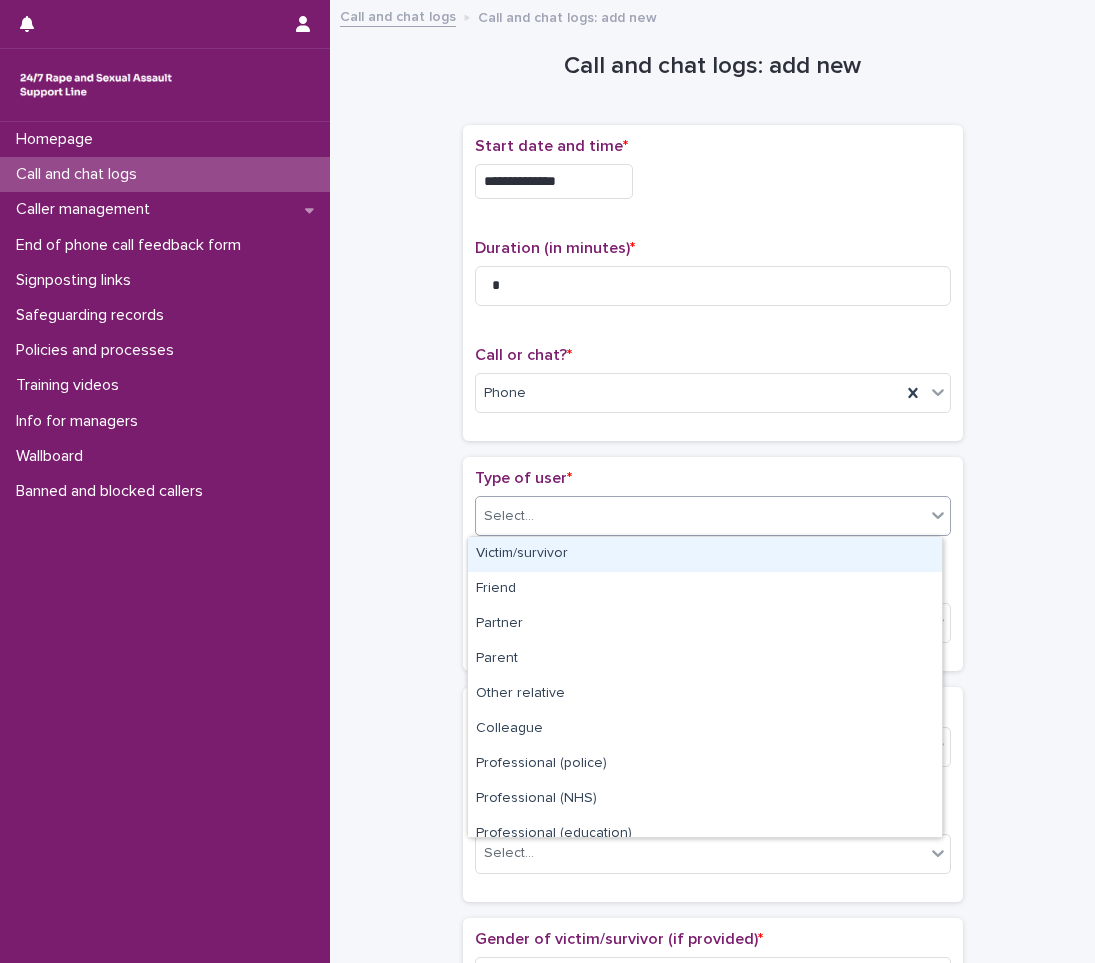 click on "Select..." at bounding box center [700, 516] 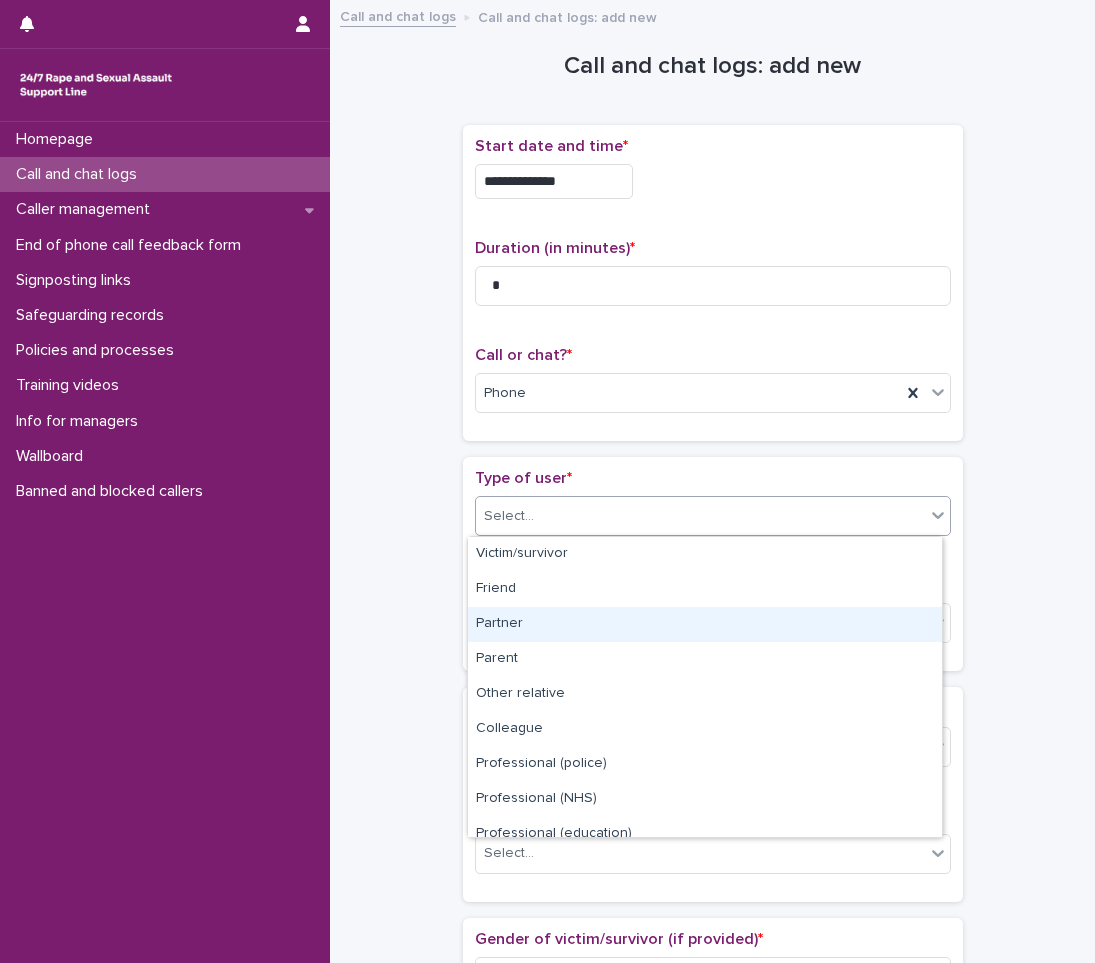 scroll, scrollTop: 225, scrollLeft: 0, axis: vertical 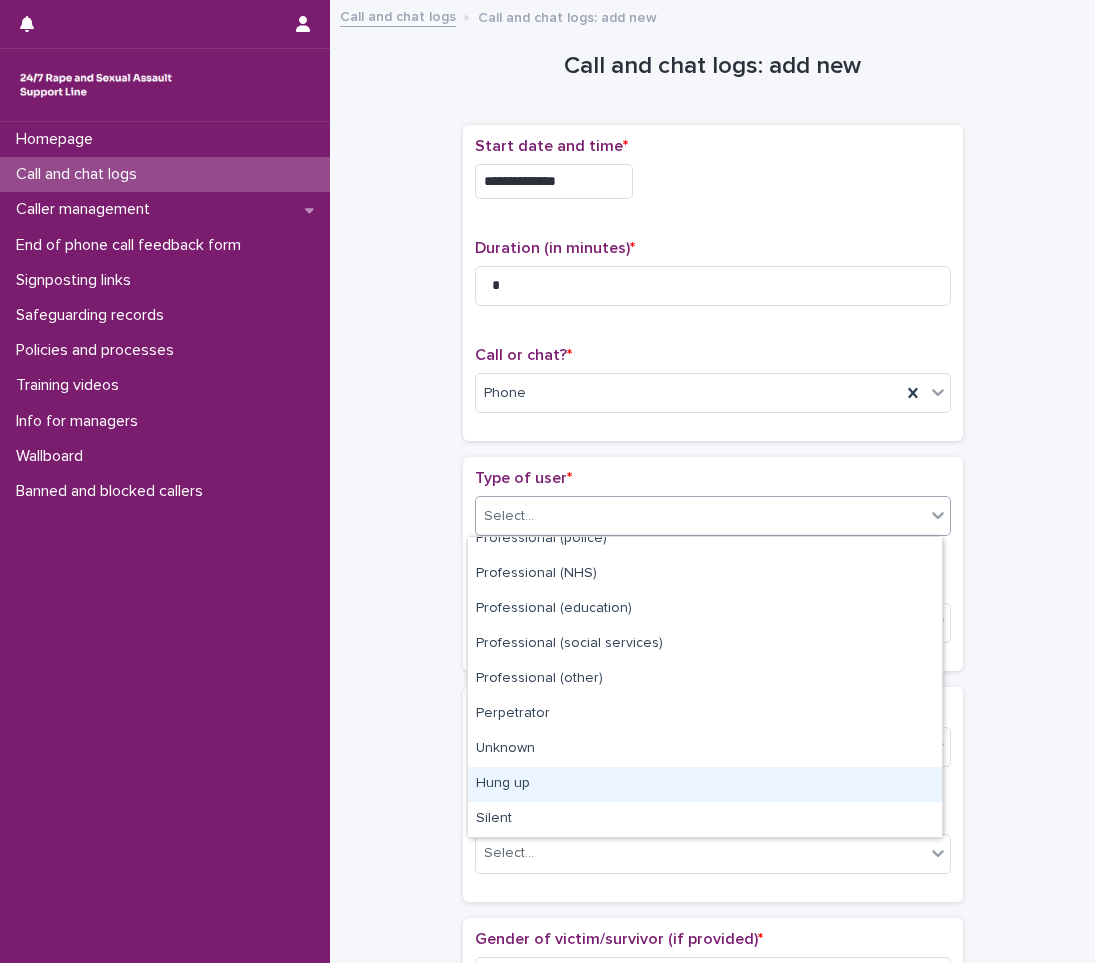 click on "Hung up" at bounding box center [705, 784] 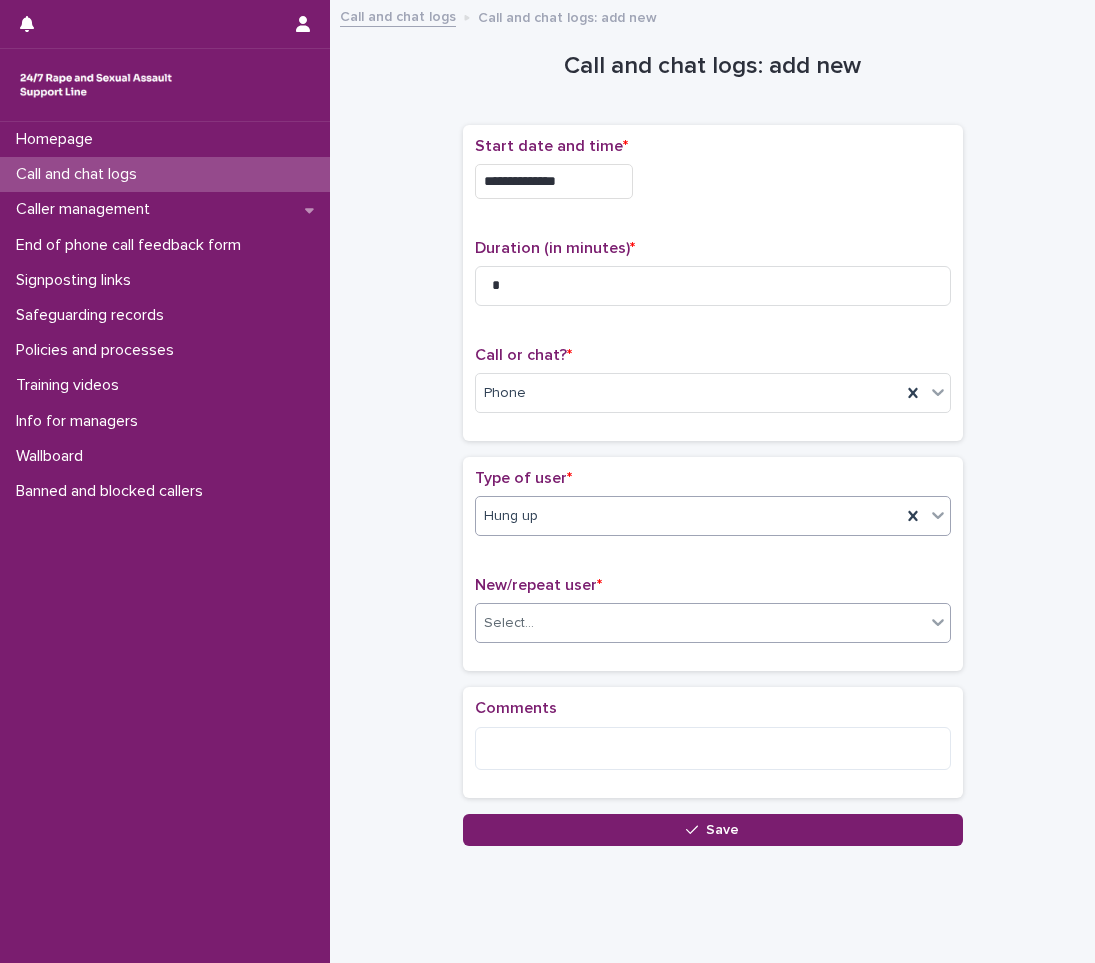 click on "Select..." at bounding box center (700, 623) 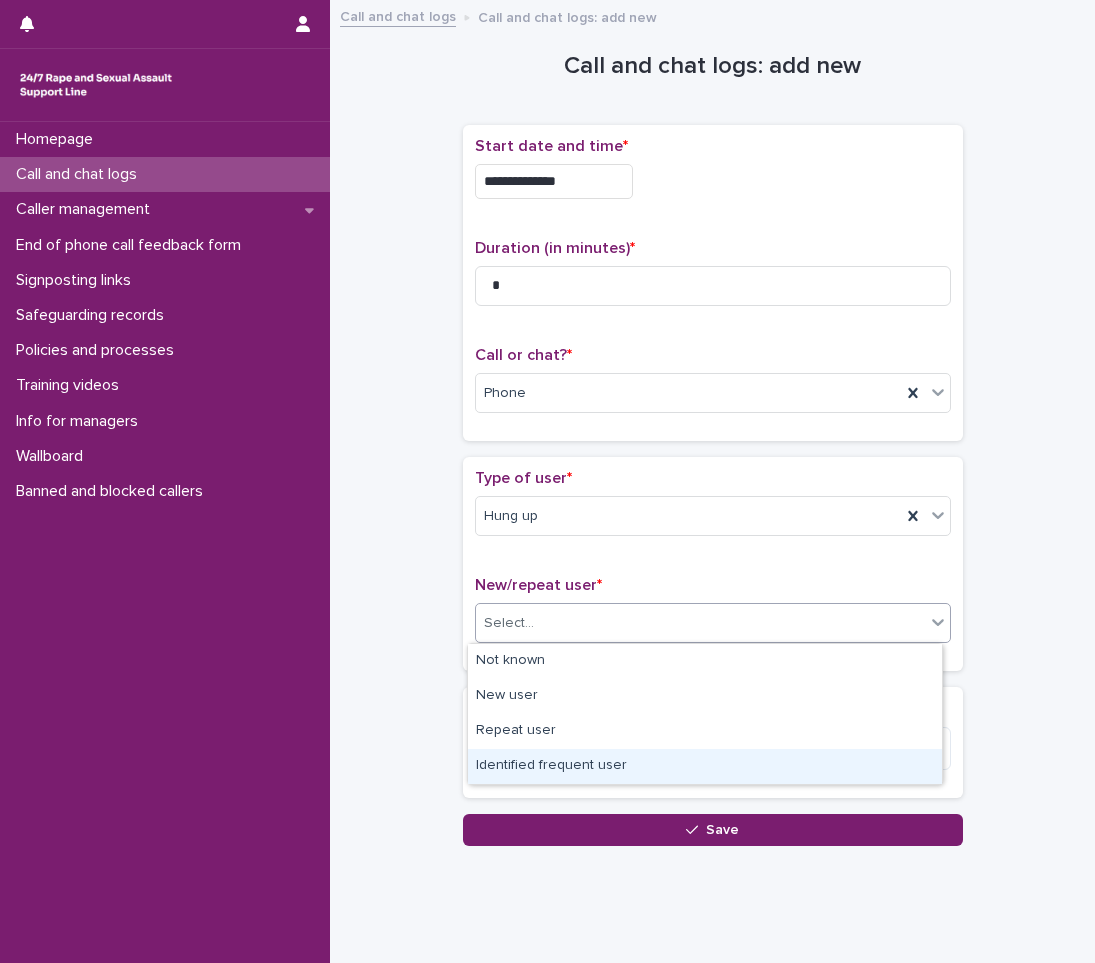 click on "Identified frequent user" at bounding box center (705, 766) 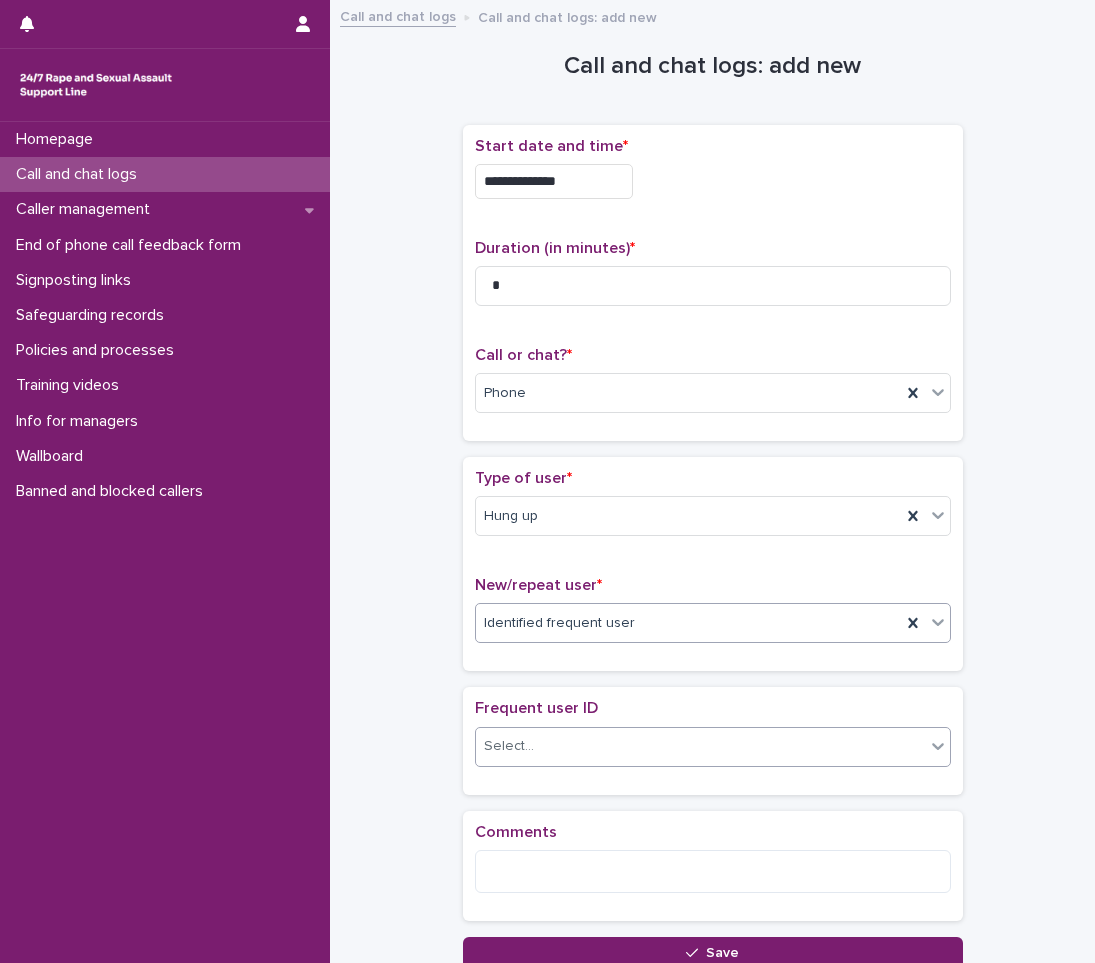 click on "Select..." at bounding box center [700, 746] 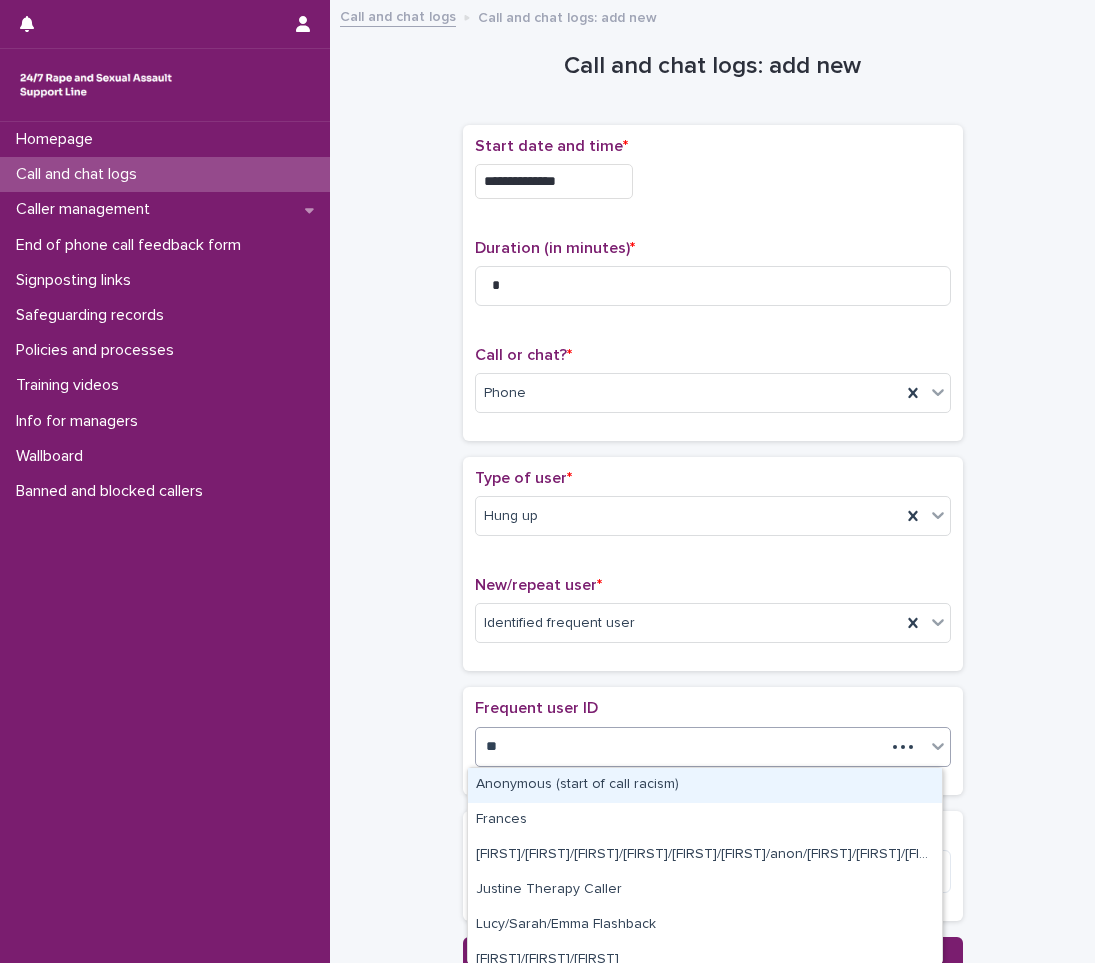 type on "***" 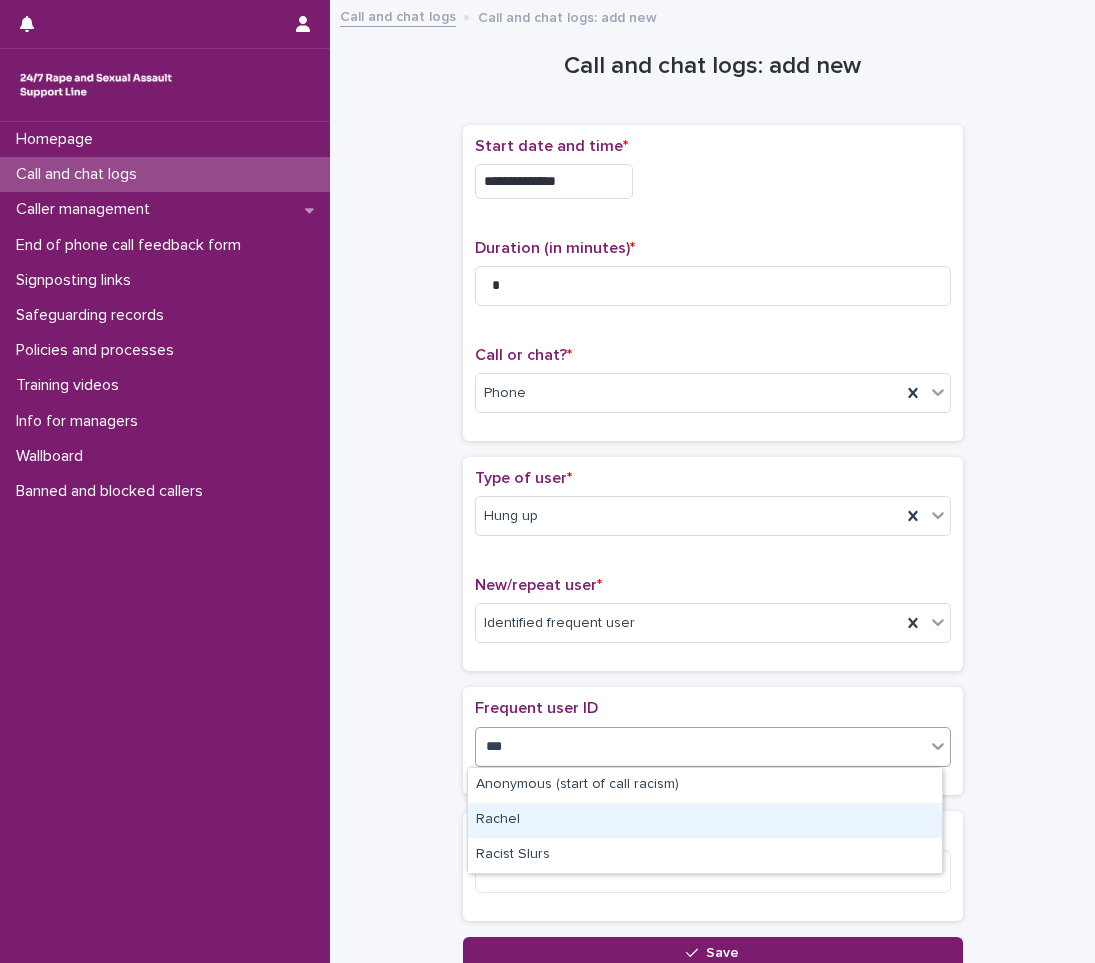 click on "Rachel" at bounding box center (705, 820) 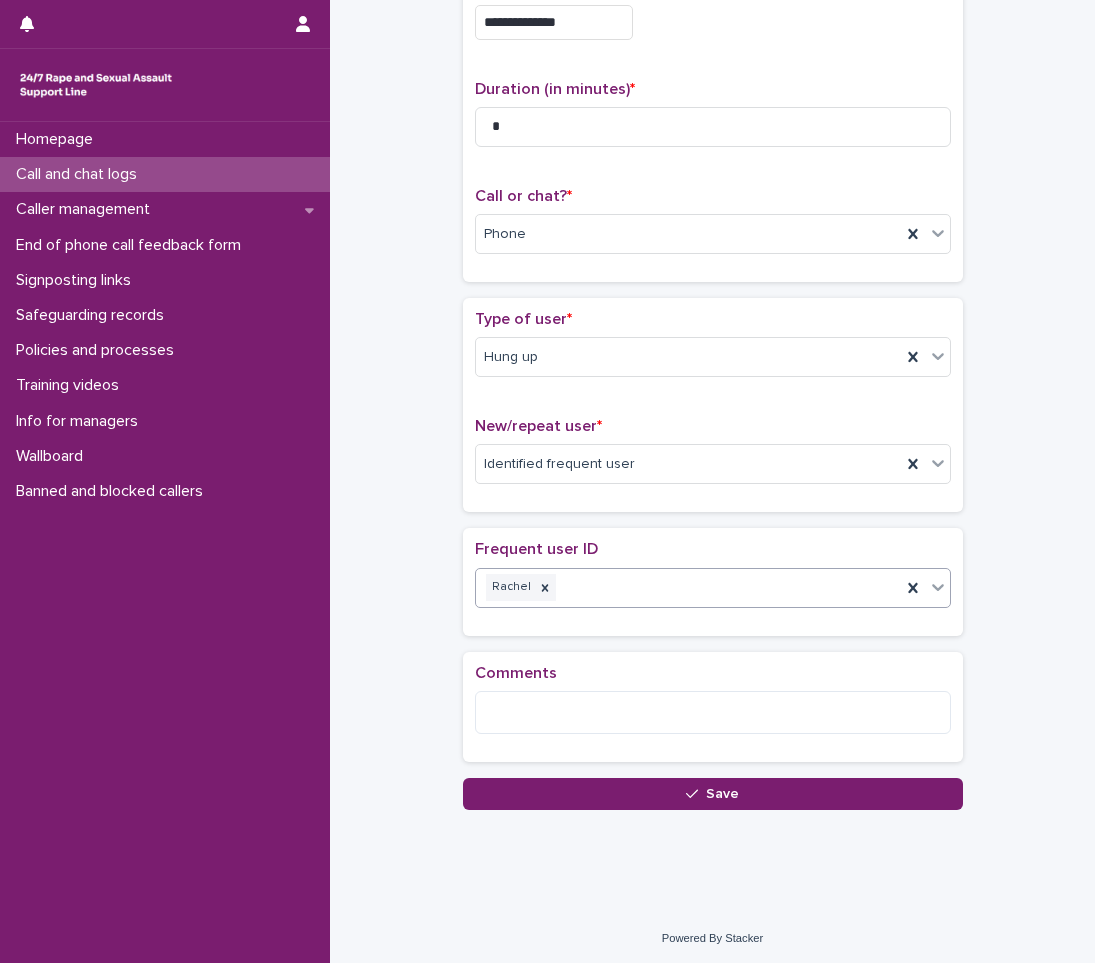 scroll, scrollTop: 163, scrollLeft: 0, axis: vertical 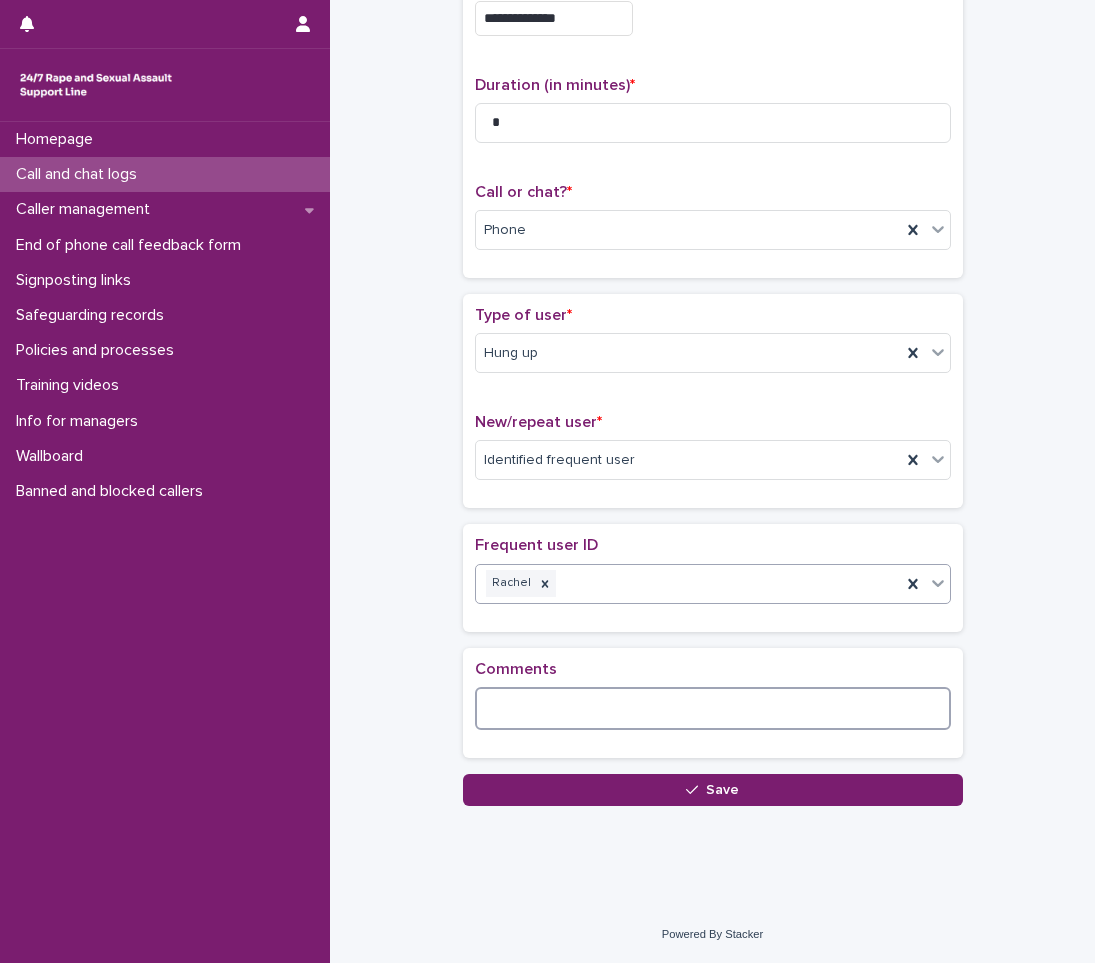 click at bounding box center [713, 708] 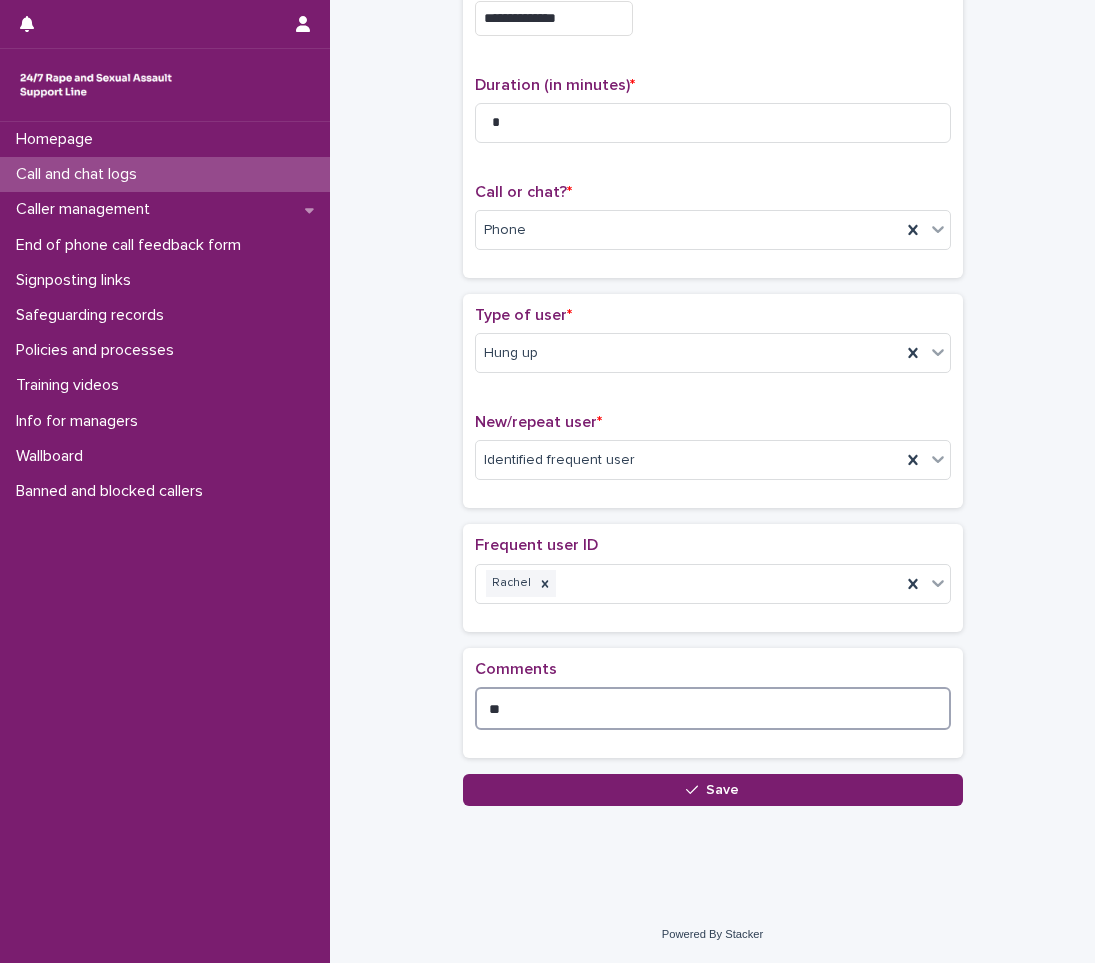 type on "*" 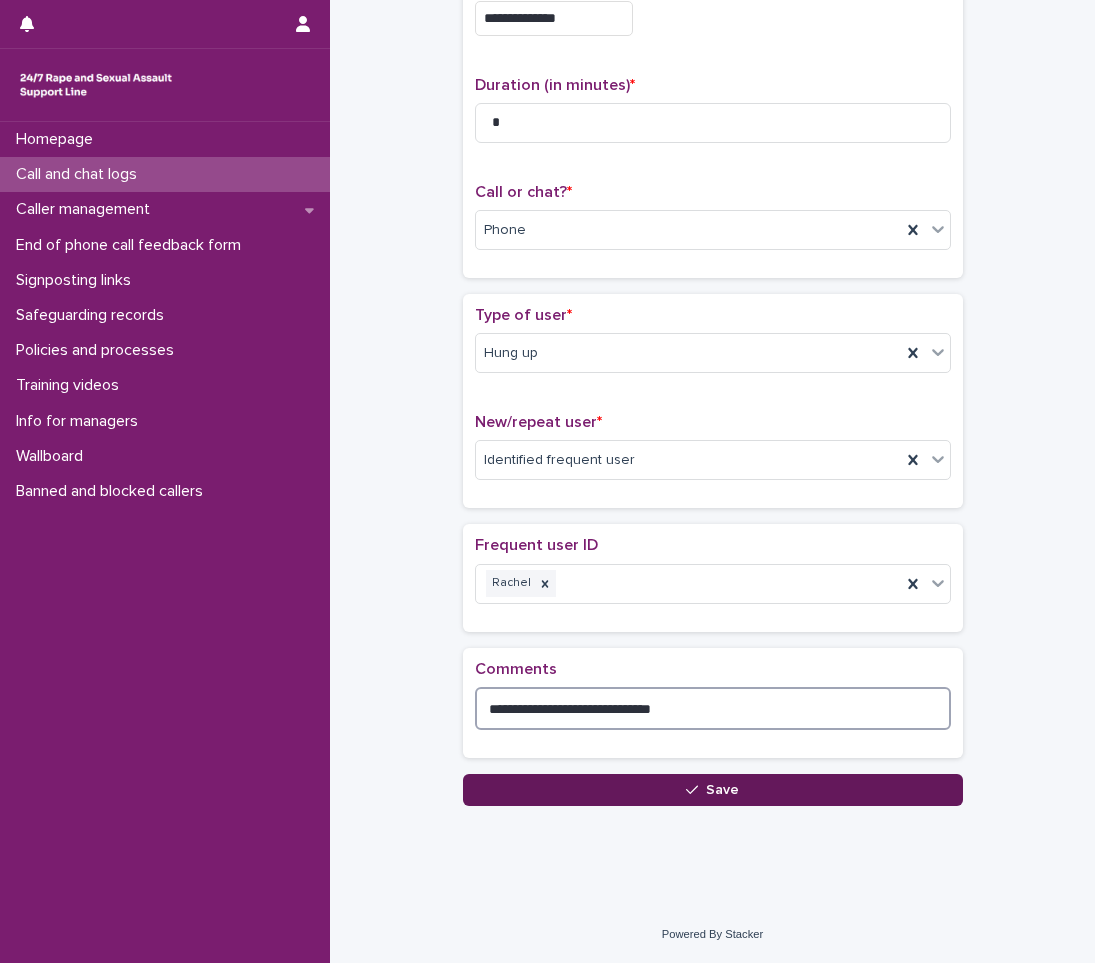 type on "**********" 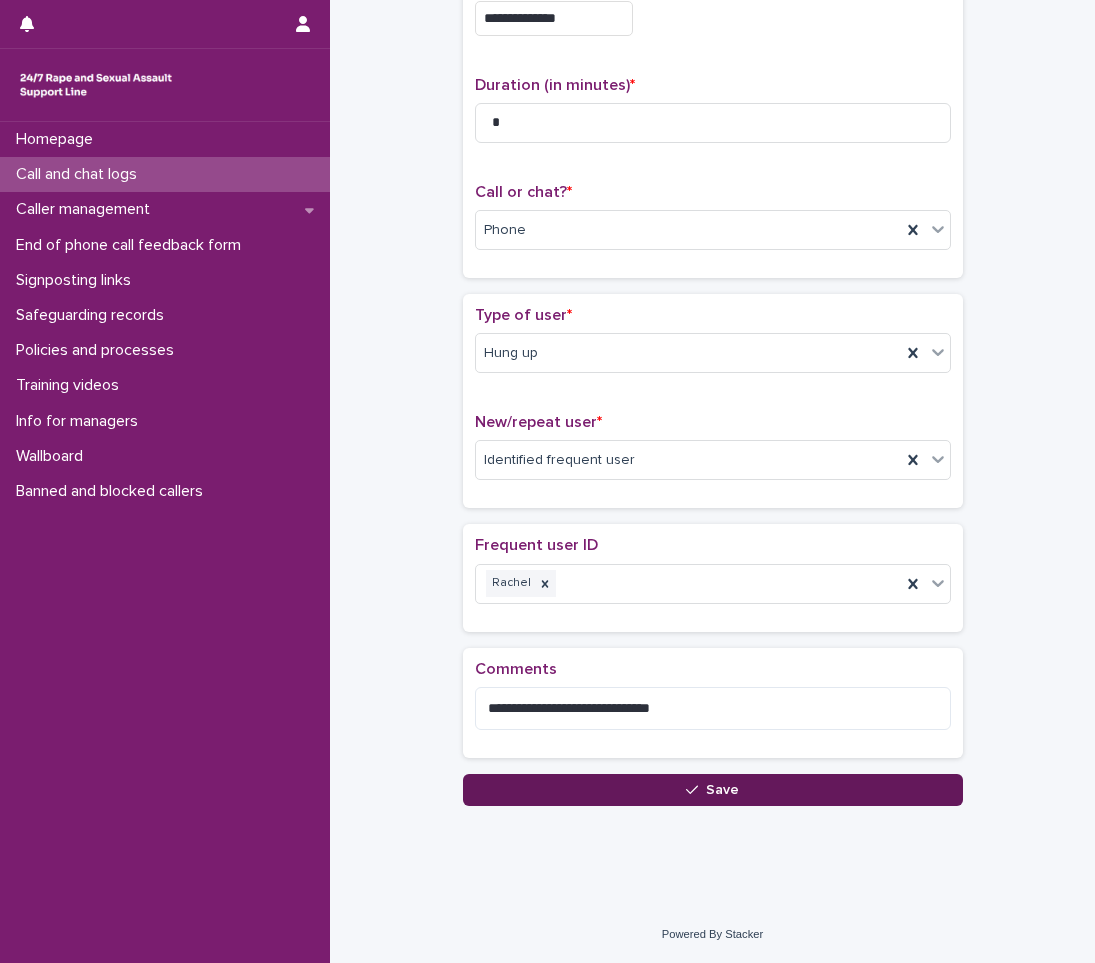 click on "Save" at bounding box center [713, 790] 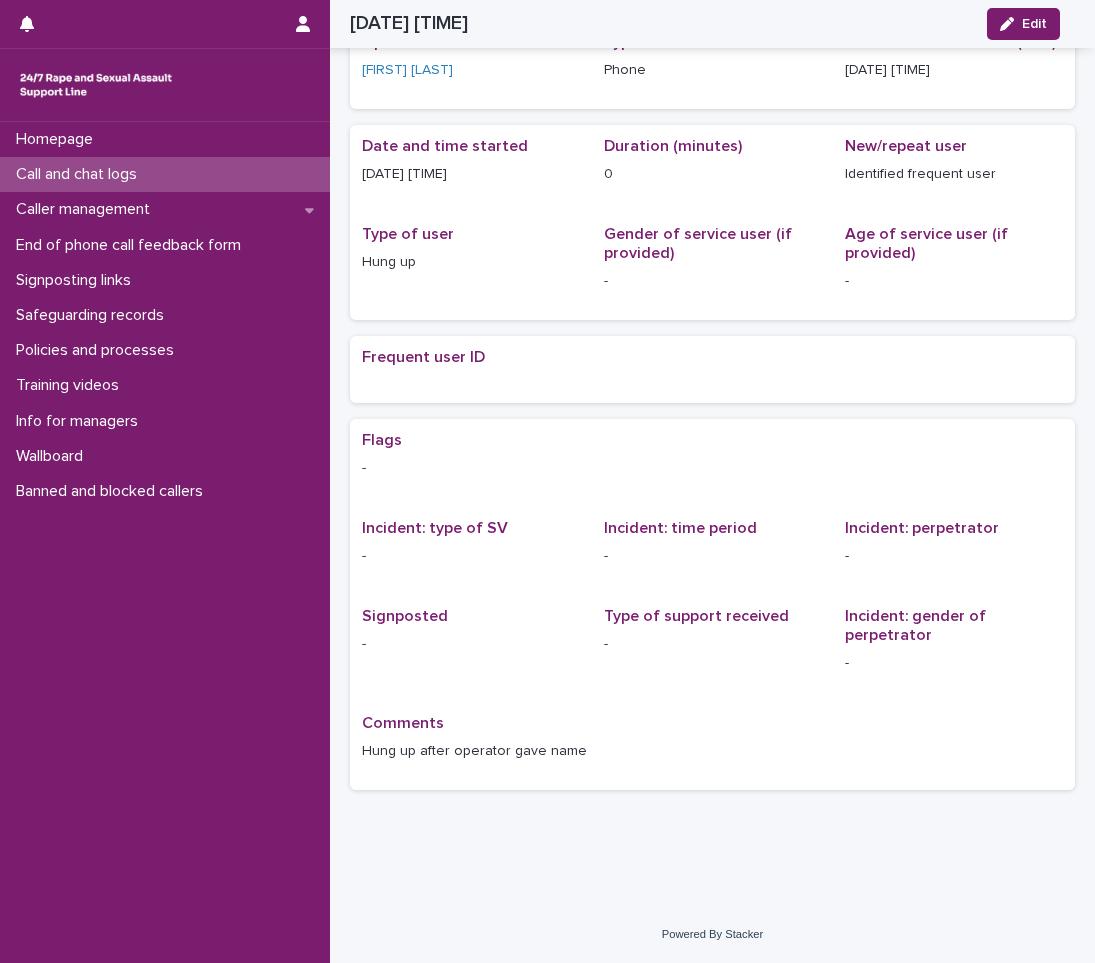 scroll, scrollTop: 0, scrollLeft: 0, axis: both 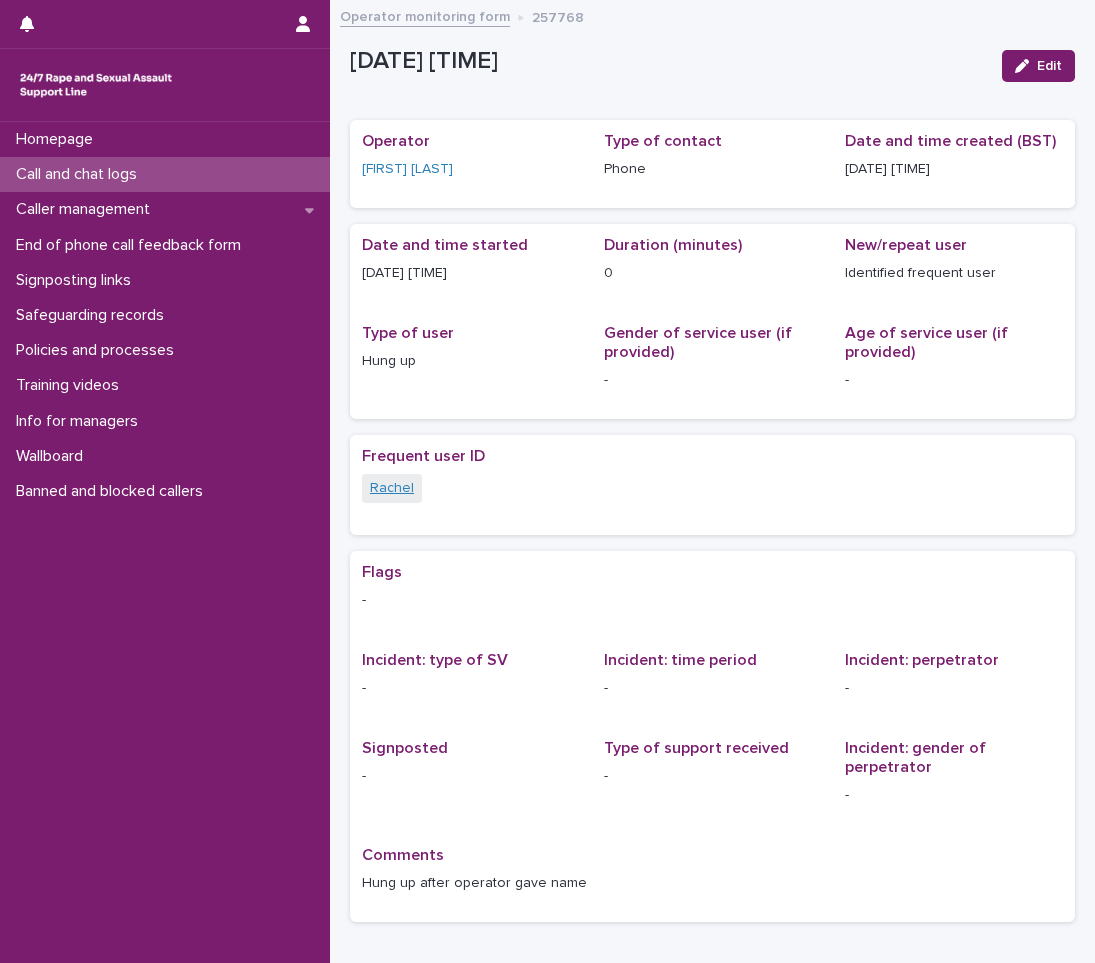 click on "Rachel" at bounding box center [392, 488] 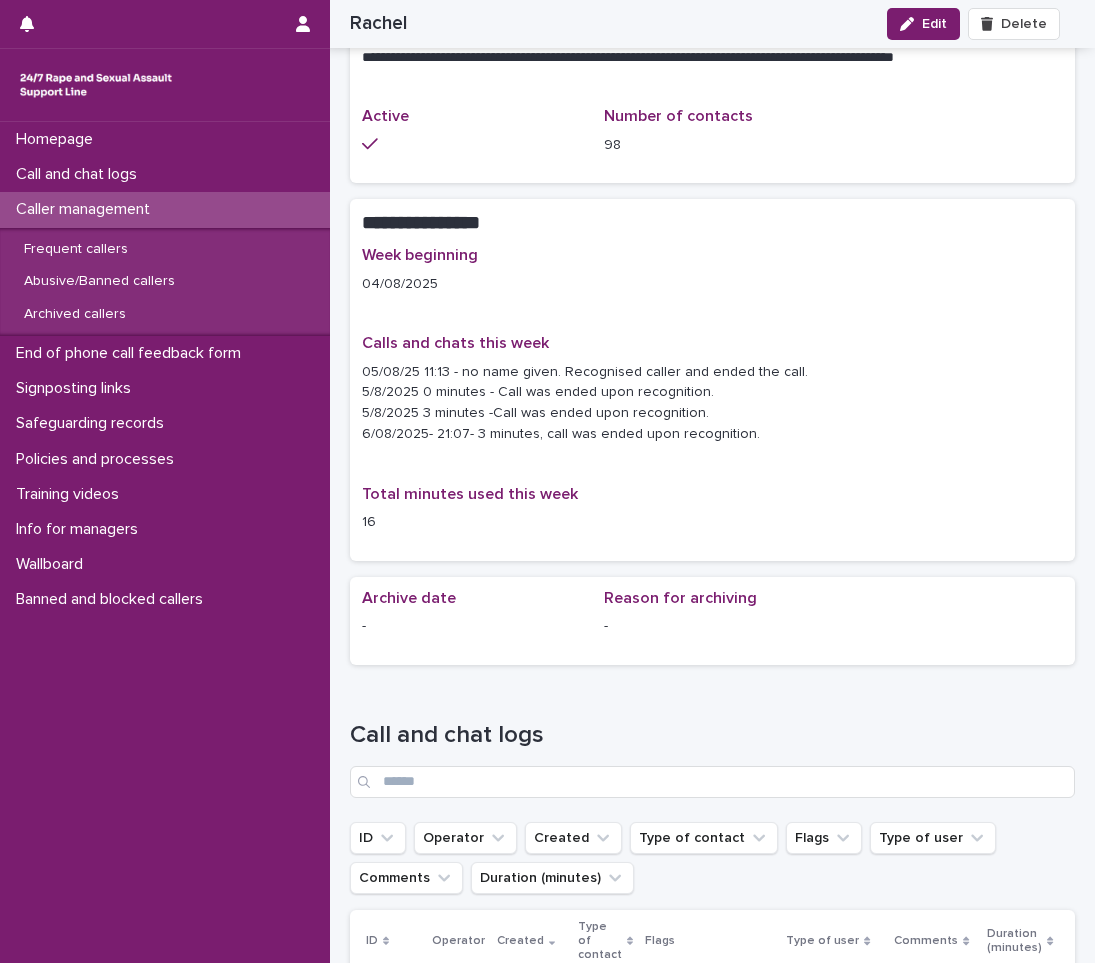 scroll, scrollTop: 1800, scrollLeft: 0, axis: vertical 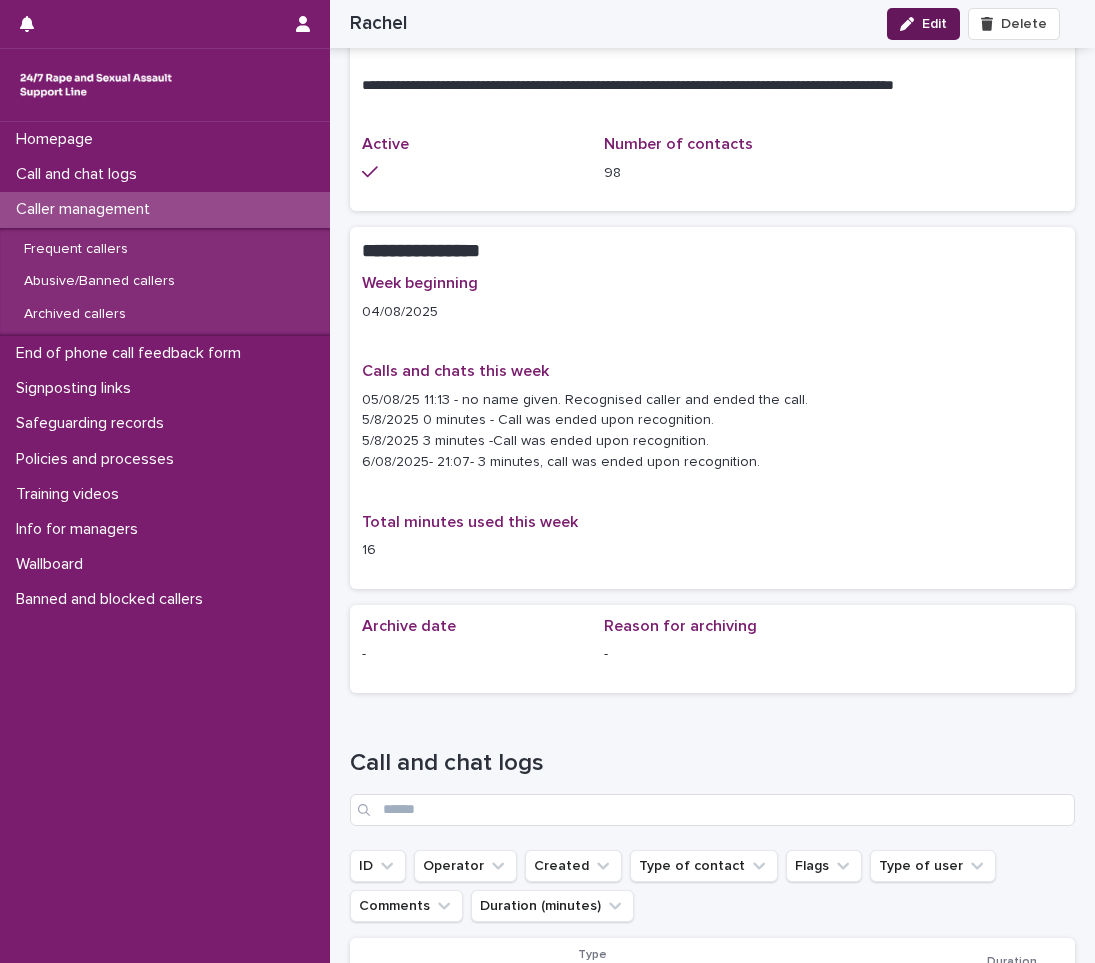 click on "Edit" at bounding box center (923, 24) 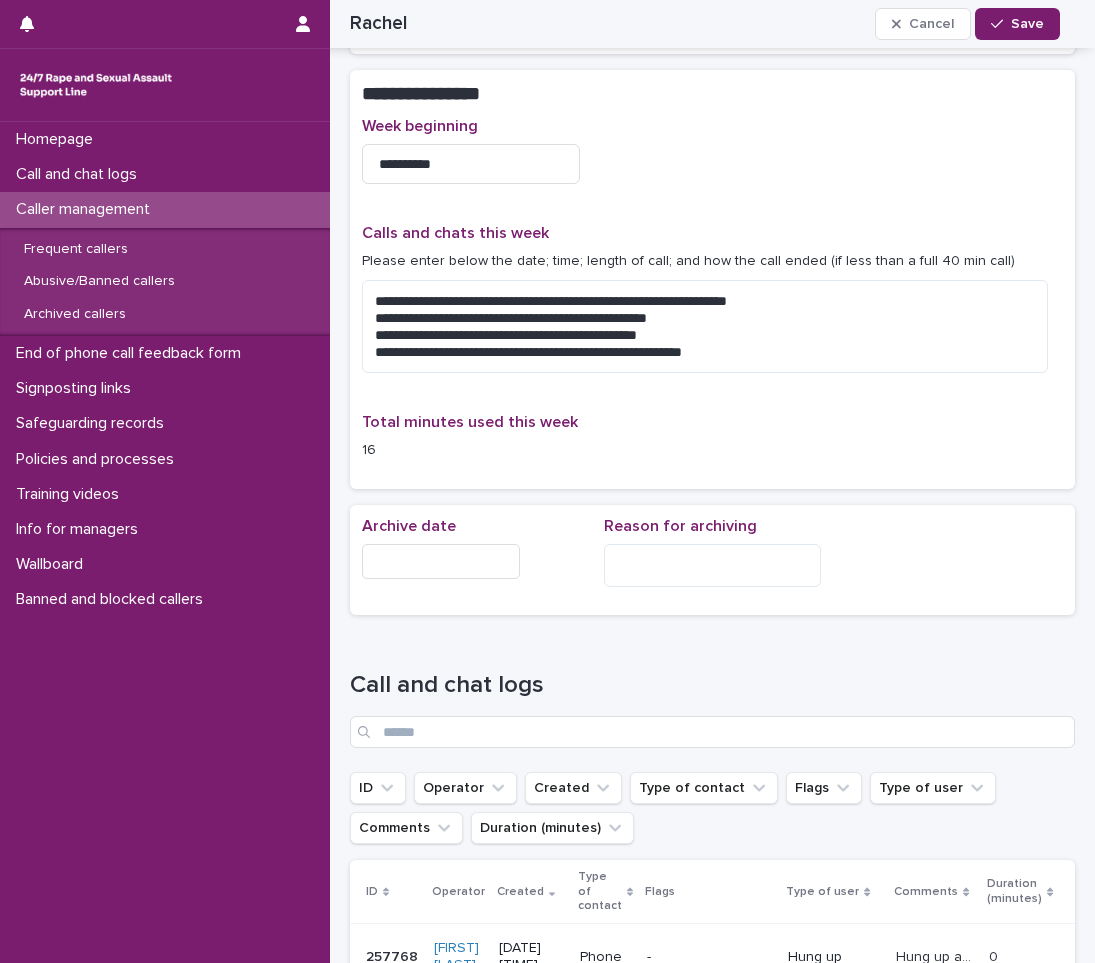 scroll, scrollTop: 2000, scrollLeft: 0, axis: vertical 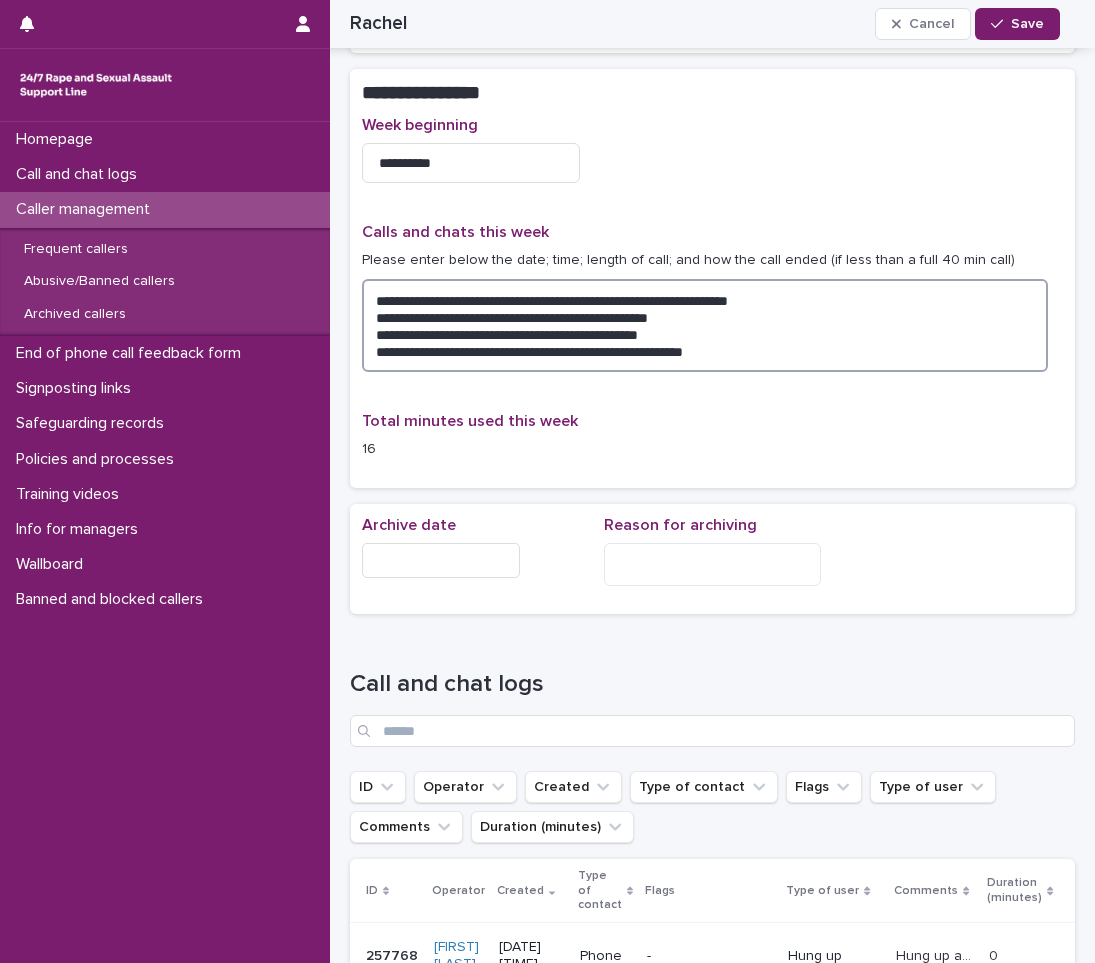 click on "**********" at bounding box center (705, 325) 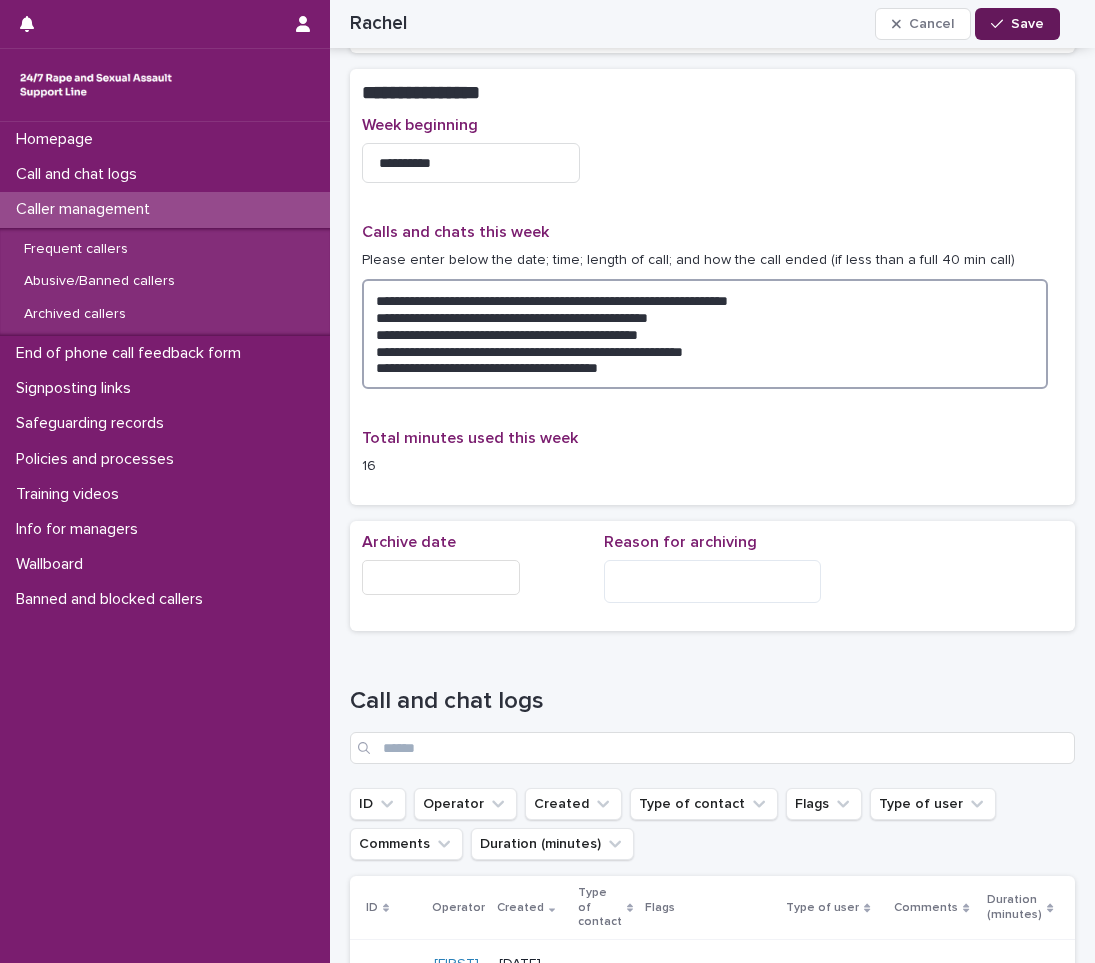 type on "**********" 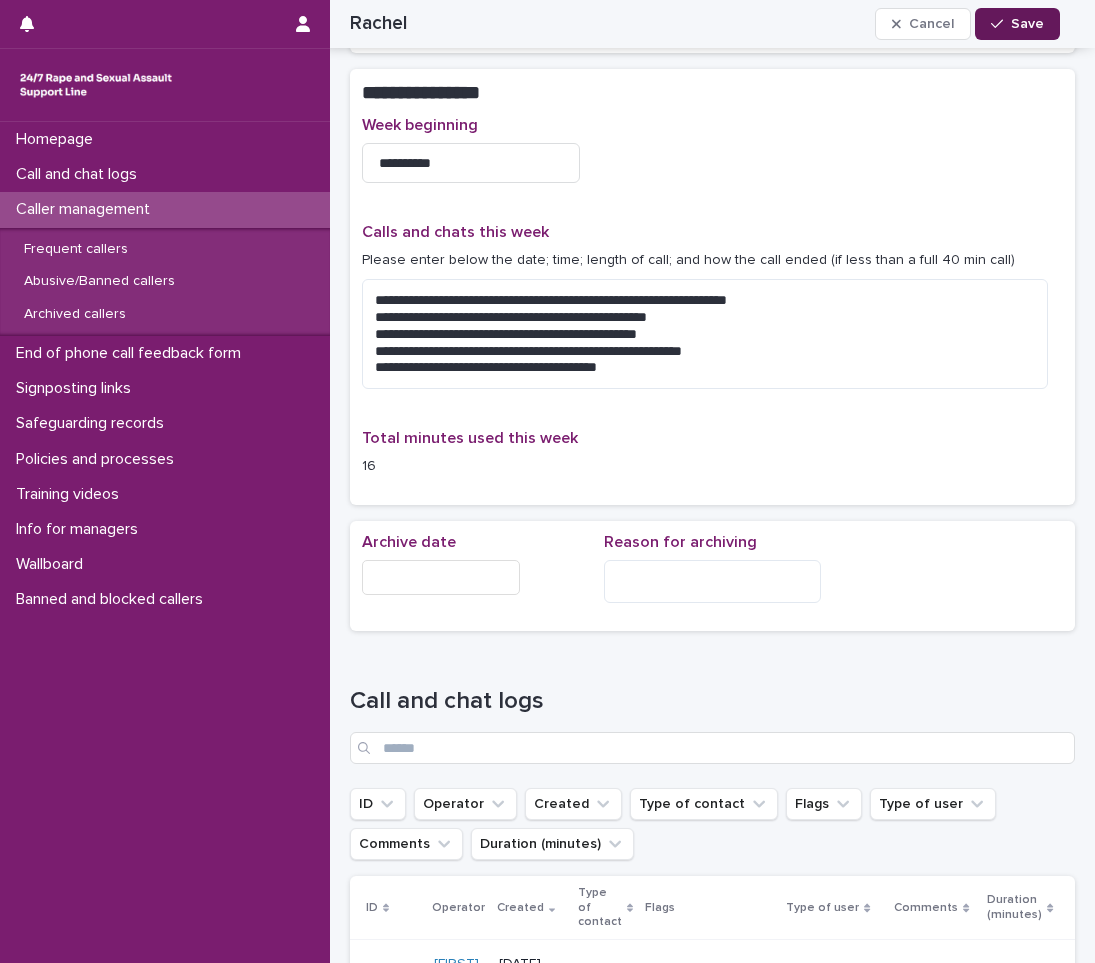 click 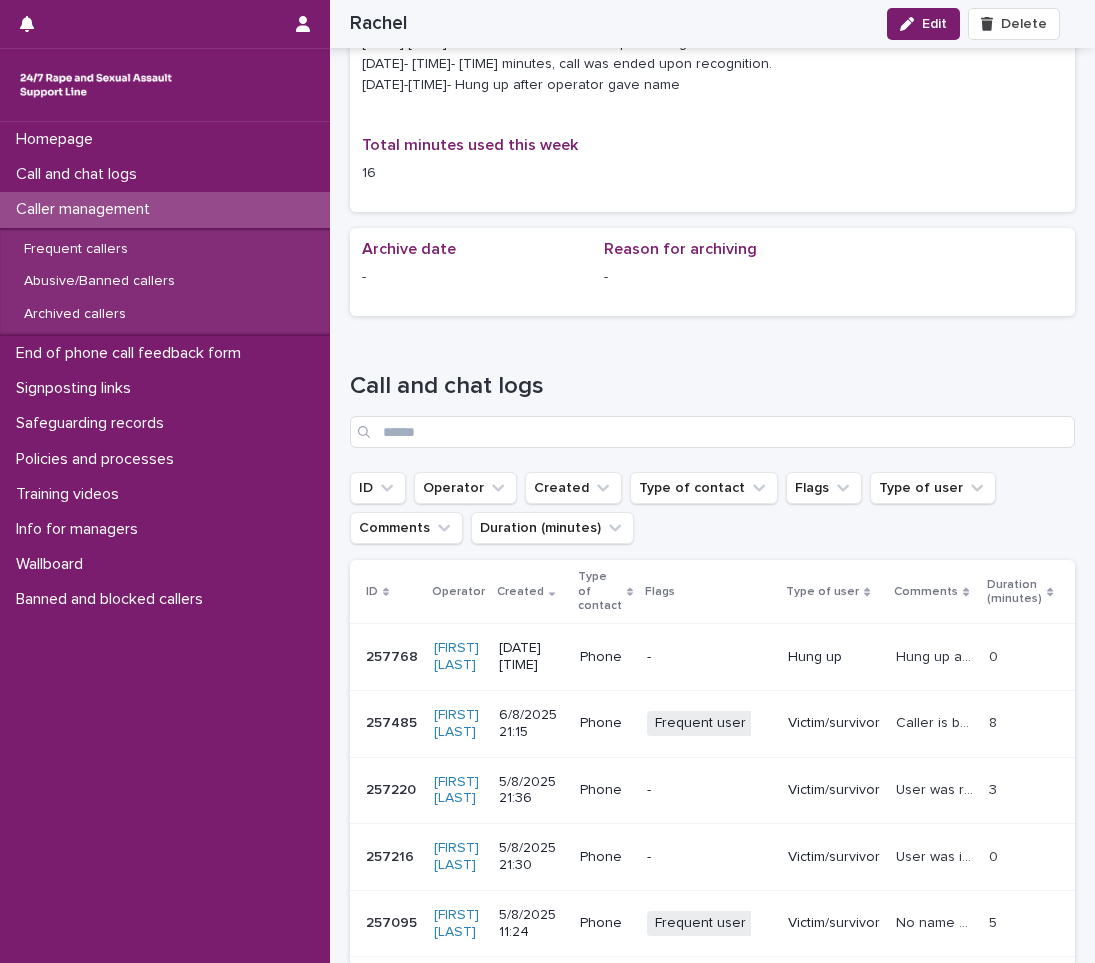 scroll, scrollTop: 2300, scrollLeft: 0, axis: vertical 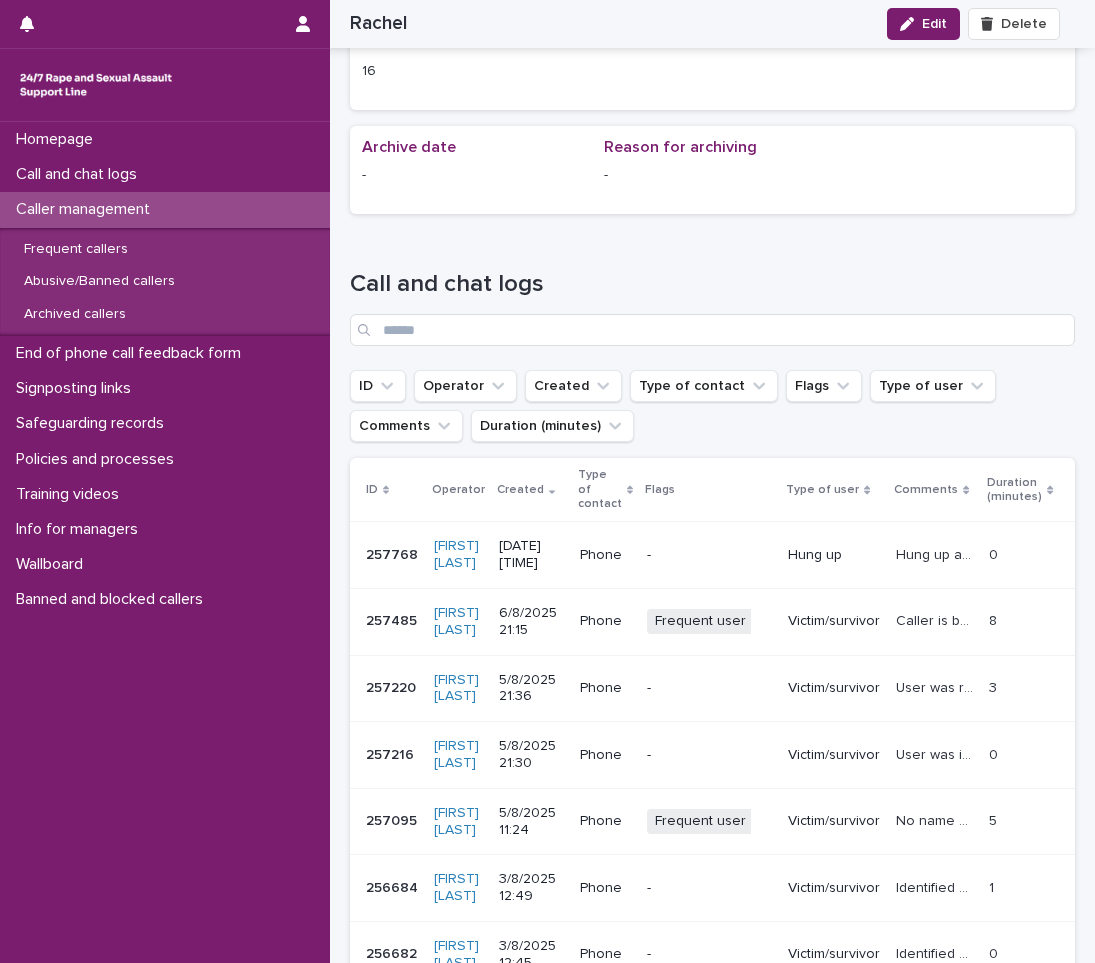 click on "-" at bounding box center (709, 555) 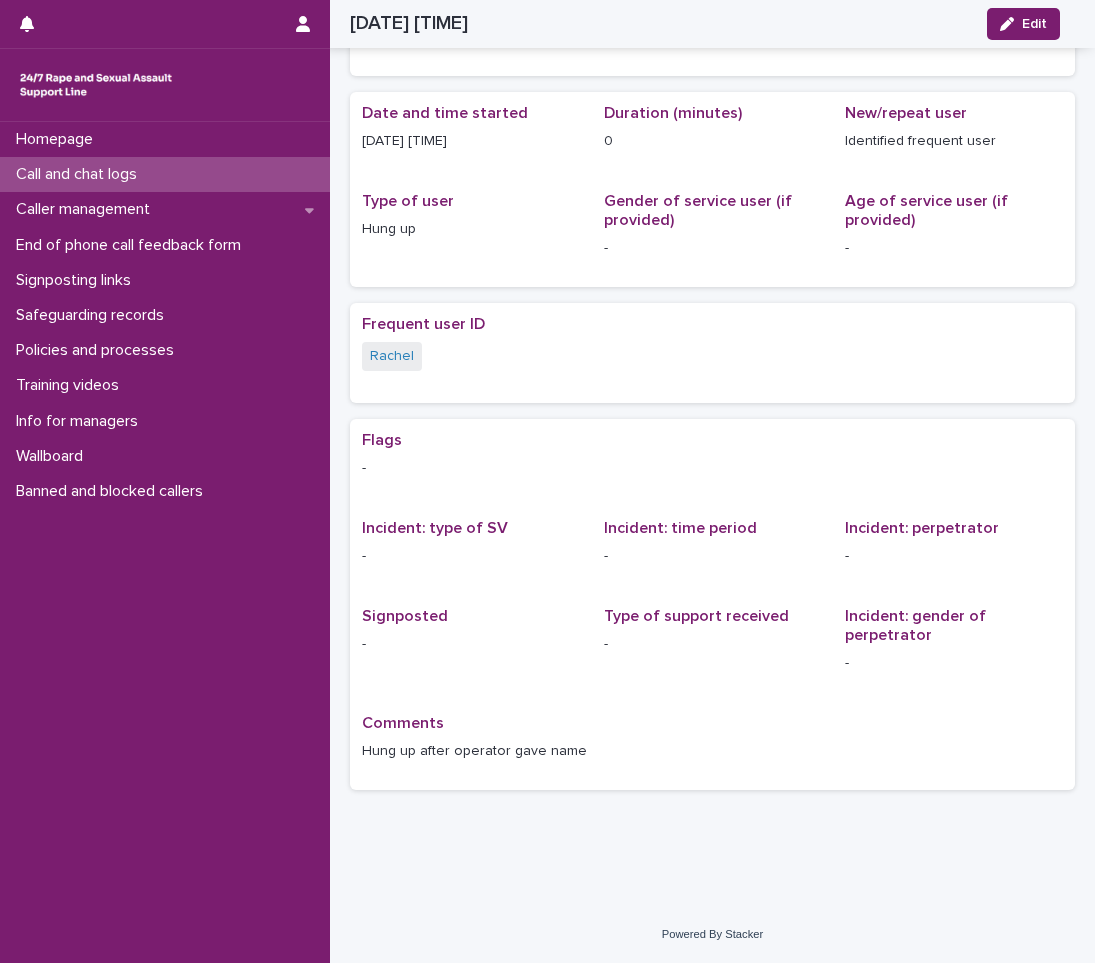 scroll, scrollTop: 132, scrollLeft: 0, axis: vertical 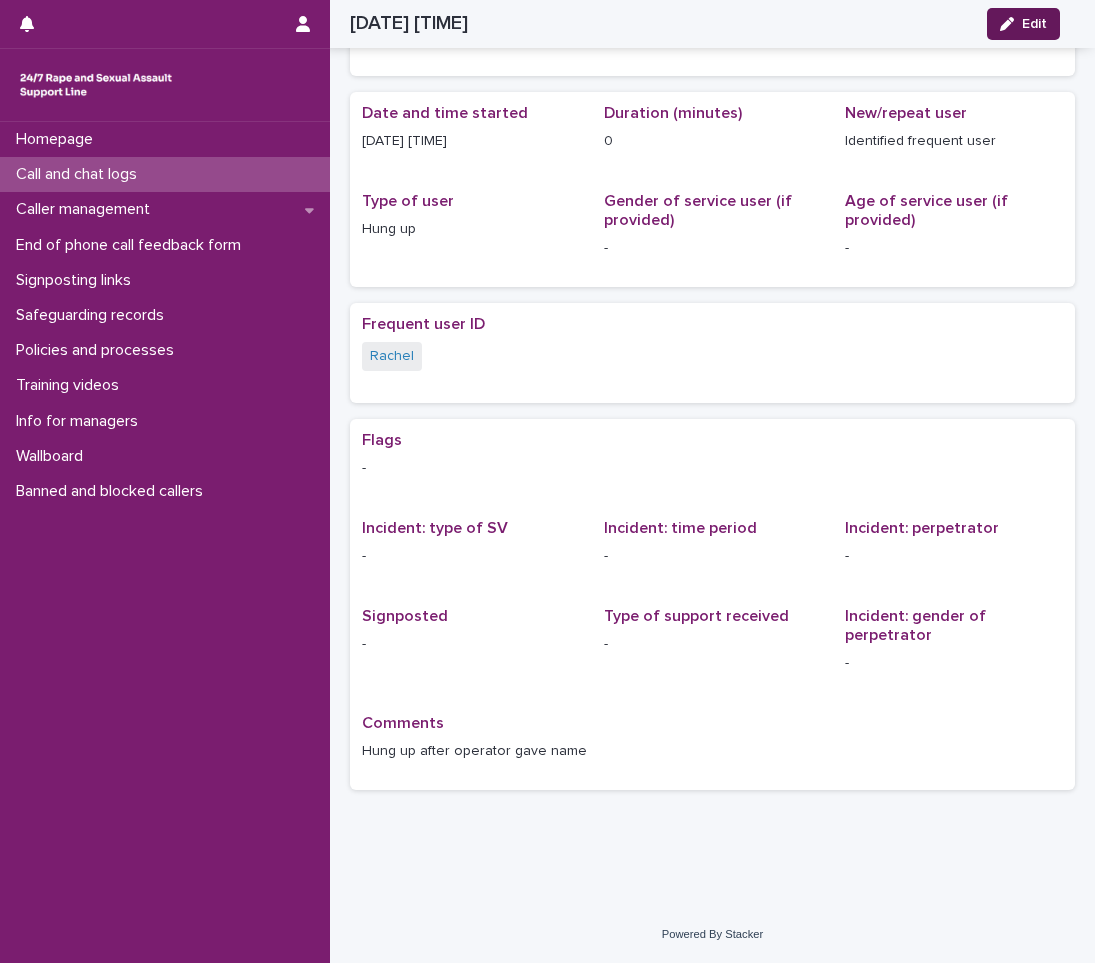 click on "Edit" at bounding box center (1034, 24) 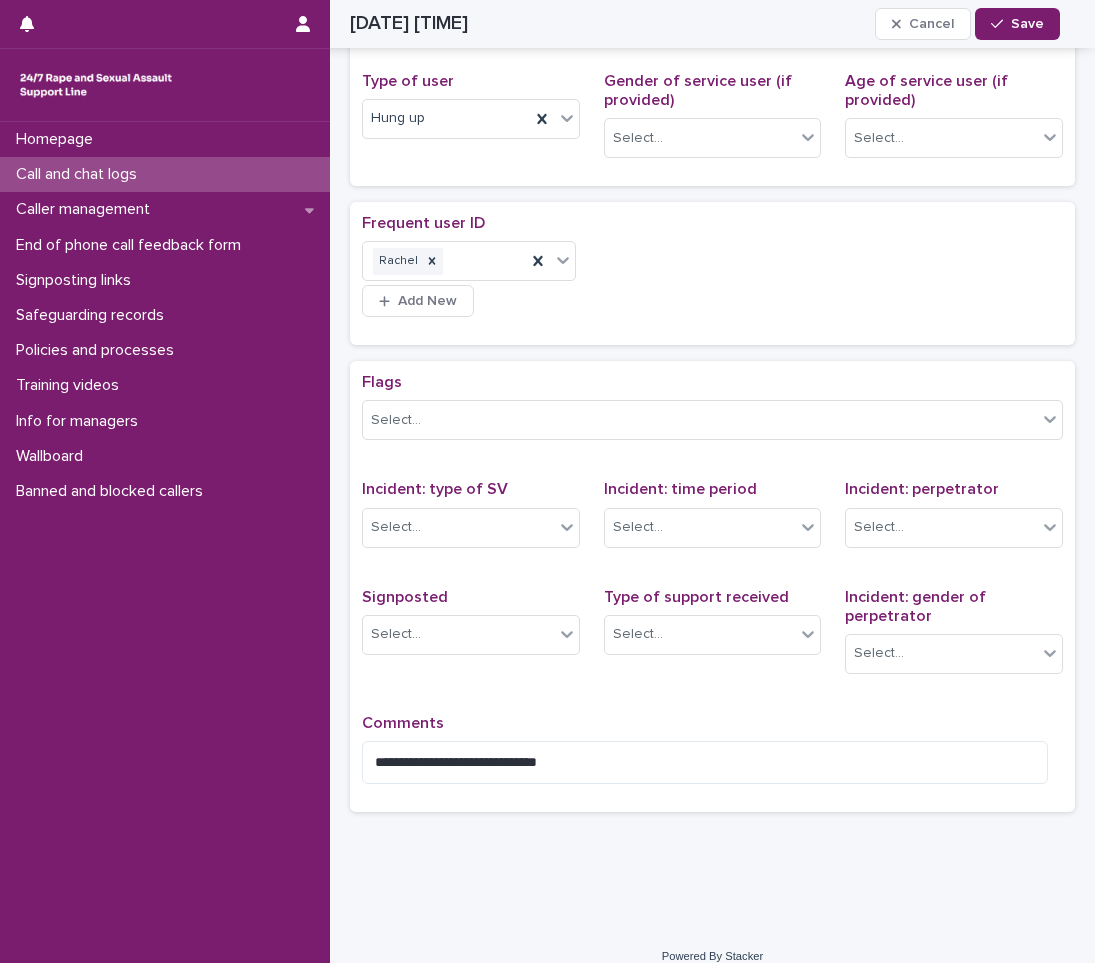 scroll, scrollTop: 364, scrollLeft: 0, axis: vertical 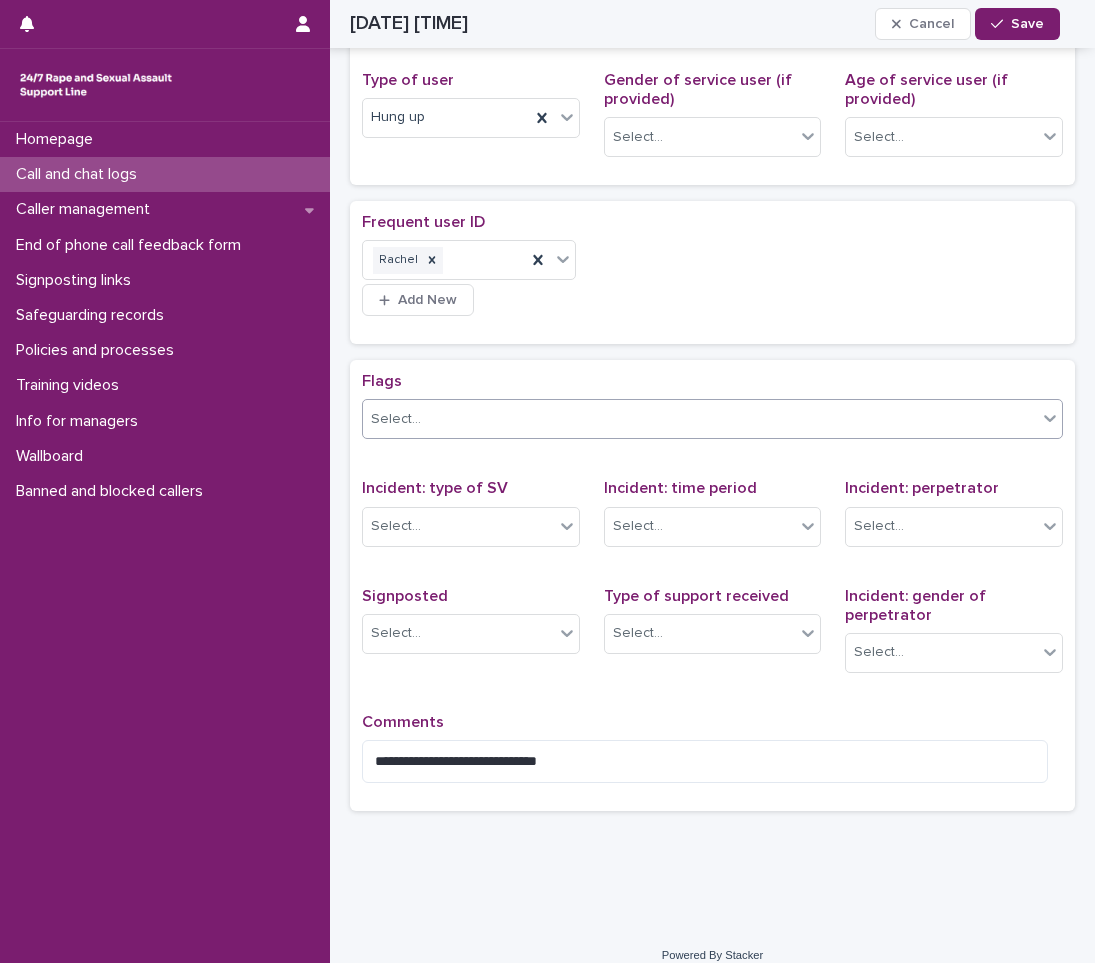 click on "Select..." at bounding box center (700, 419) 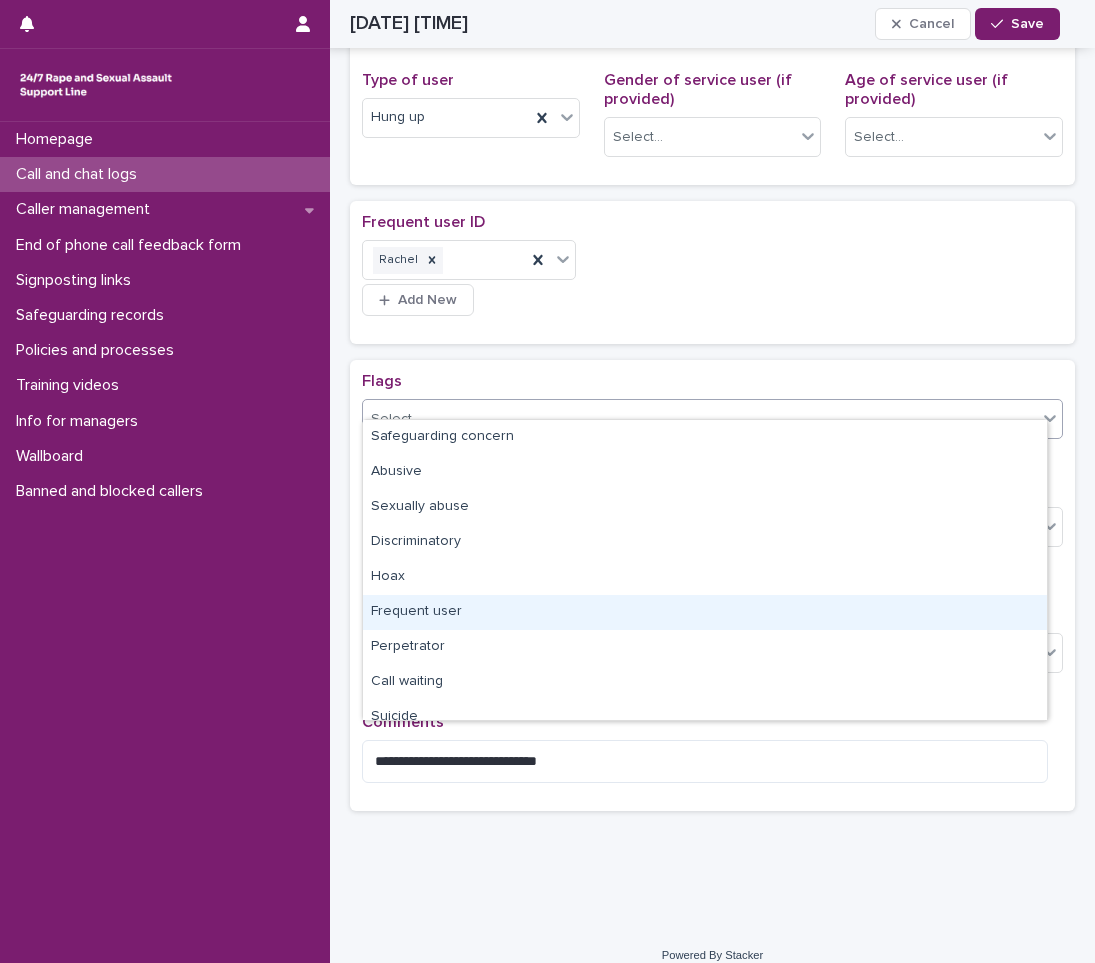 click on "Frequent user" at bounding box center [705, 612] 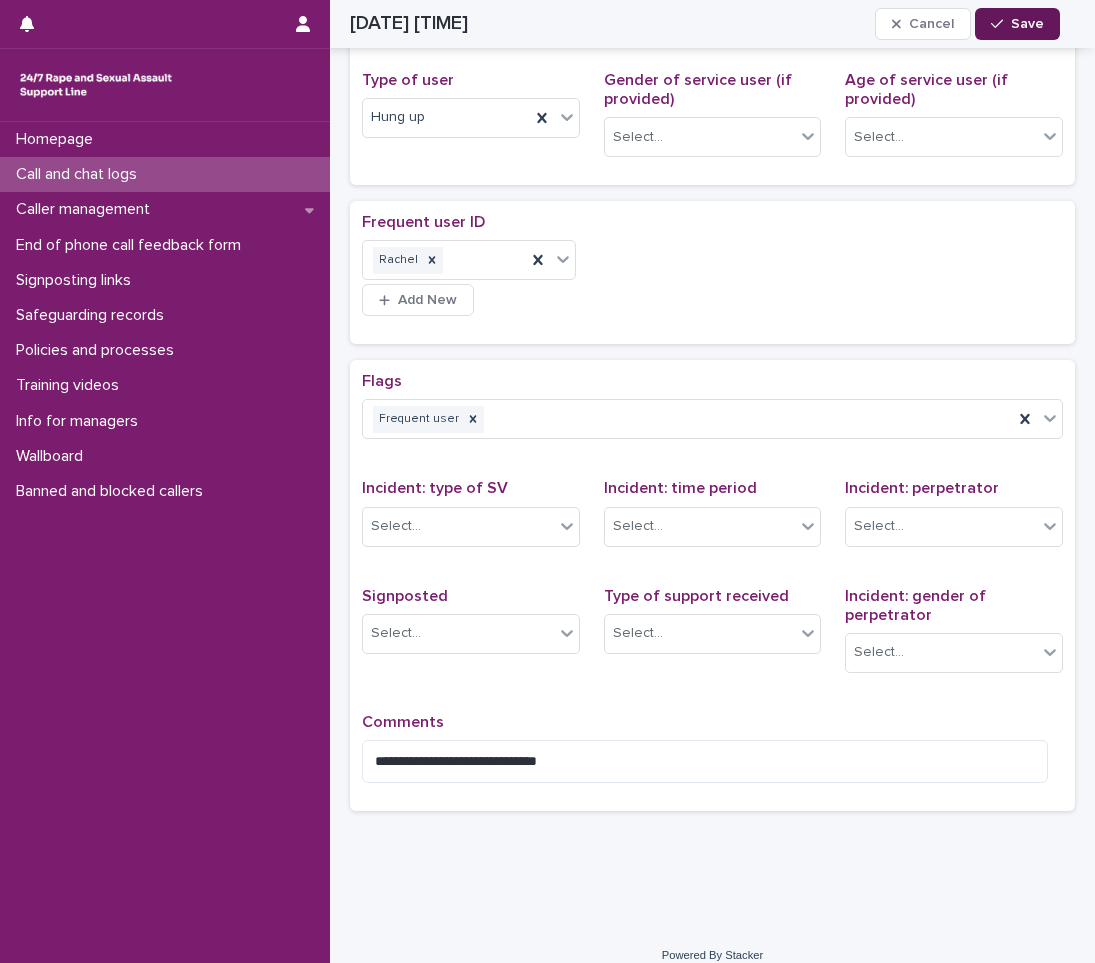 click at bounding box center (1001, 24) 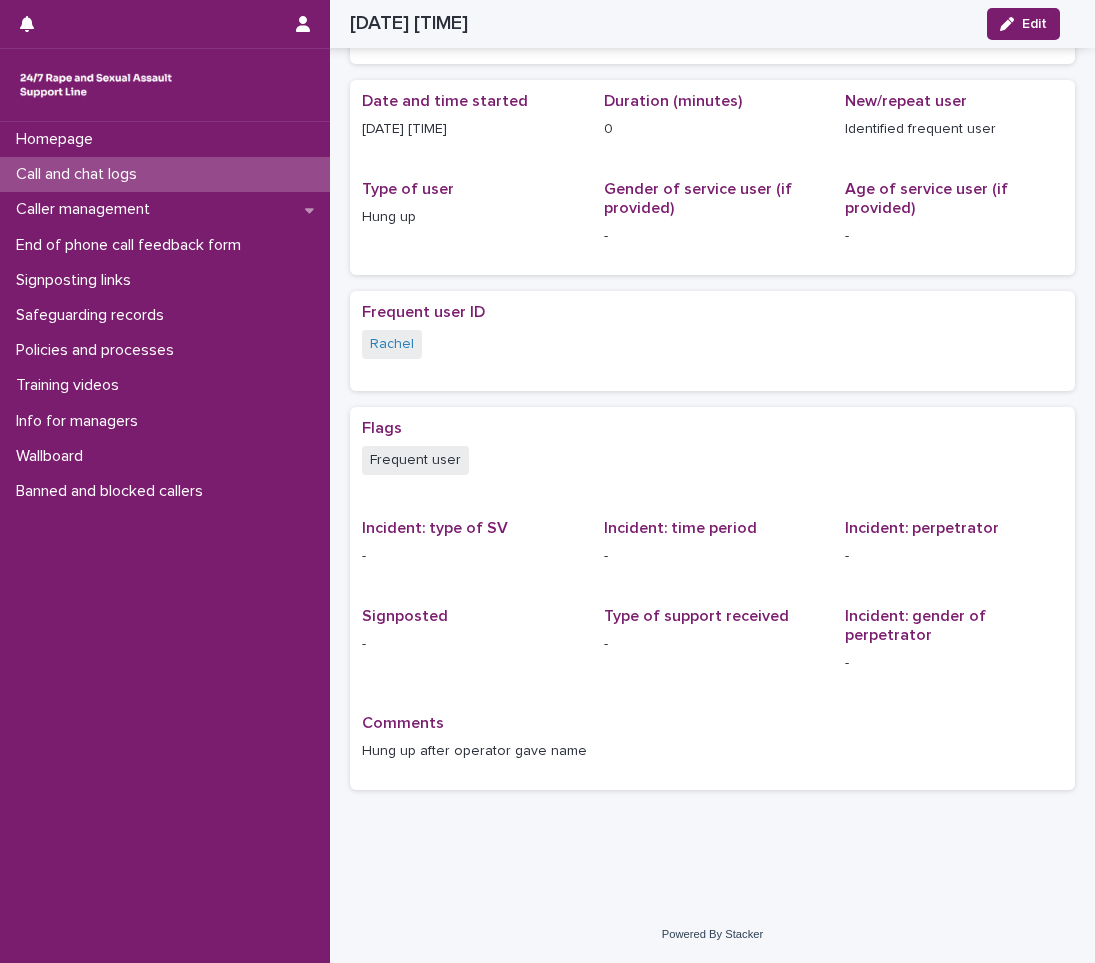 scroll, scrollTop: 144, scrollLeft: 0, axis: vertical 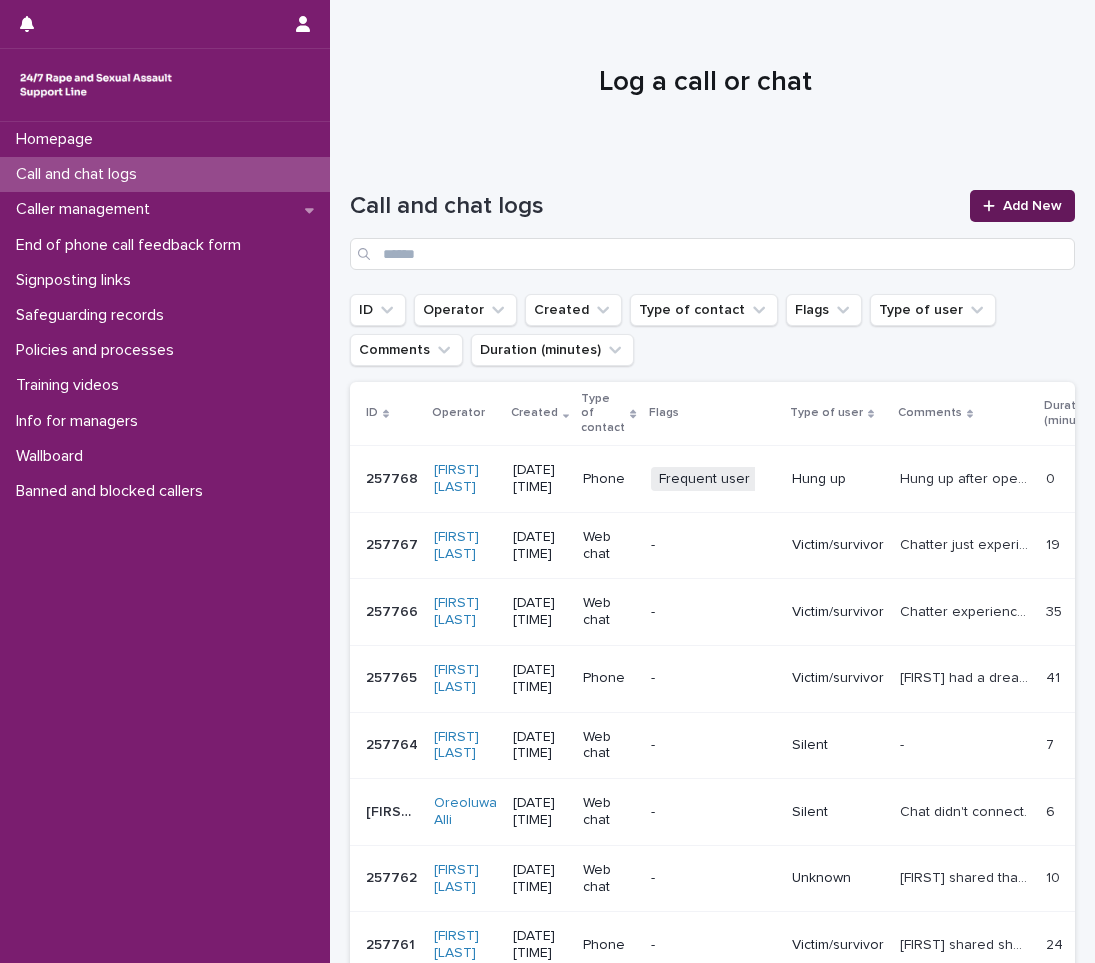 click on "Add New" at bounding box center [1022, 206] 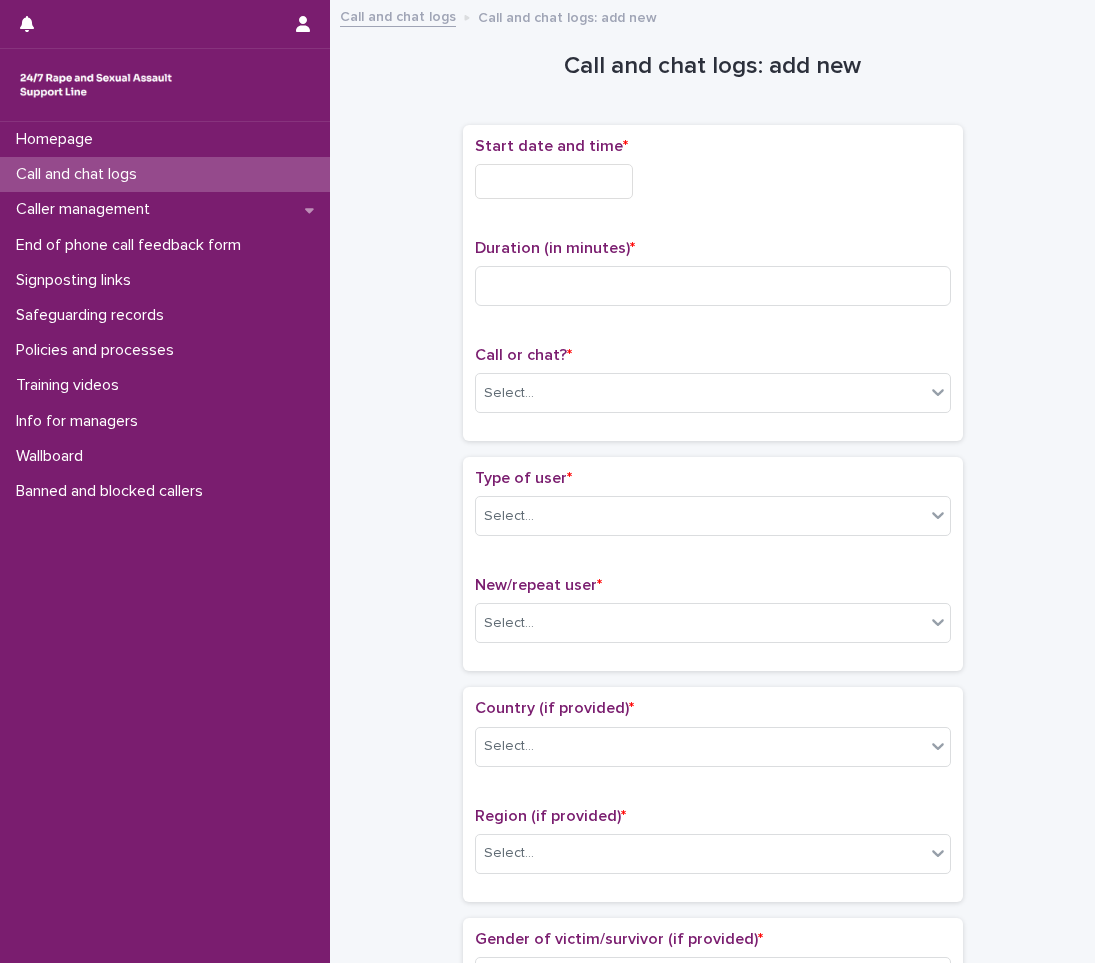 click at bounding box center (554, 181) 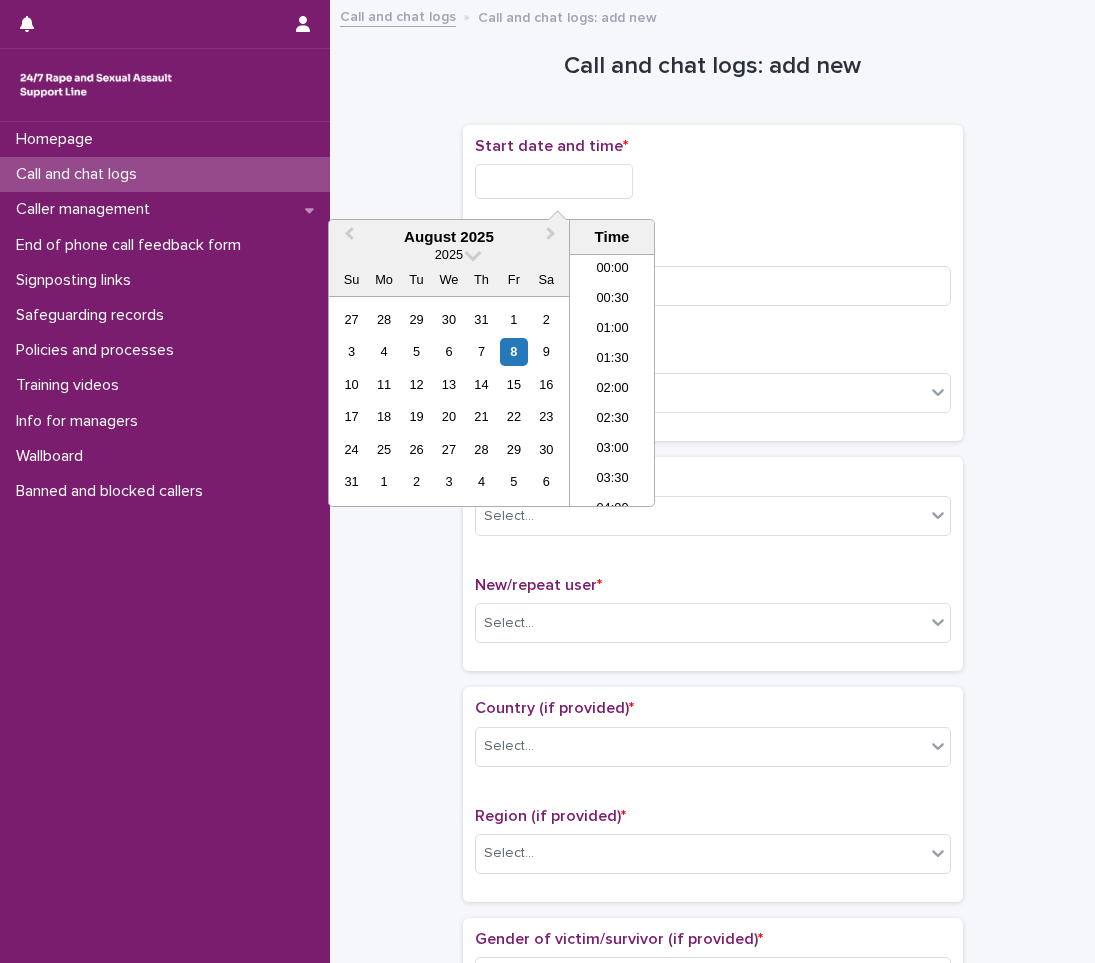 scroll, scrollTop: 250, scrollLeft: 0, axis: vertical 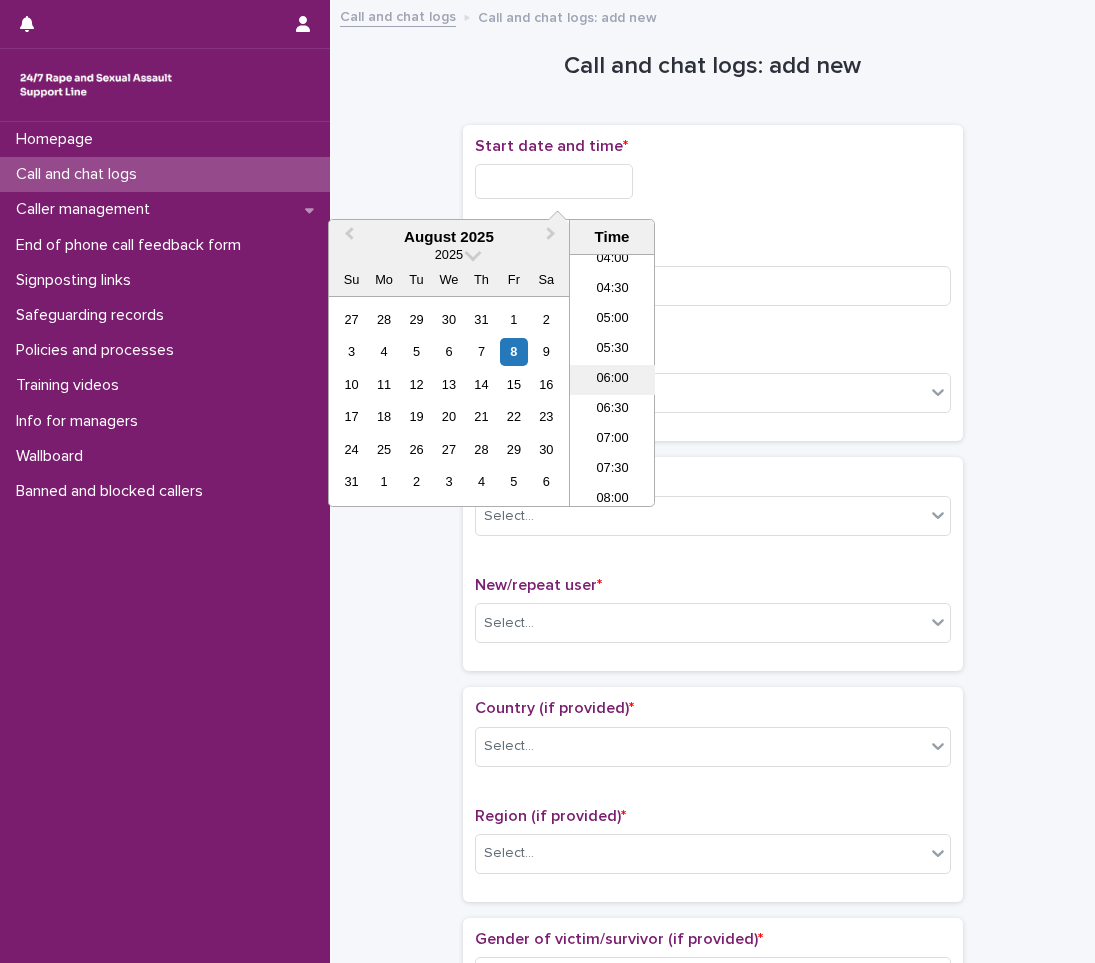 click on "06:00" at bounding box center (612, 380) 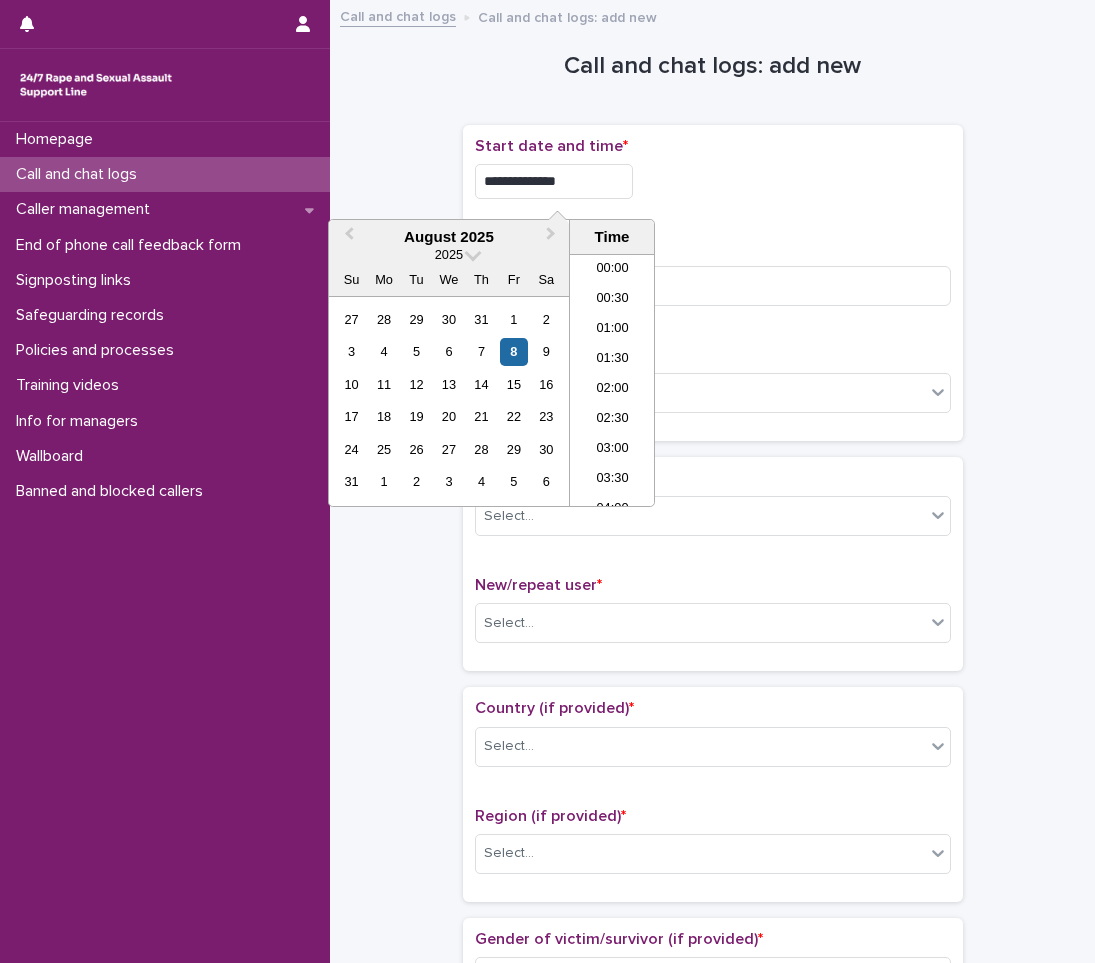 click on "**********" at bounding box center (554, 181) 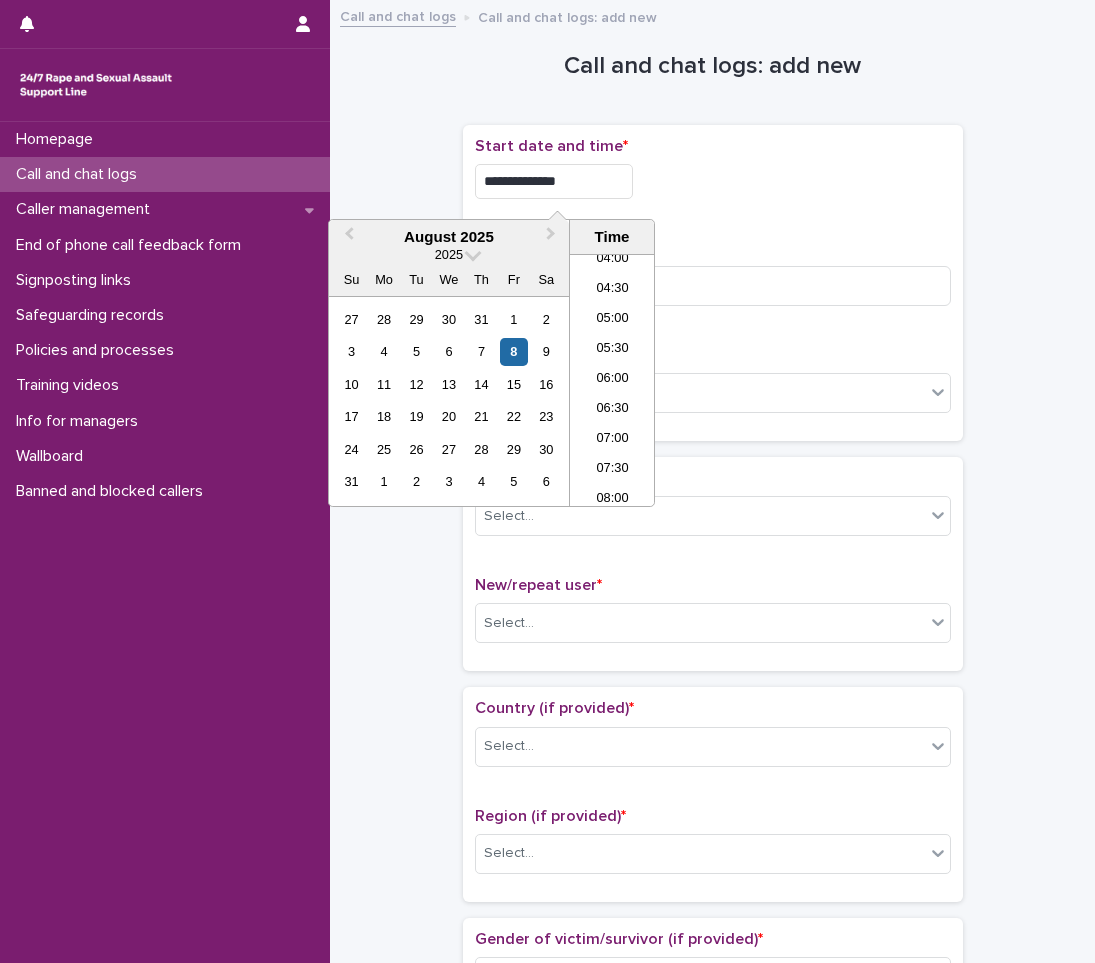 type on "**********" 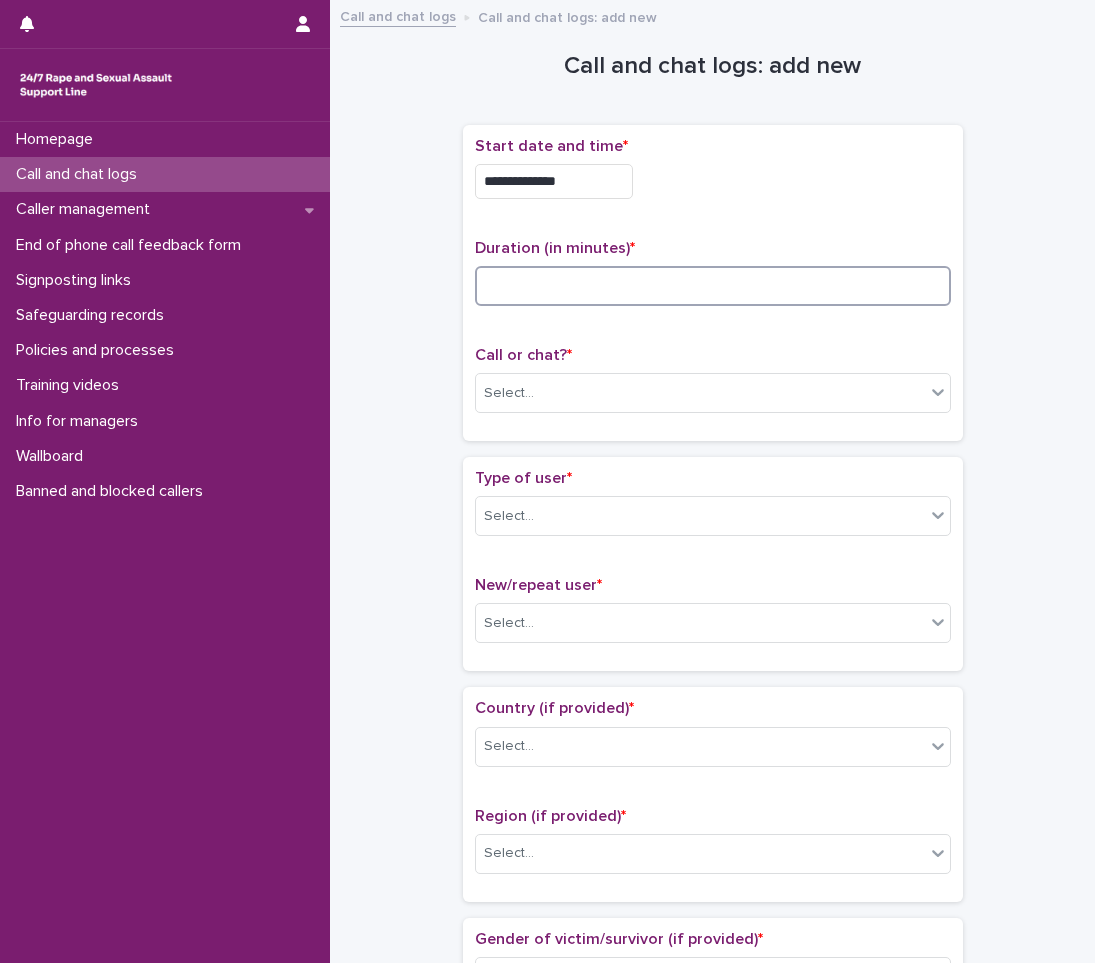 click at bounding box center (713, 286) 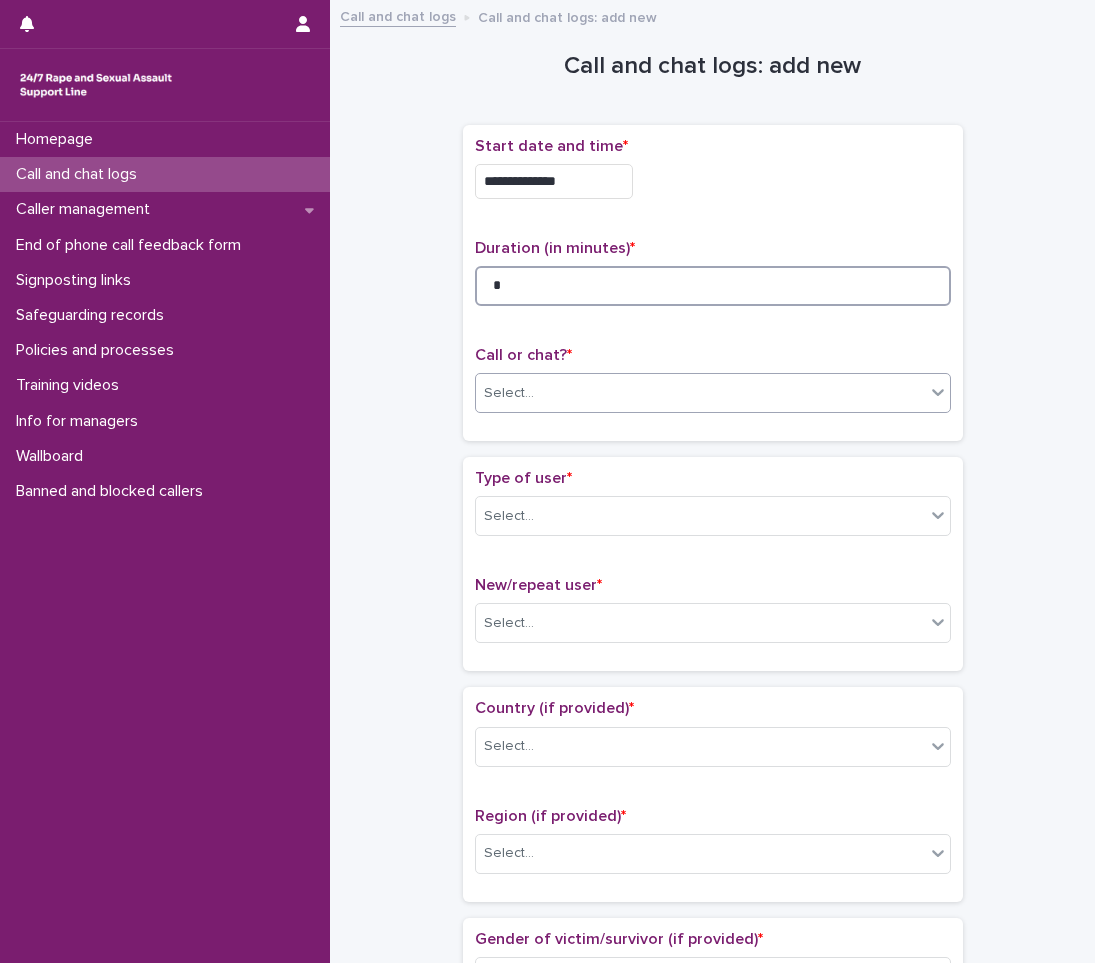 type on "*" 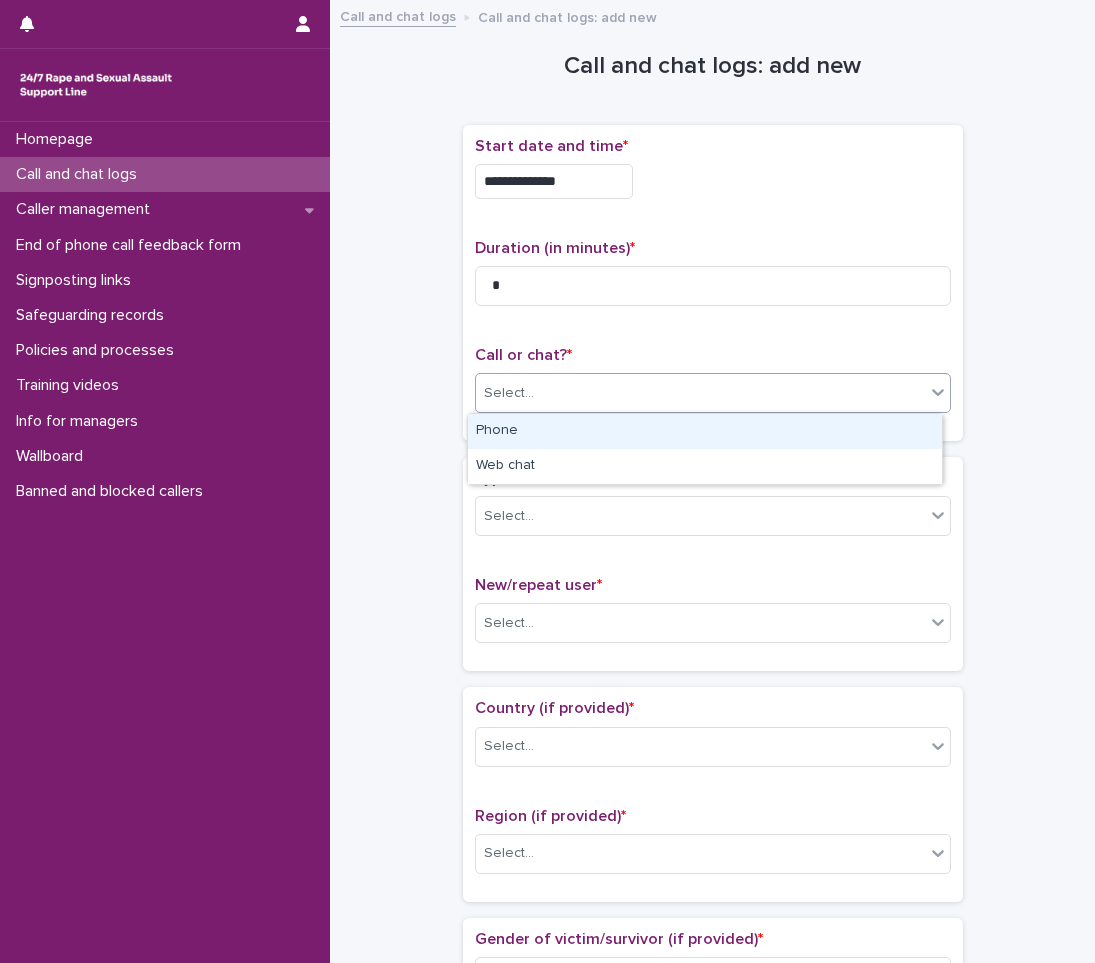 click on "Select..." at bounding box center [700, 393] 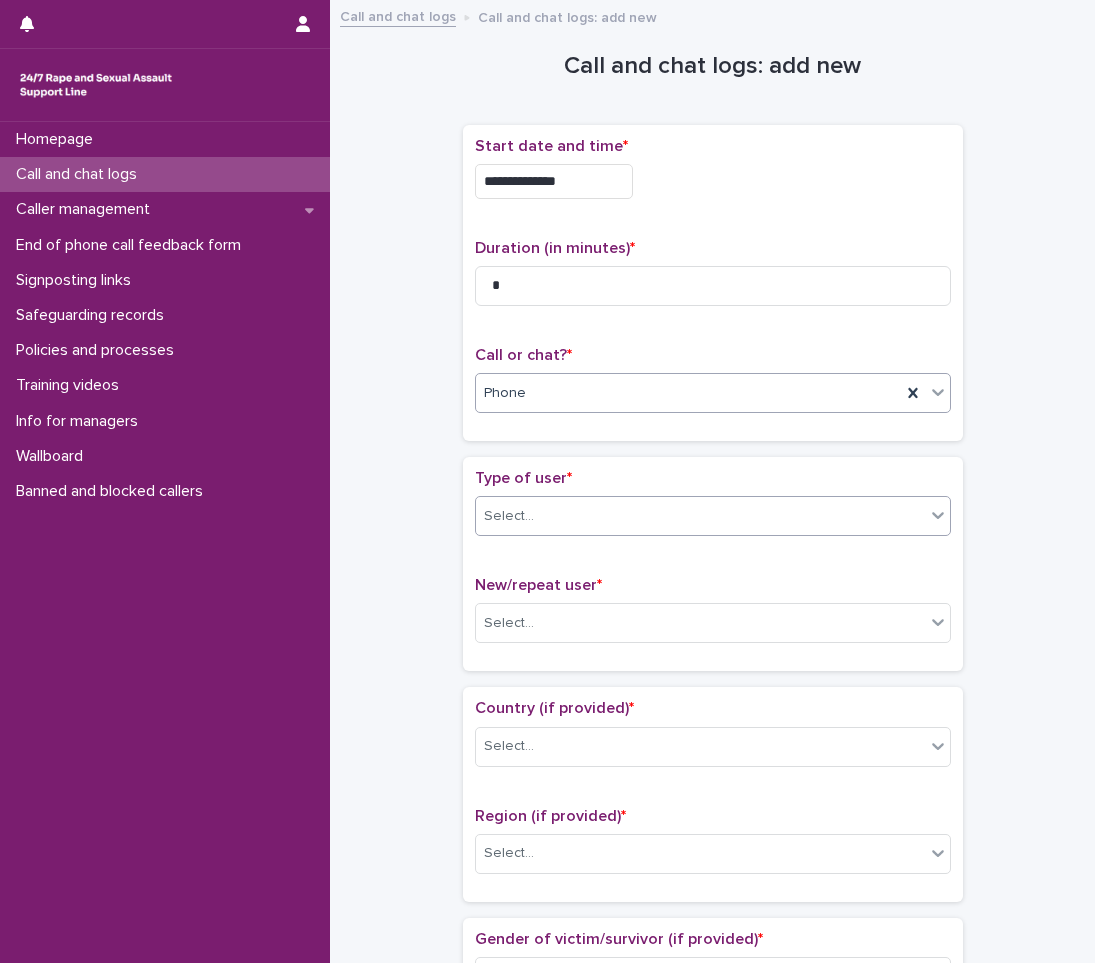 click on "Select..." at bounding box center [700, 516] 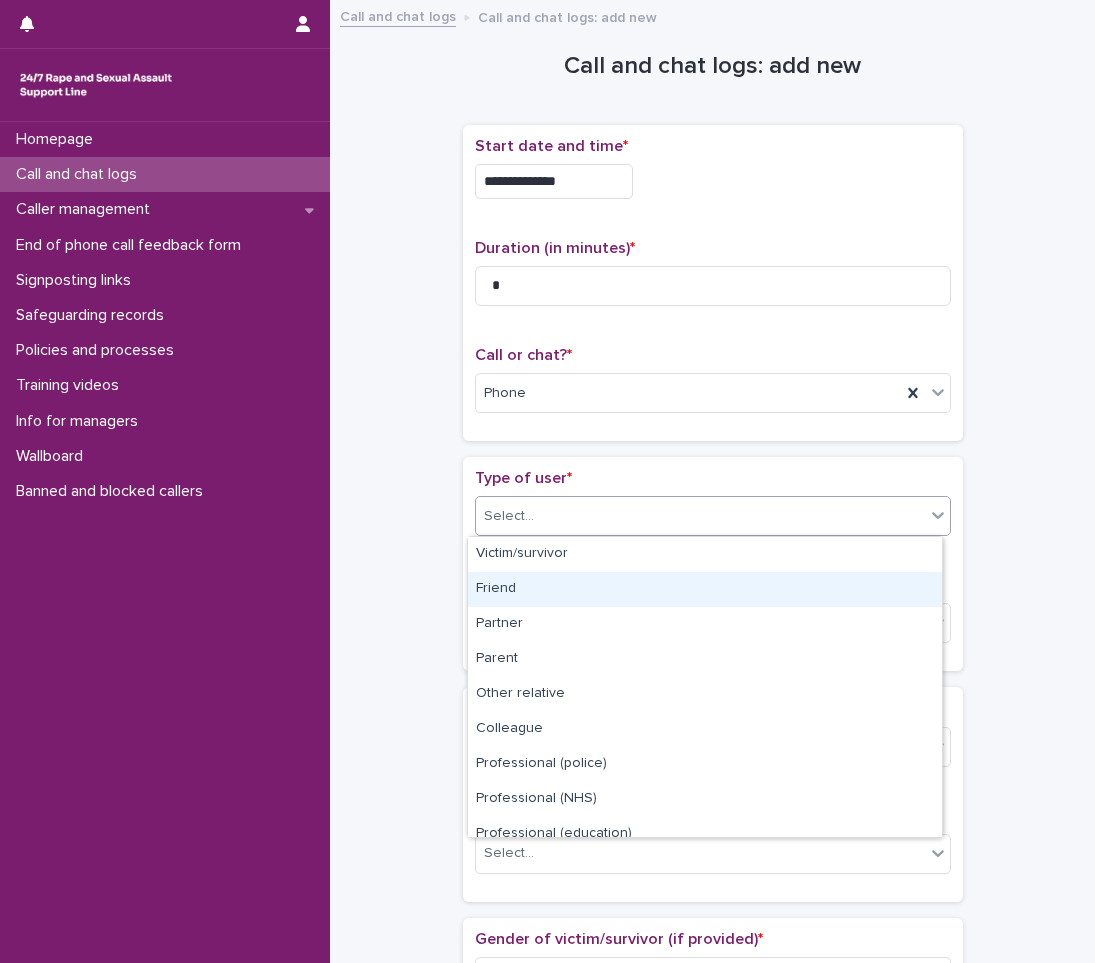 scroll, scrollTop: 225, scrollLeft: 0, axis: vertical 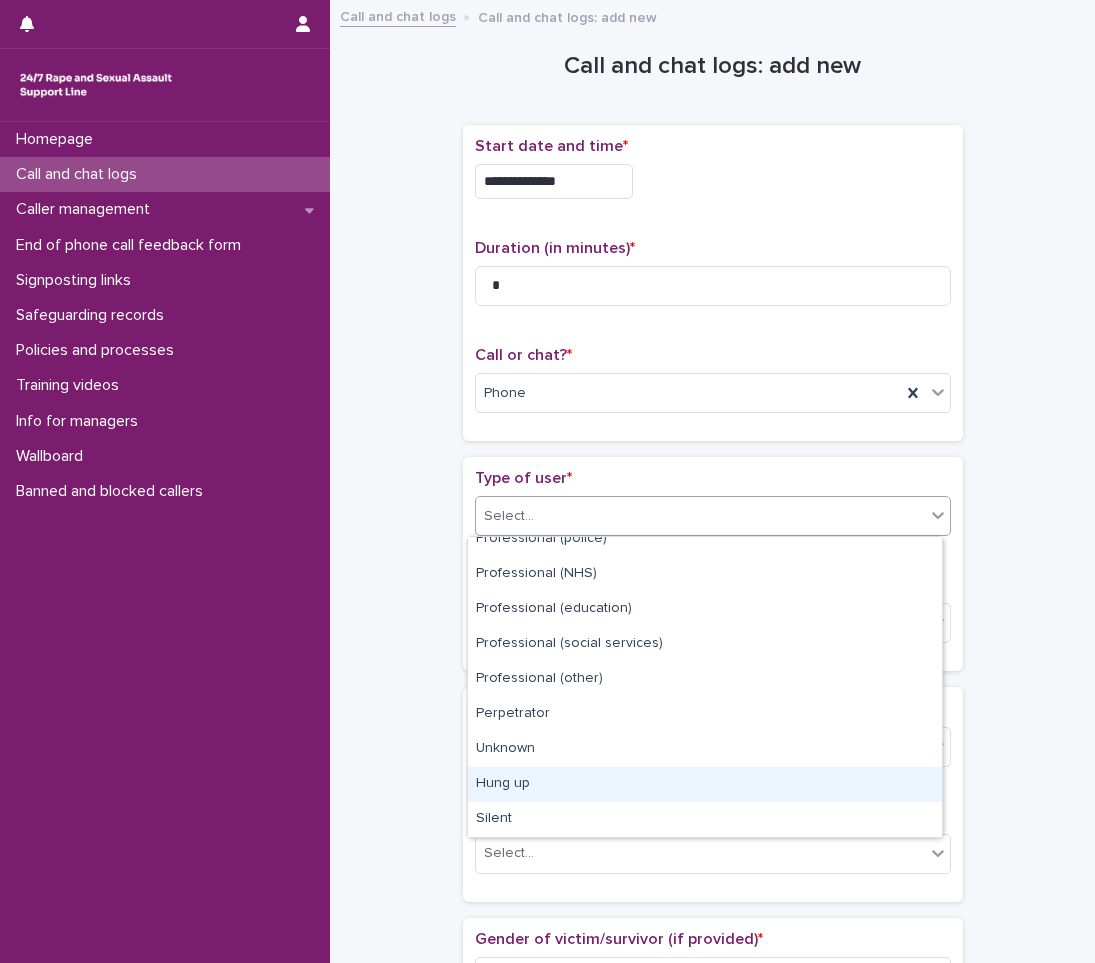 click on "Hung up" at bounding box center [705, 784] 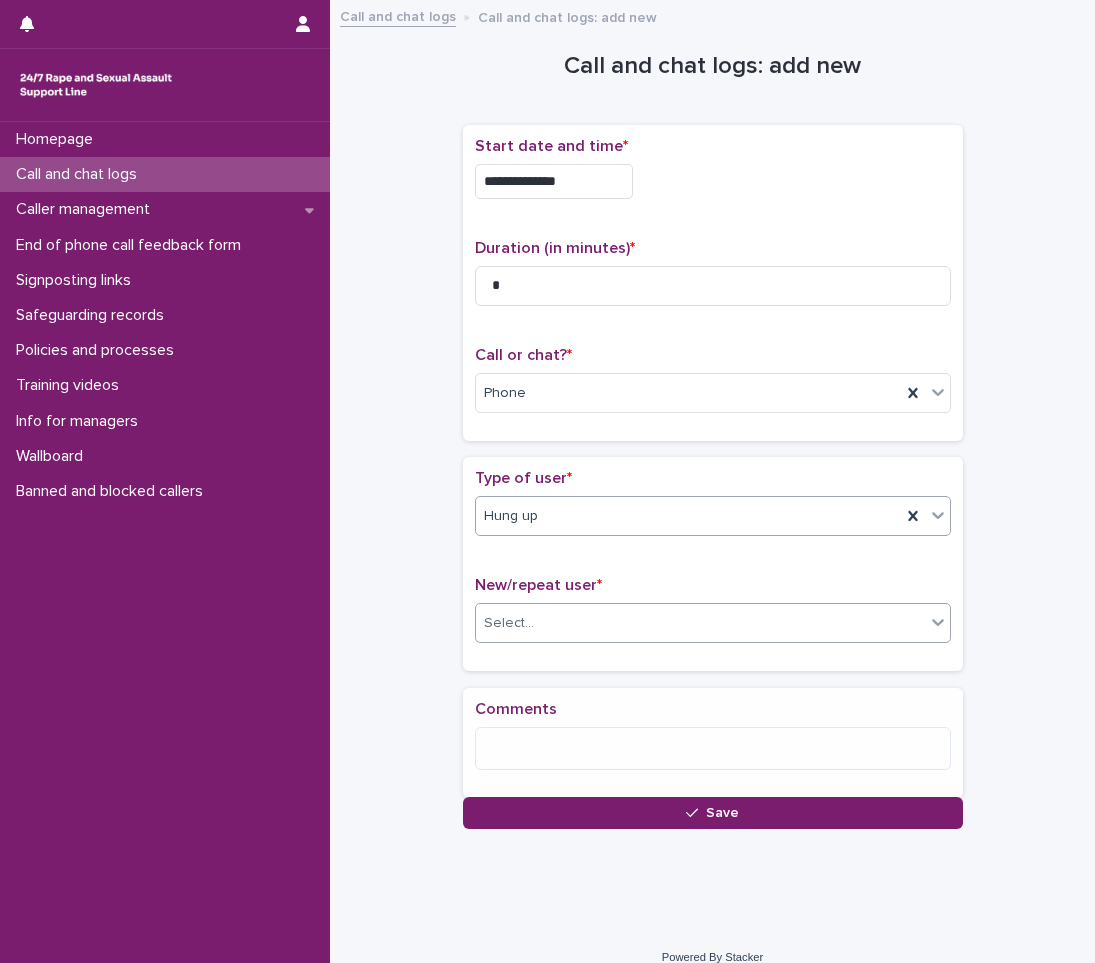 click on "Select..." at bounding box center [700, 623] 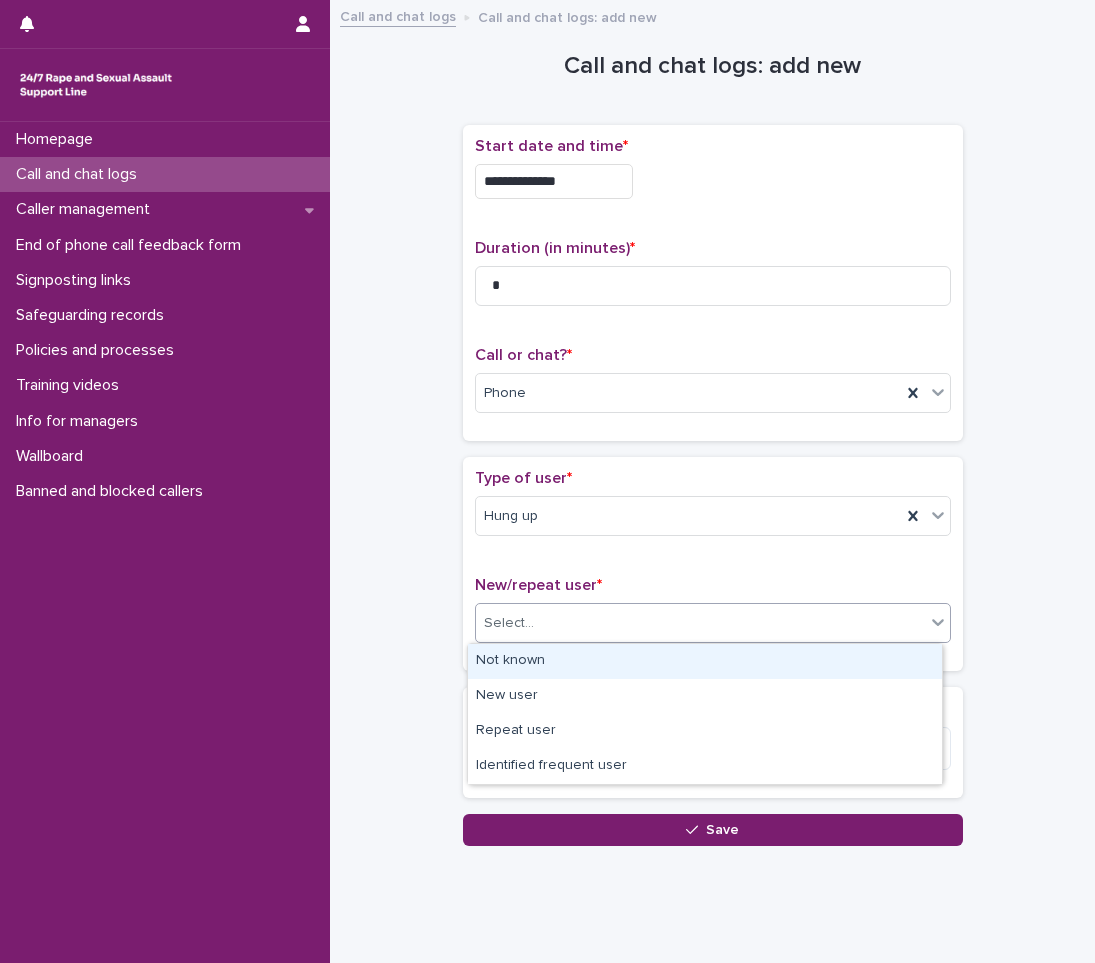click on "Not known" at bounding box center [705, 661] 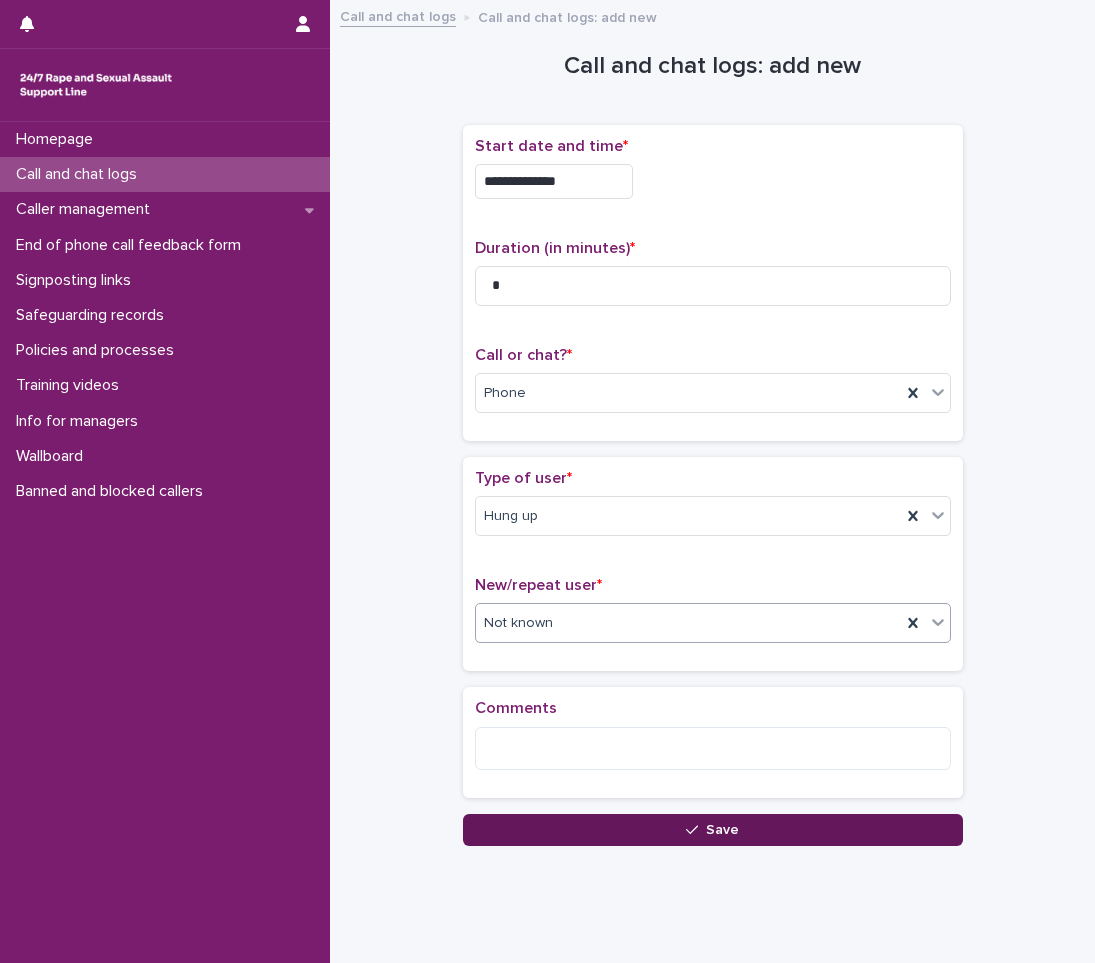 click on "Save" at bounding box center [713, 830] 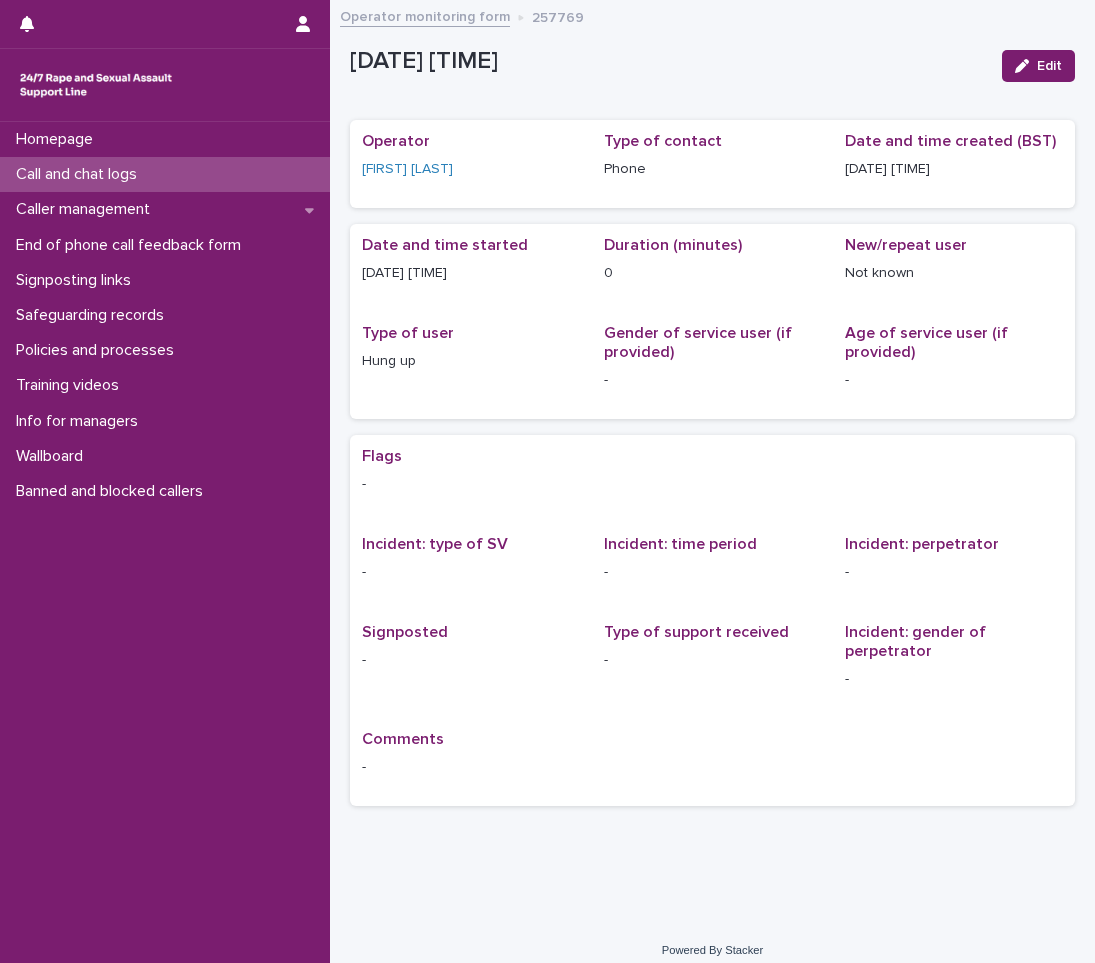 click on "Call and chat logs" at bounding box center (80, 174) 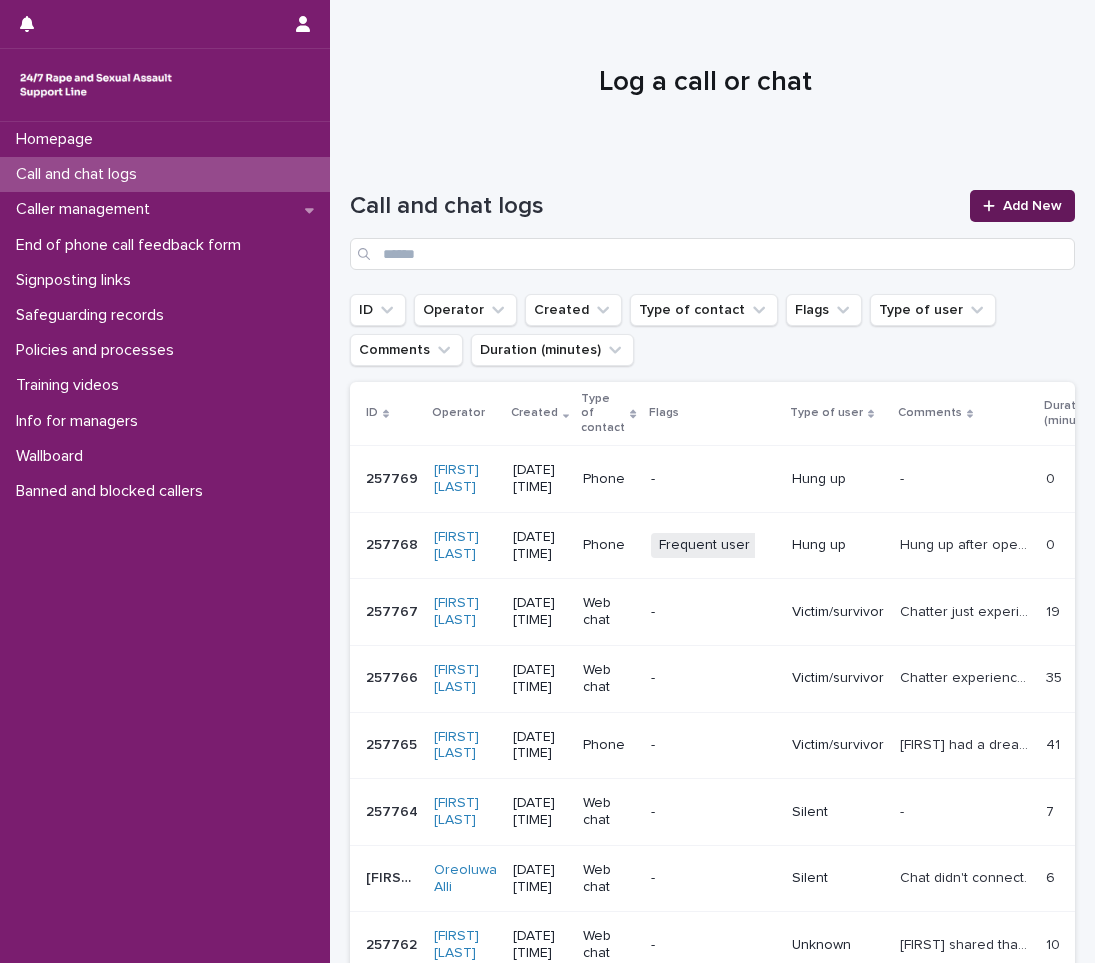 click on "Add New" at bounding box center (1032, 206) 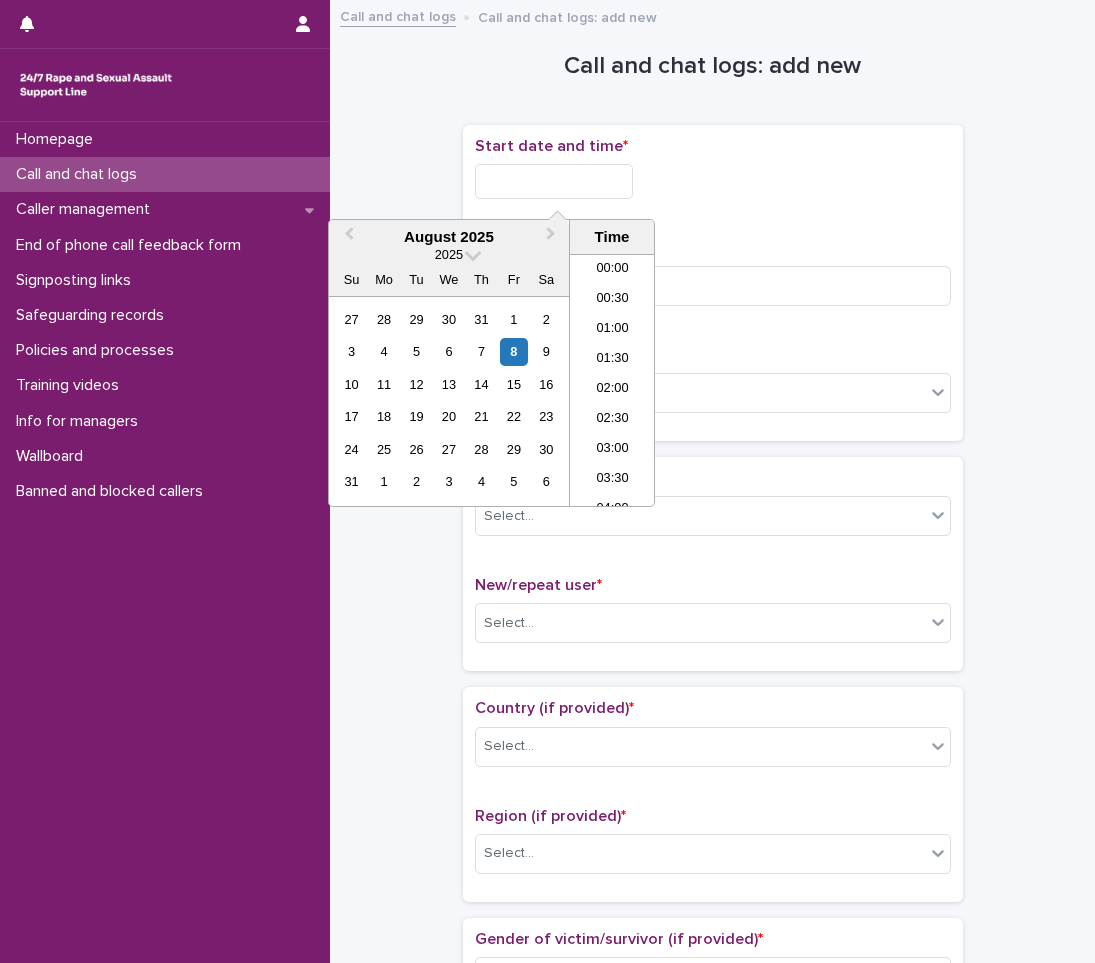 click at bounding box center (554, 181) 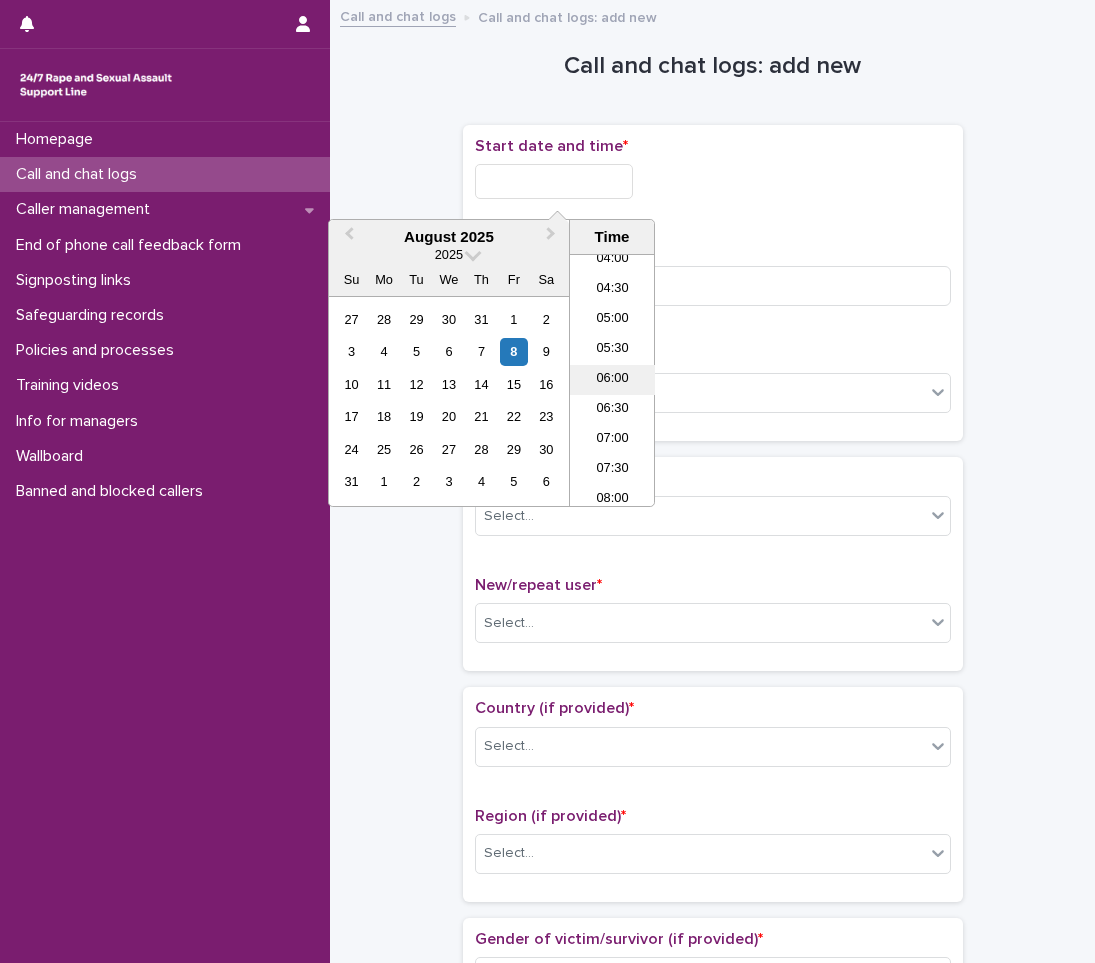 click on "06:00" at bounding box center [612, 380] 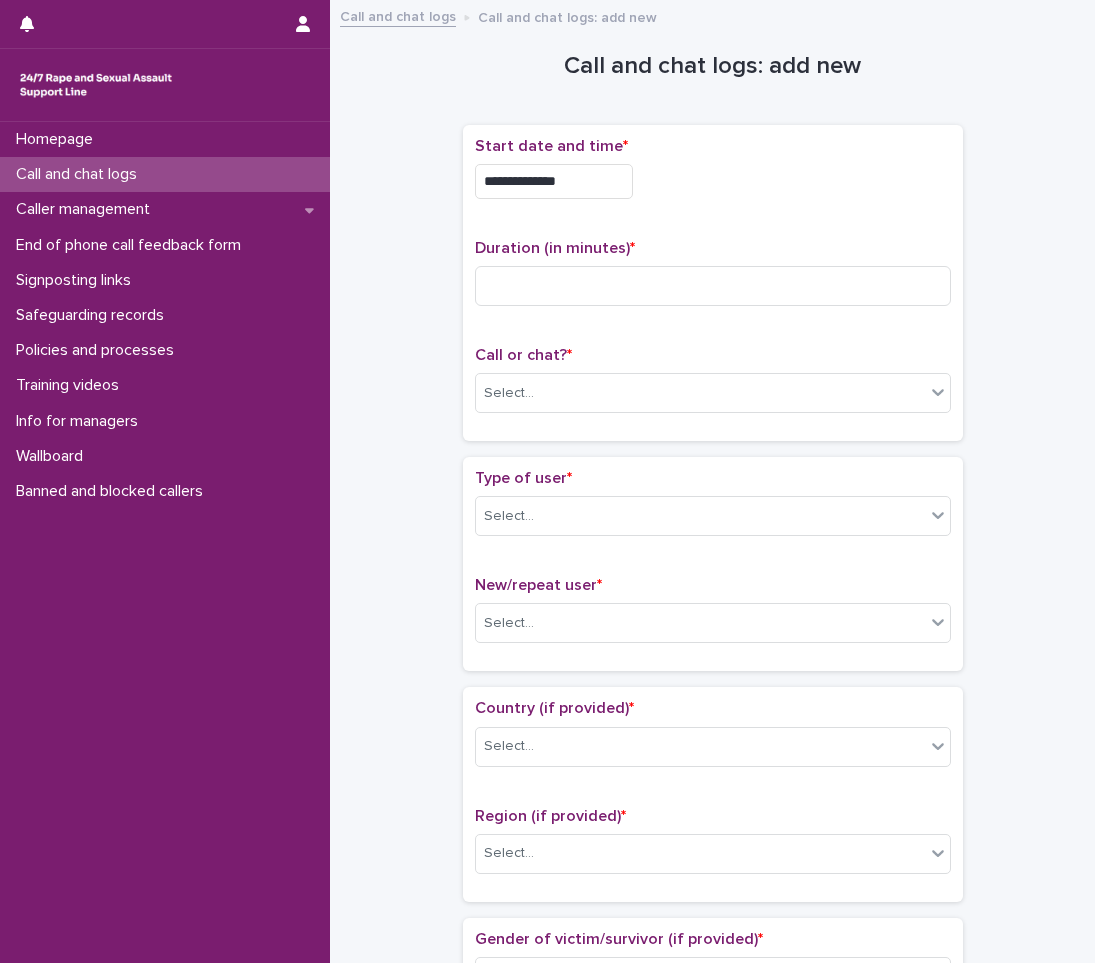 click on "**********" at bounding box center [554, 181] 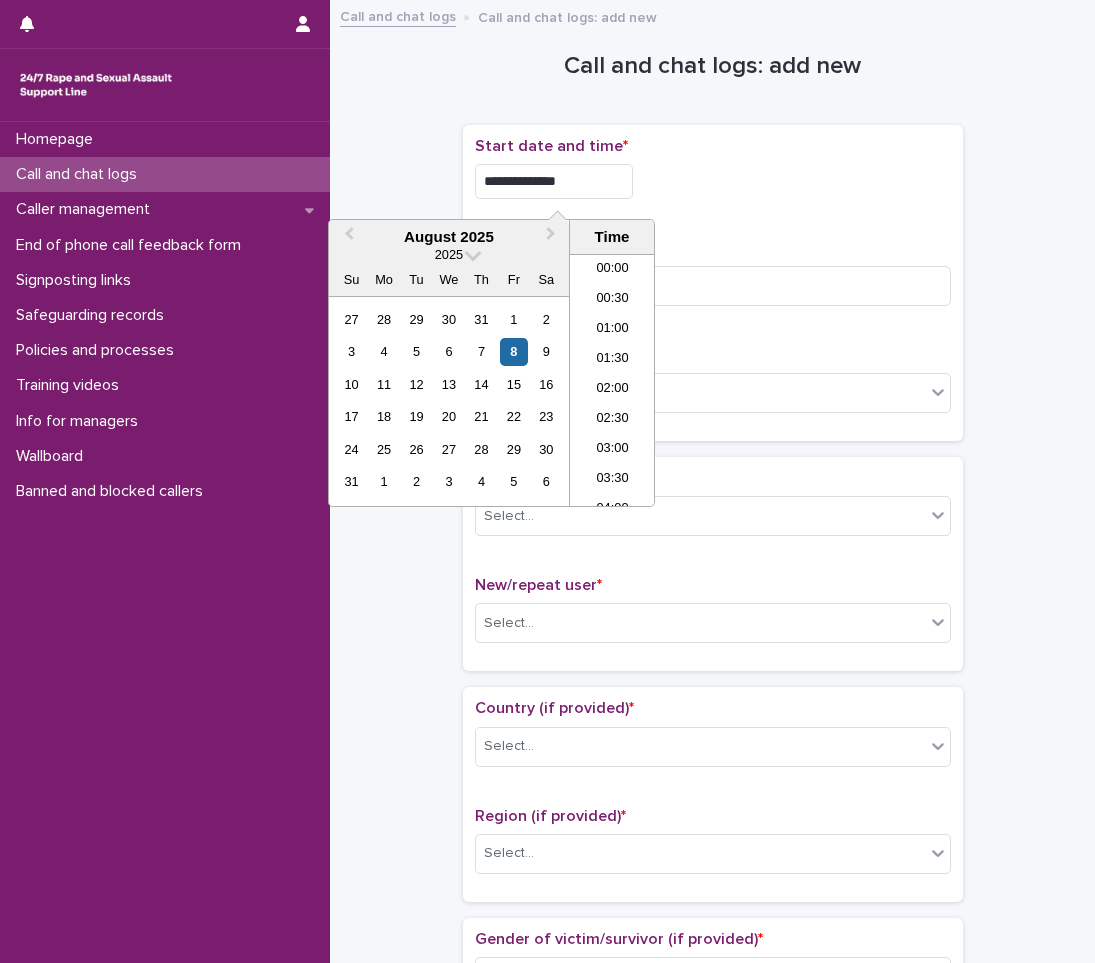 scroll, scrollTop: 250, scrollLeft: 0, axis: vertical 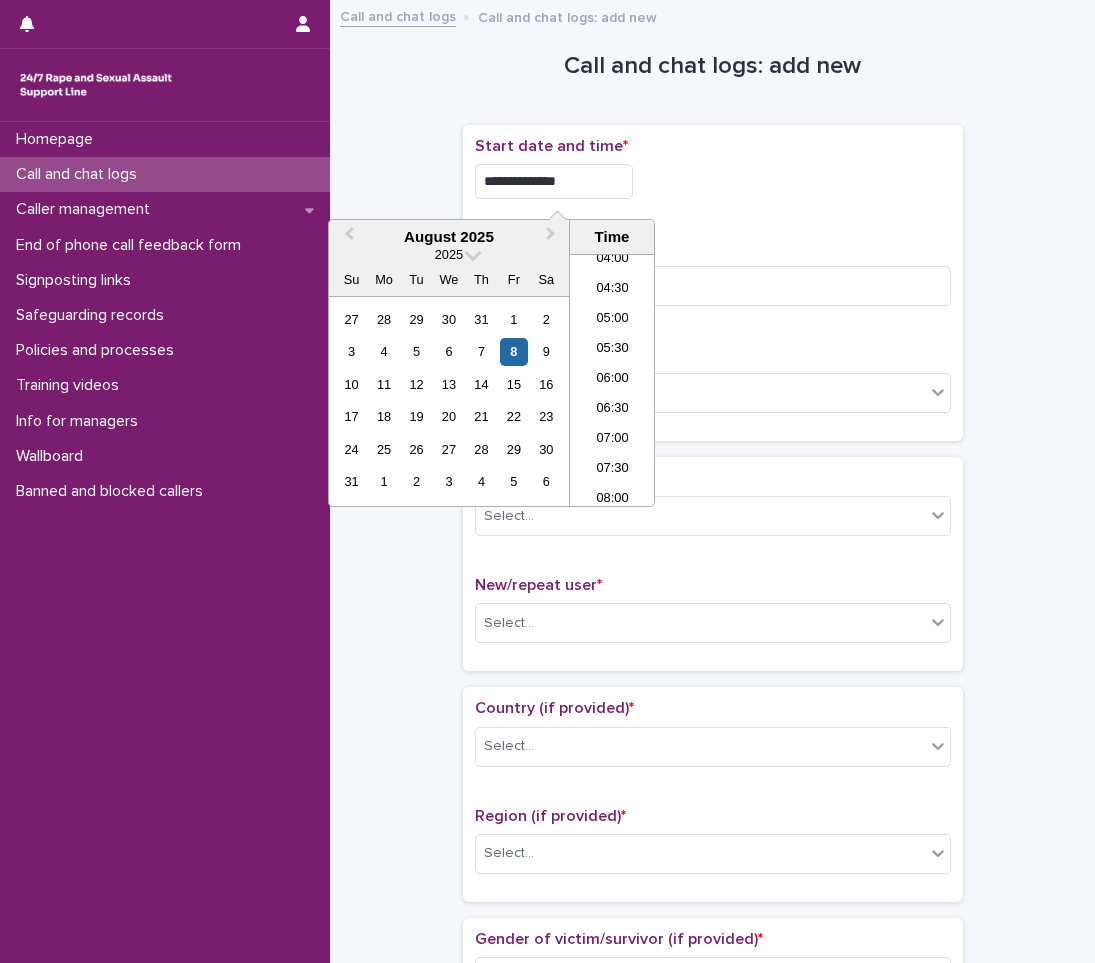 type on "**********" 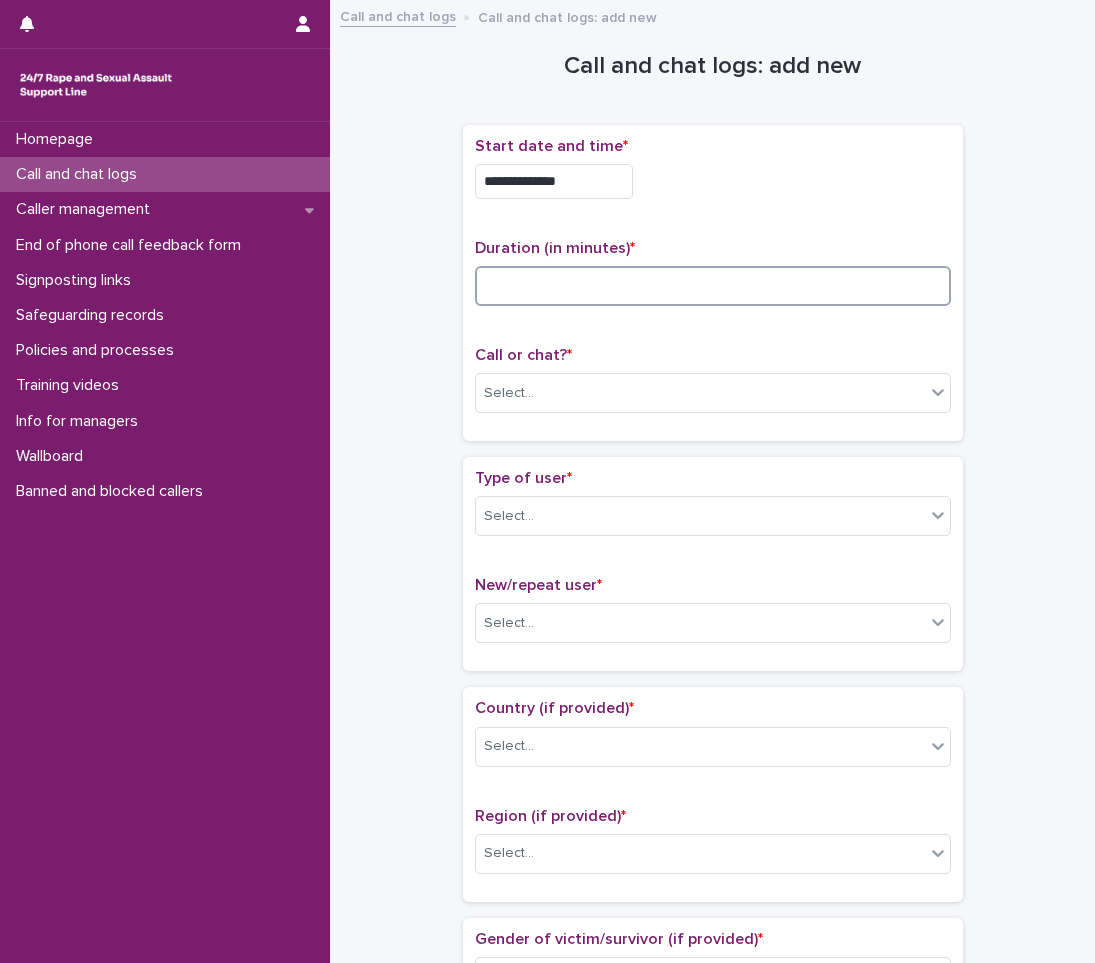 click at bounding box center [713, 286] 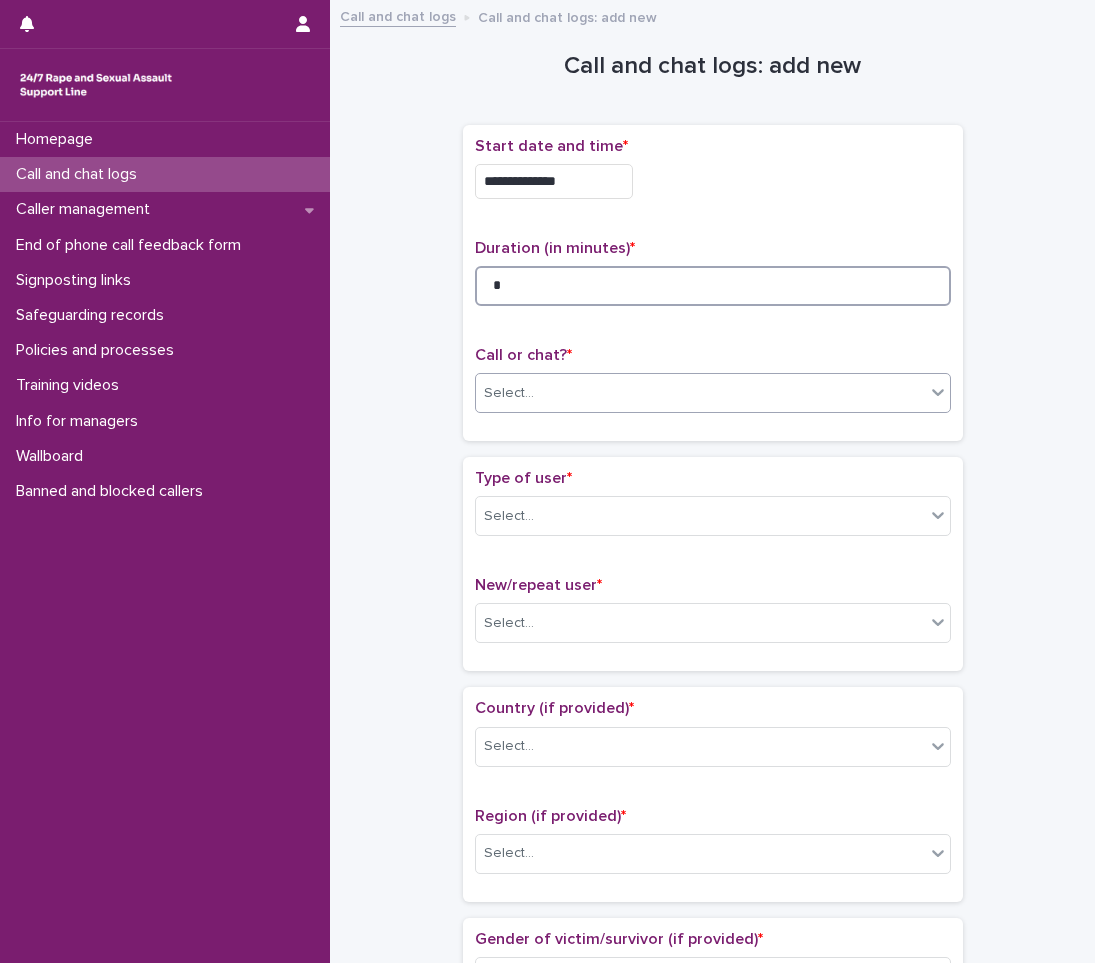 type on "*" 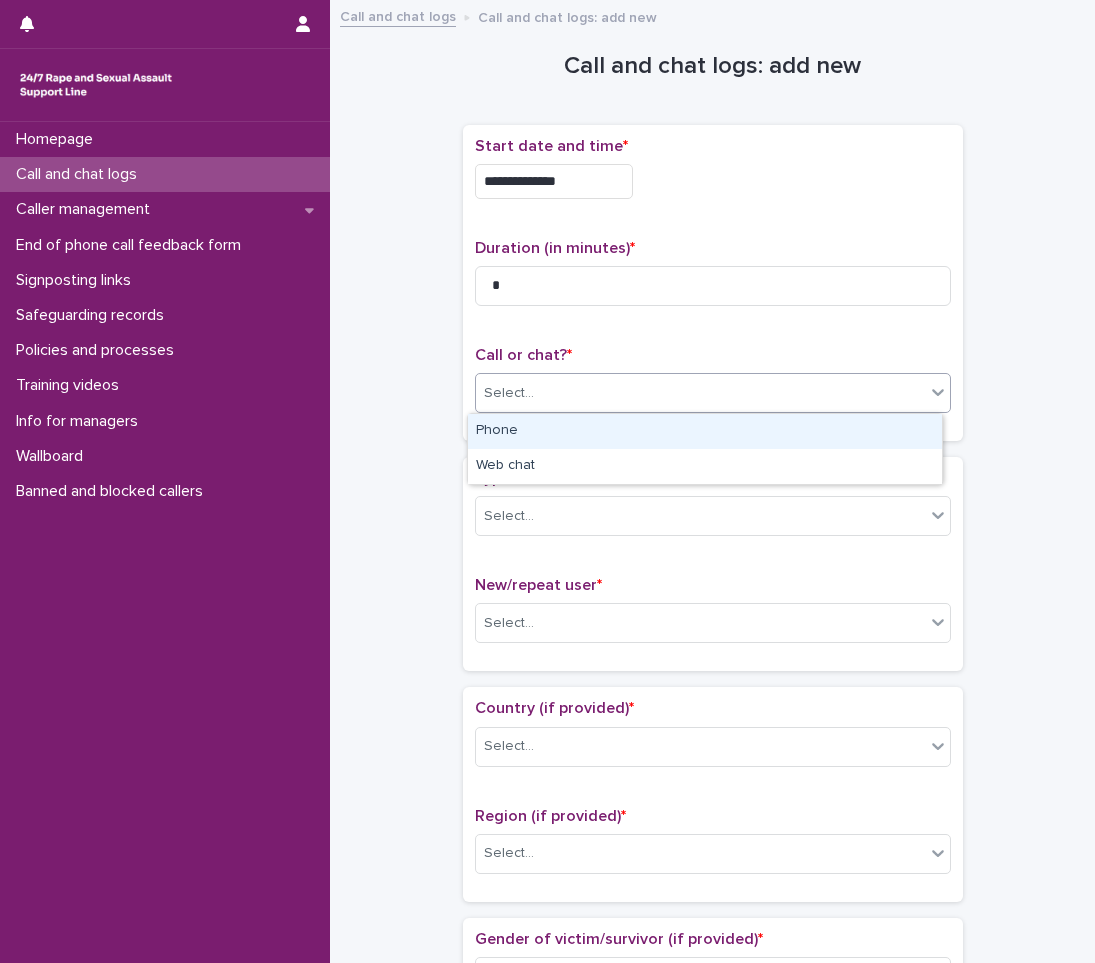 click on "Select..." at bounding box center [509, 393] 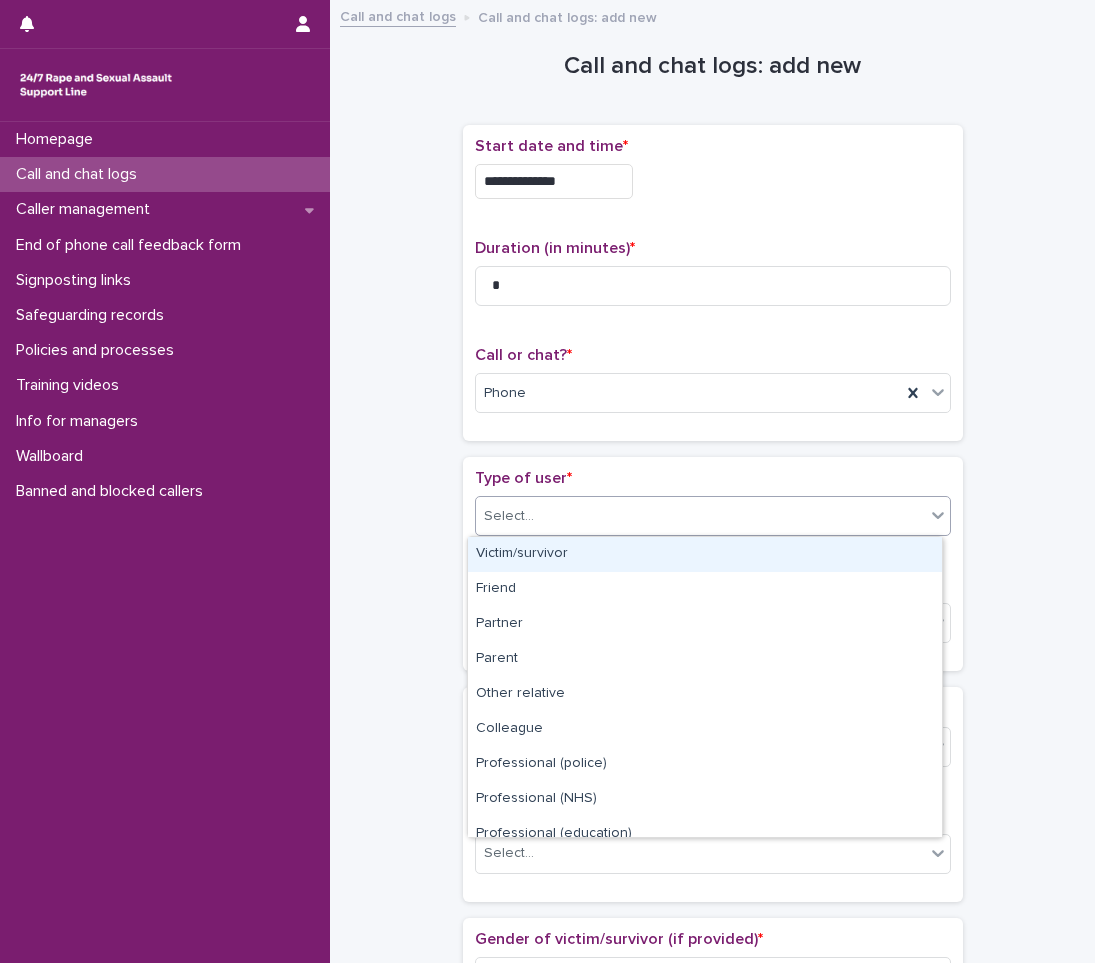 click on "Select..." at bounding box center (700, 516) 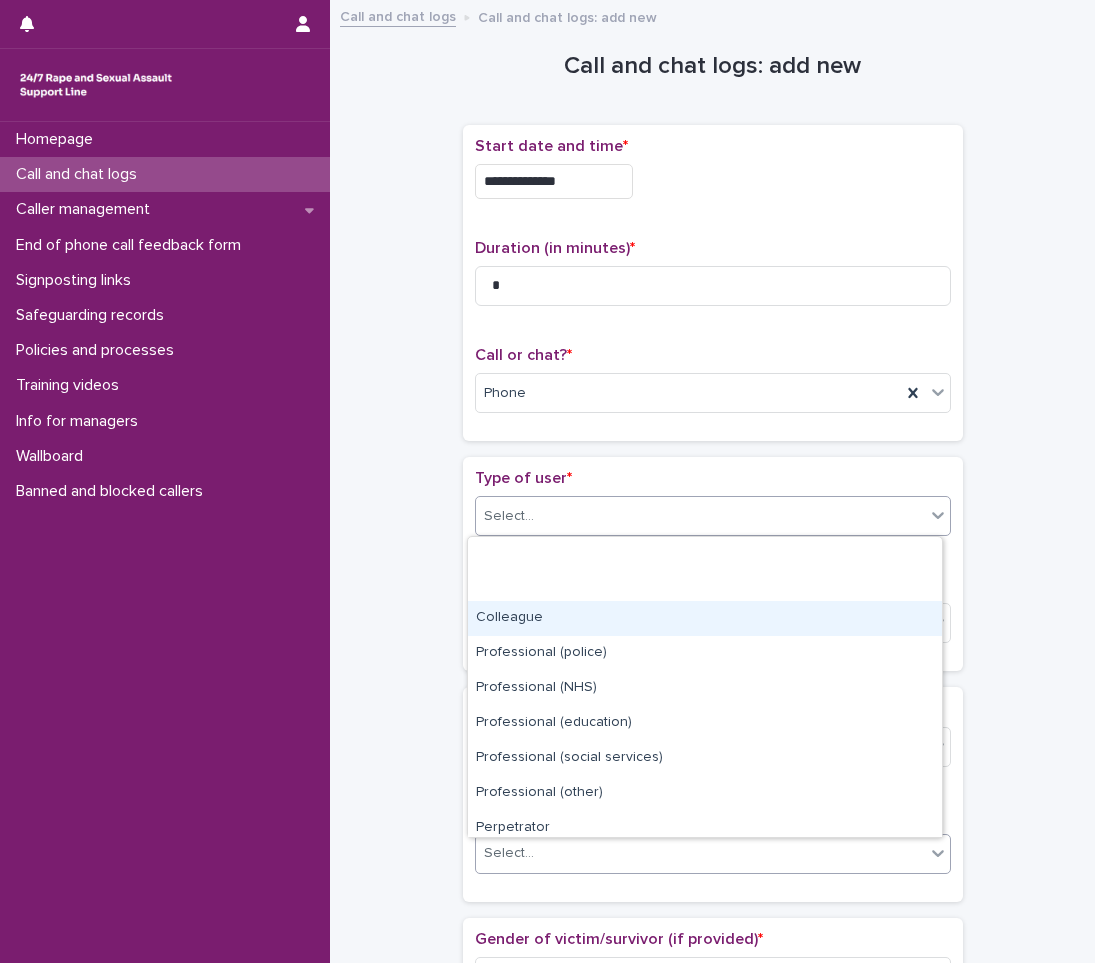 scroll, scrollTop: 225, scrollLeft: 0, axis: vertical 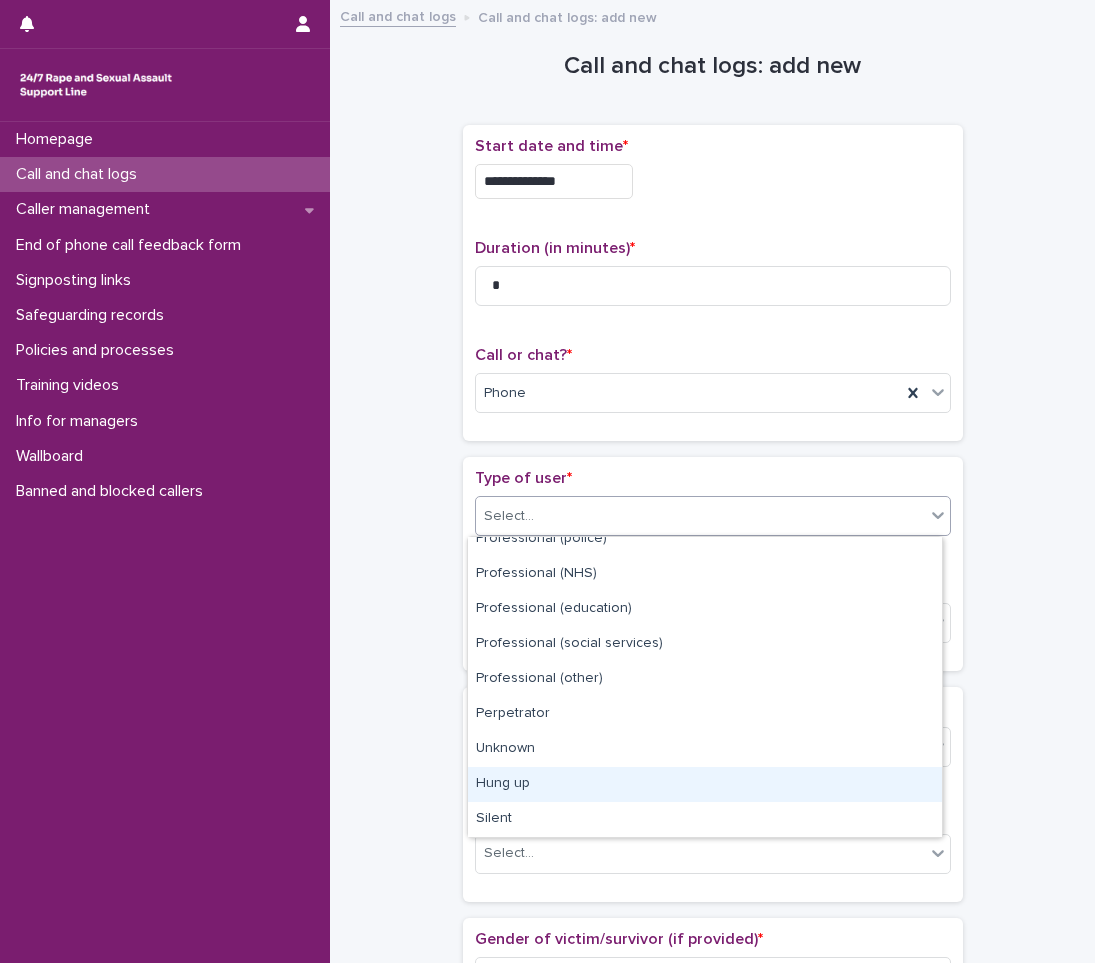 click on "Hung up" at bounding box center [705, 784] 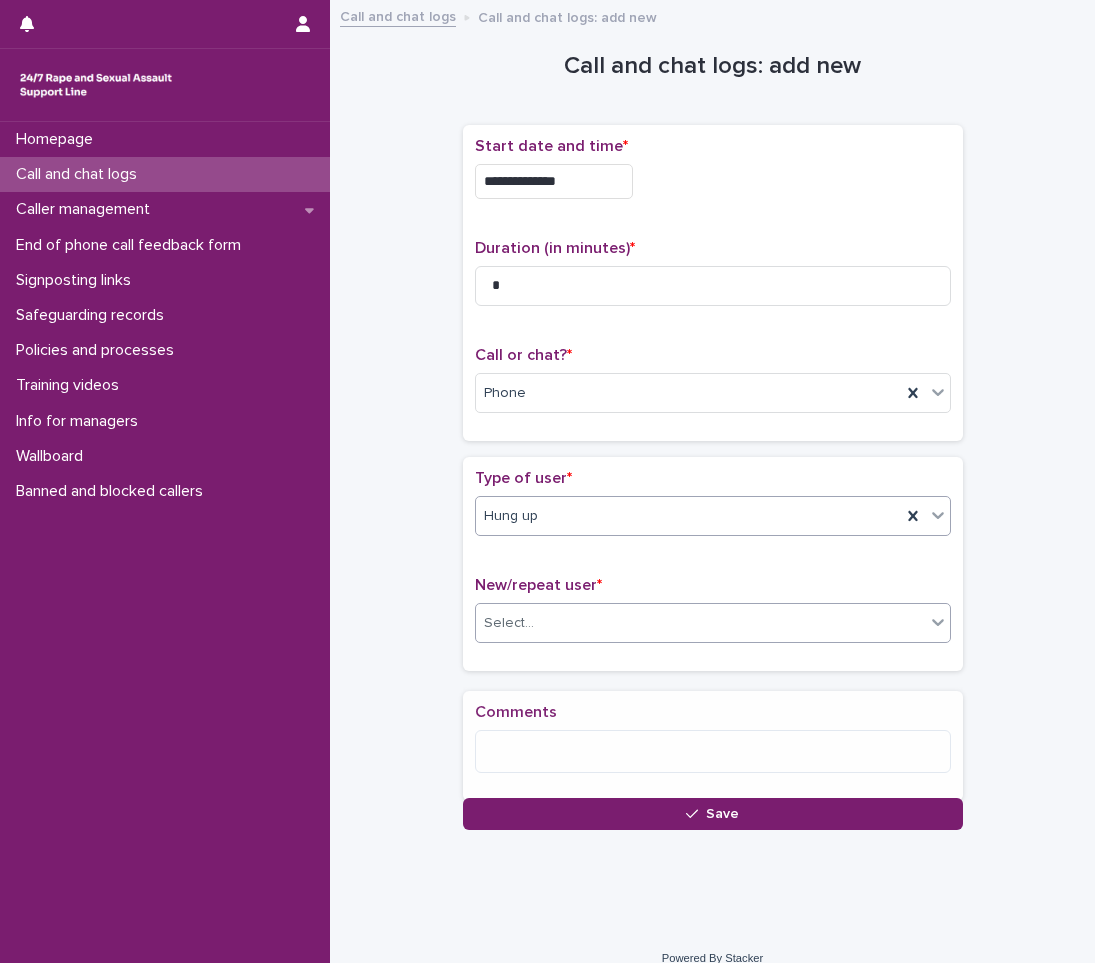 click on "Select..." at bounding box center (700, 623) 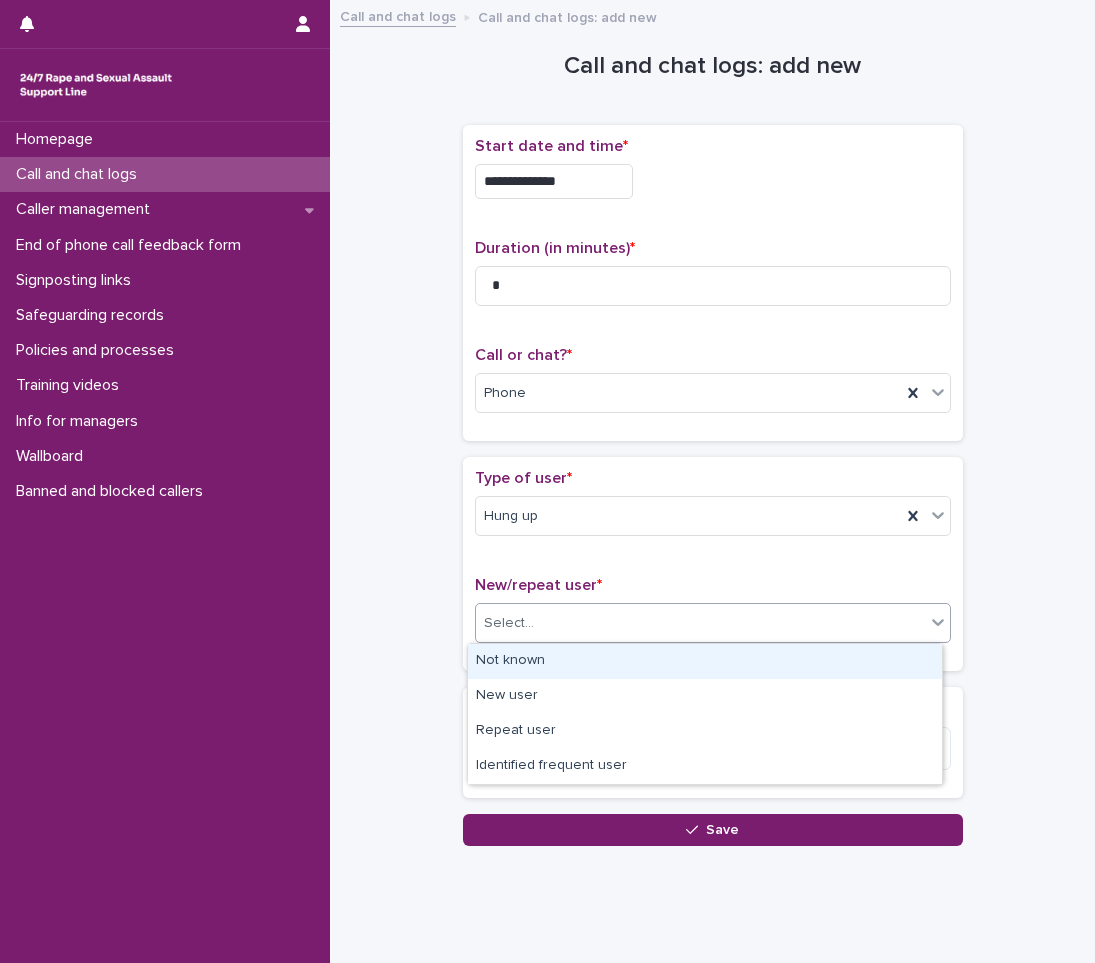 click on "Not known" at bounding box center (705, 661) 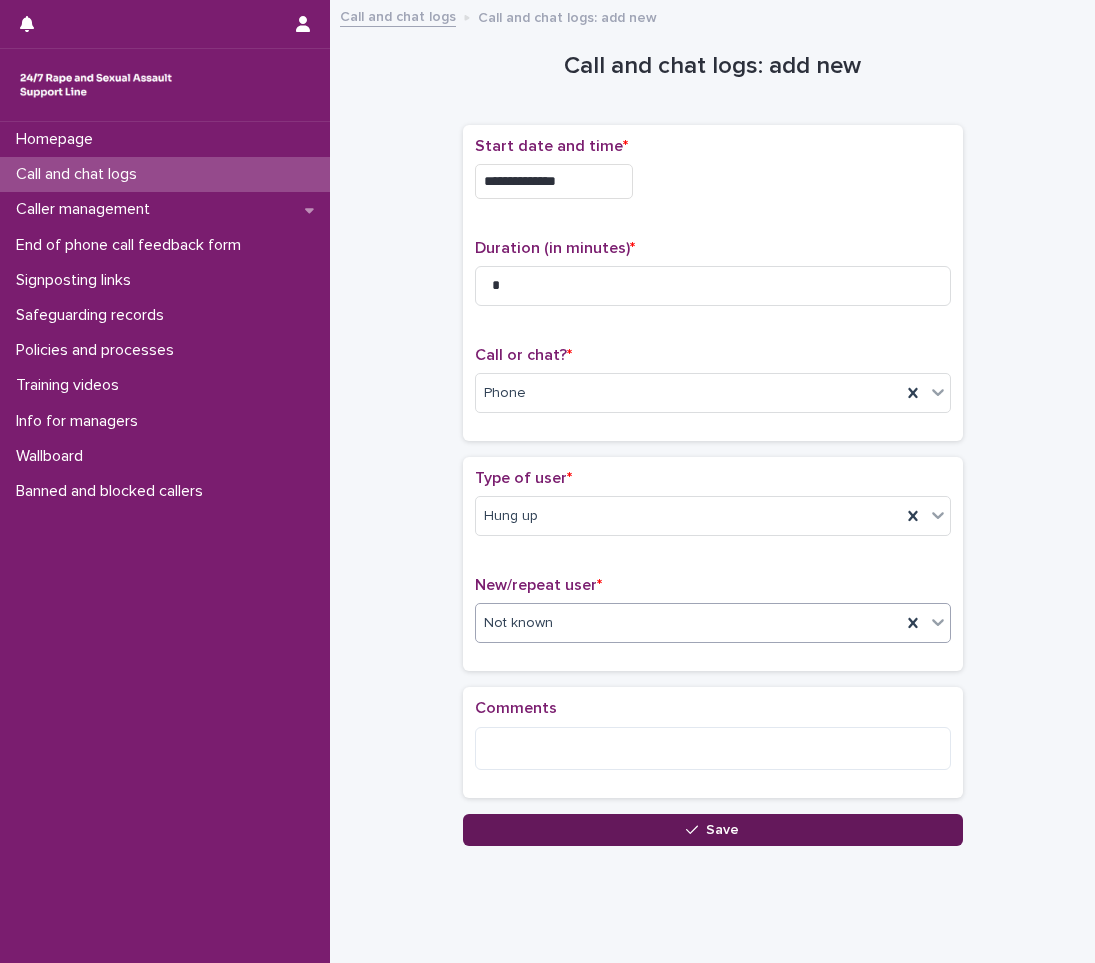 click on "Save" at bounding box center [713, 830] 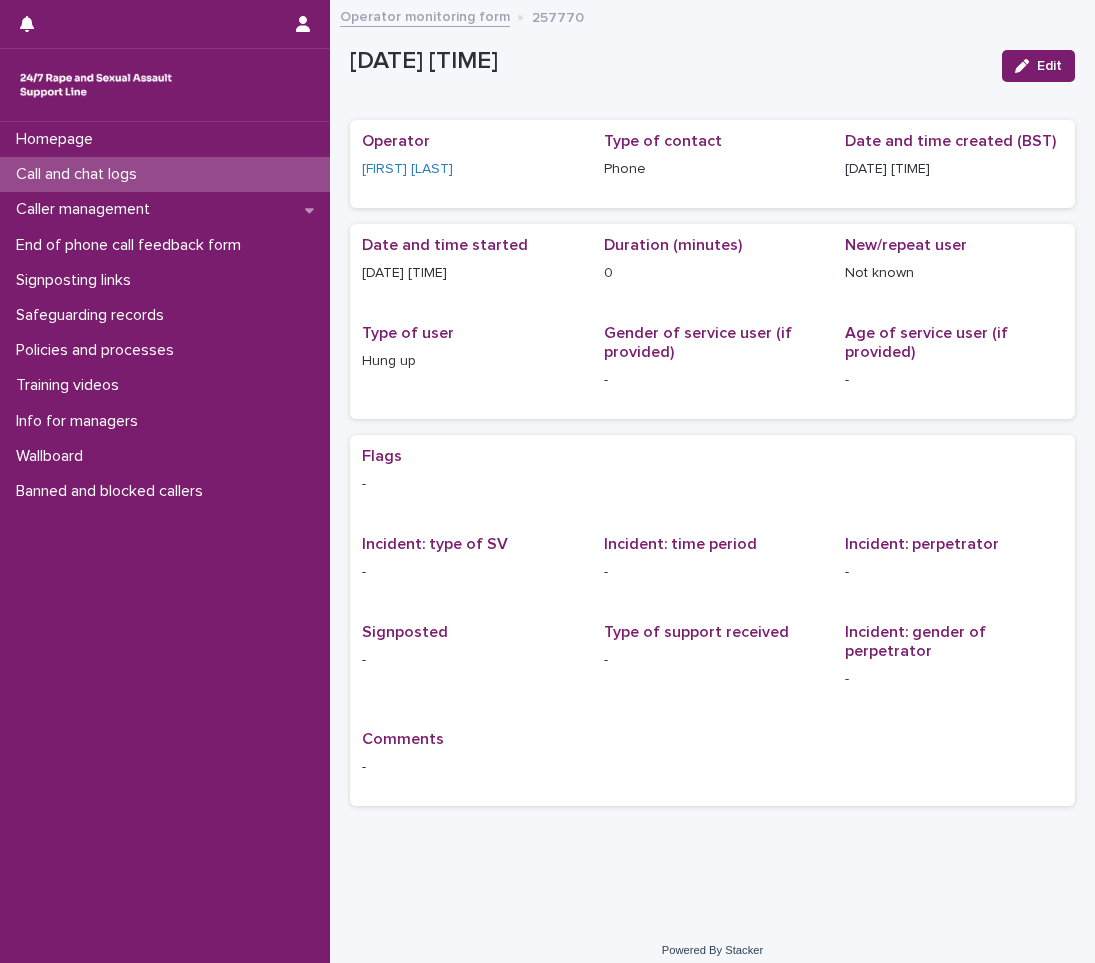 click on "Call and chat logs" at bounding box center [165, 174] 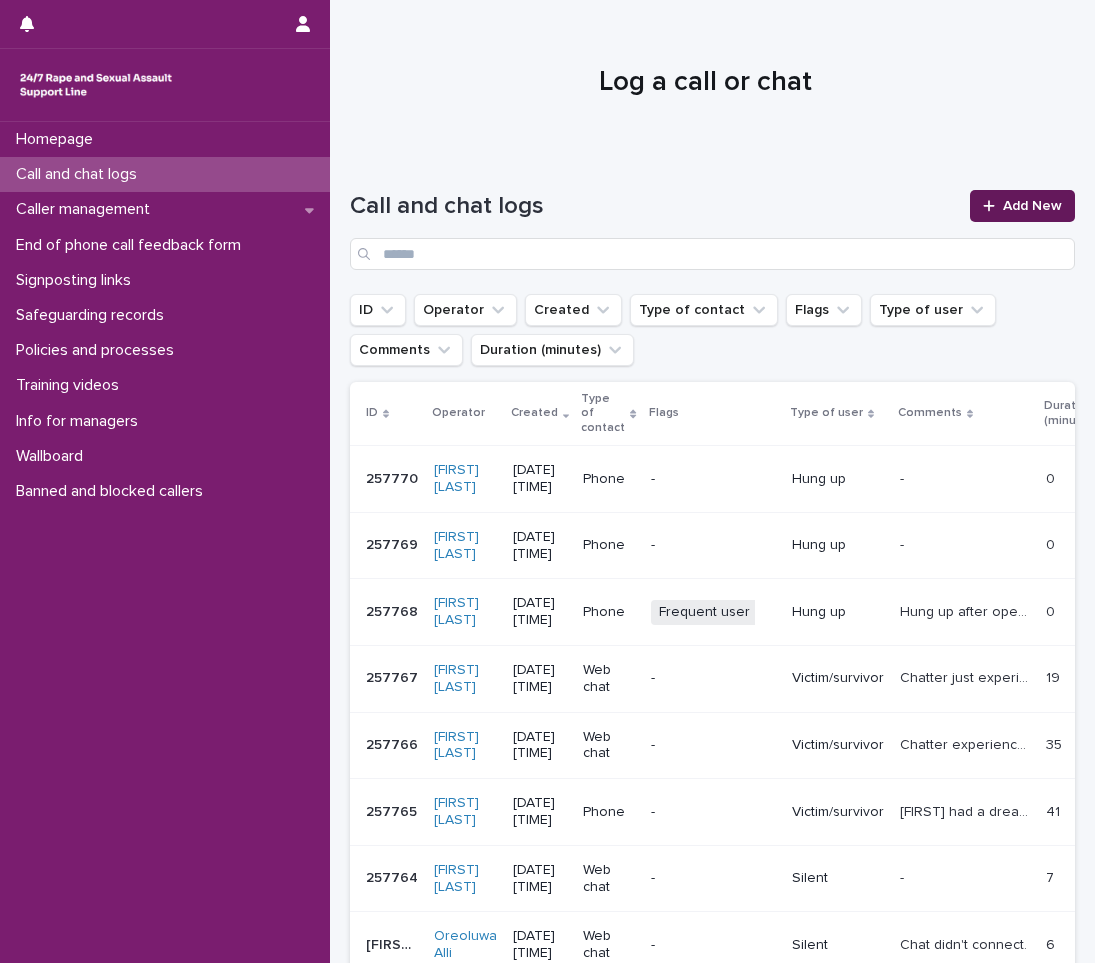 click on "Add New" at bounding box center (1022, 206) 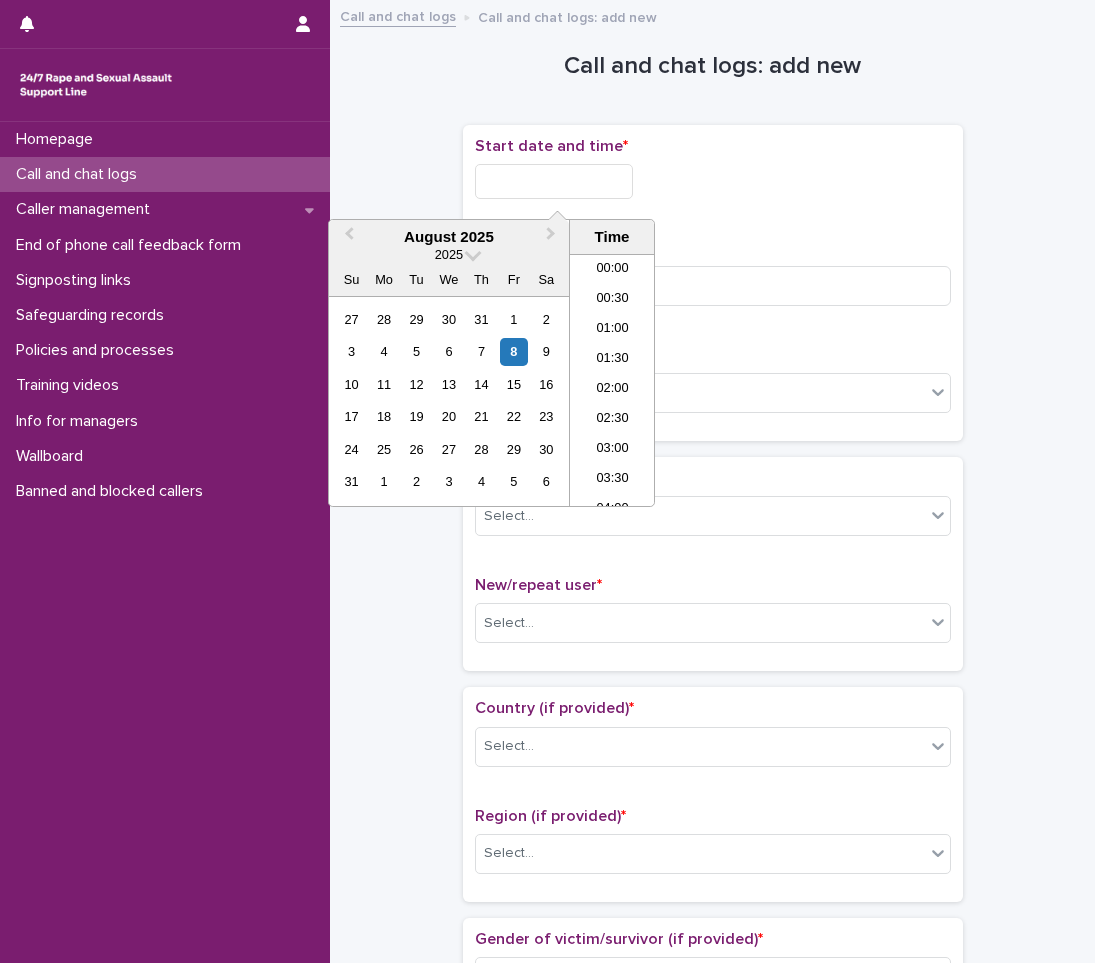 click at bounding box center [554, 181] 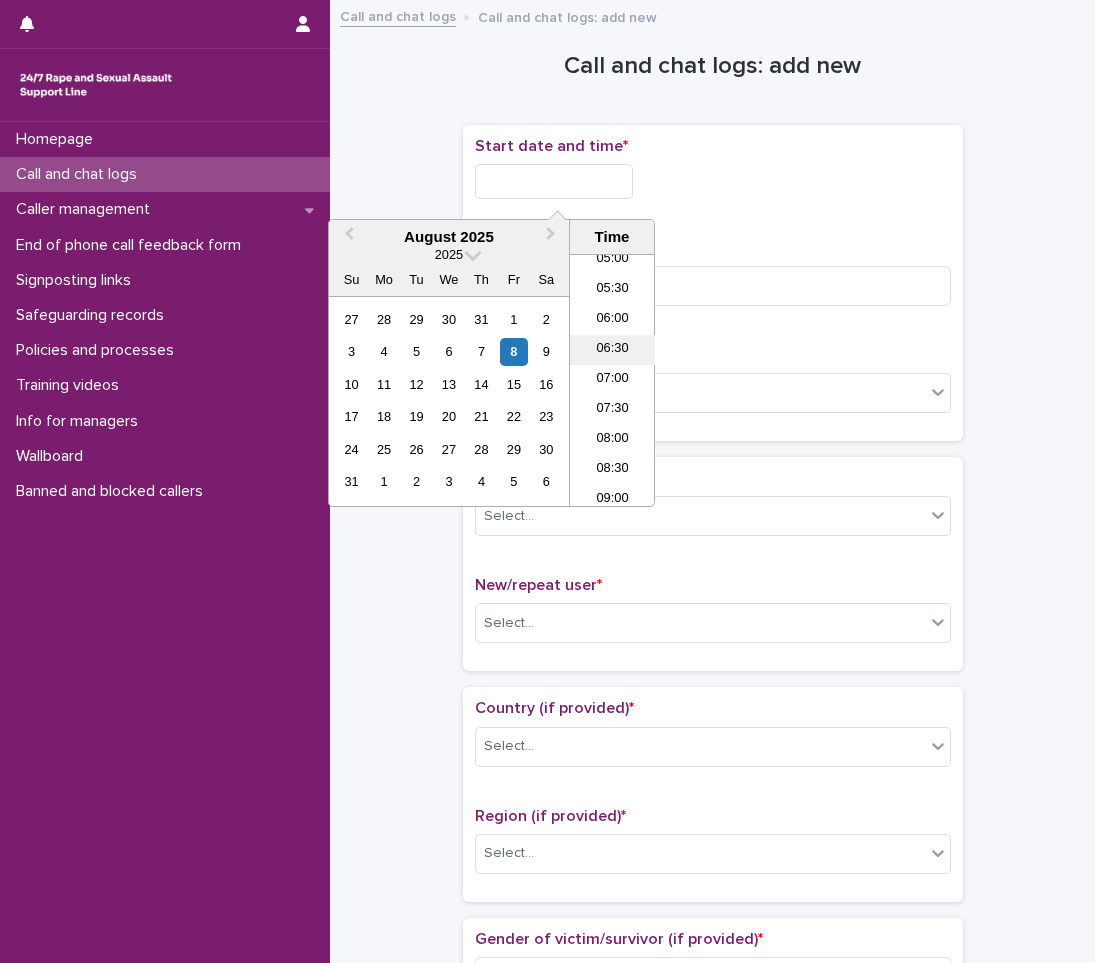 click on "06:30" at bounding box center [612, 350] 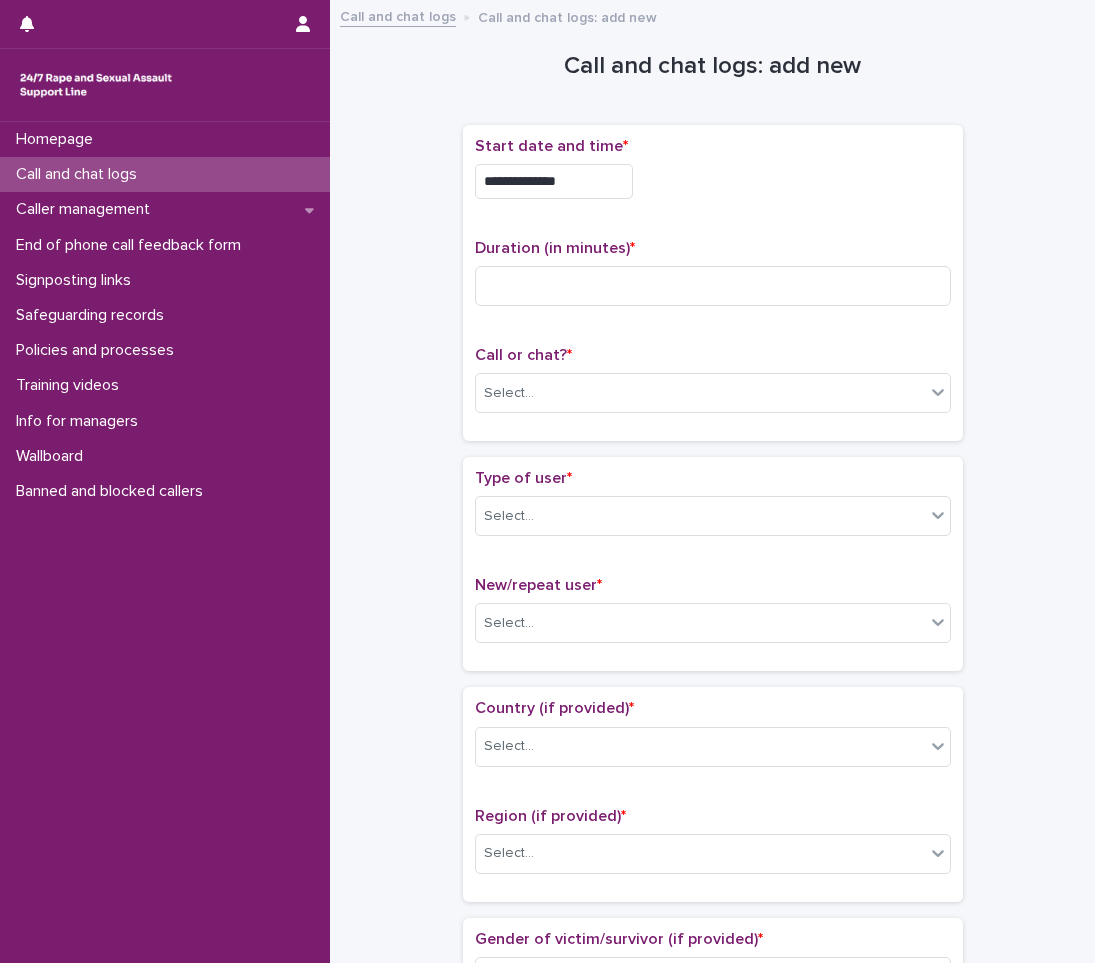click on "**********" at bounding box center (554, 181) 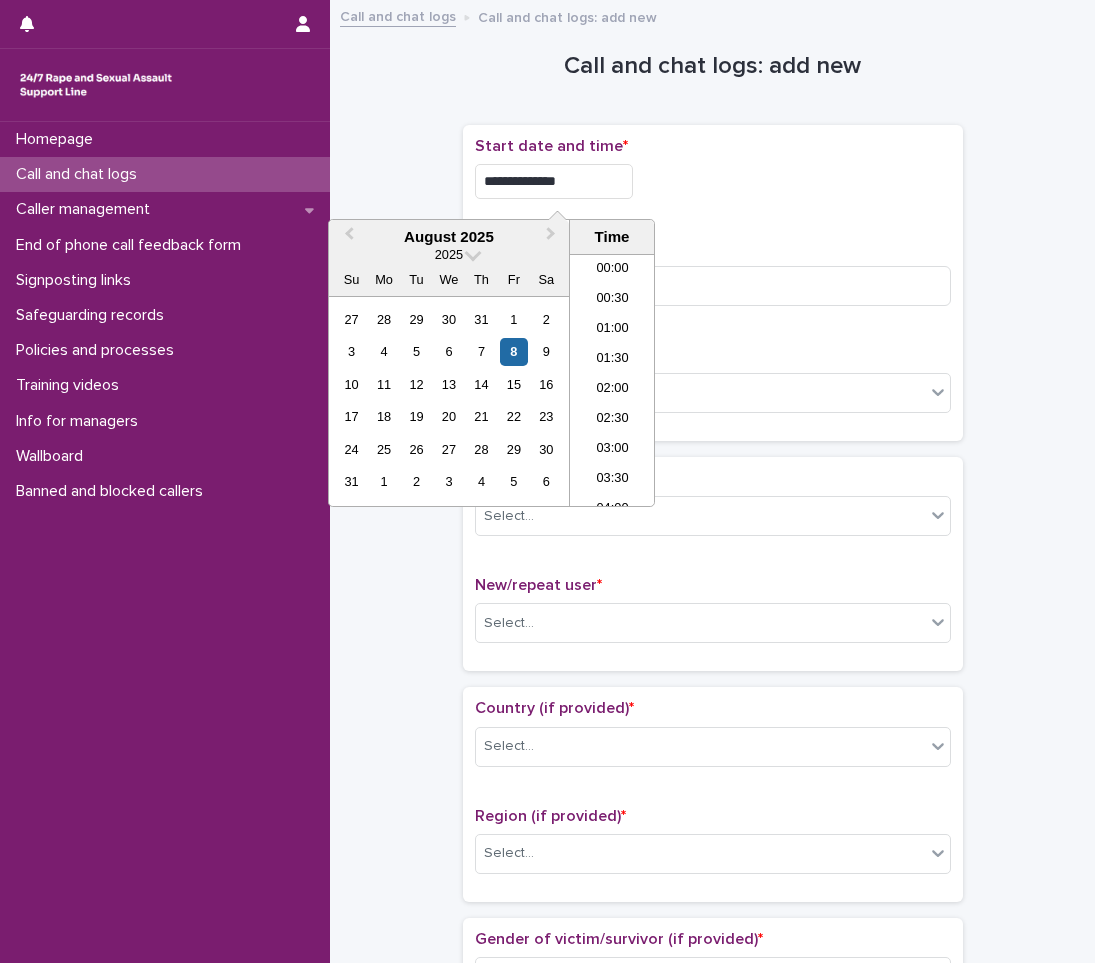 scroll, scrollTop: 280, scrollLeft: 0, axis: vertical 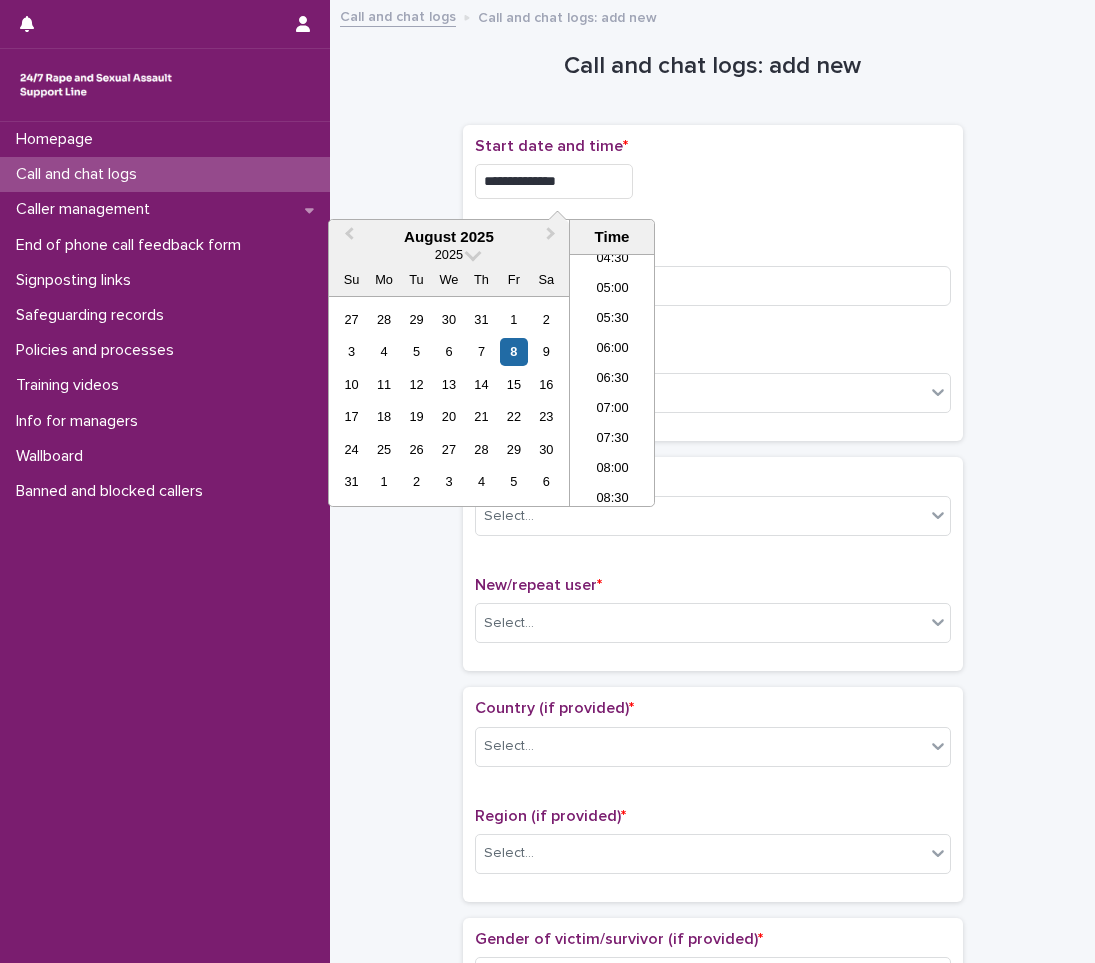 type on "**********" 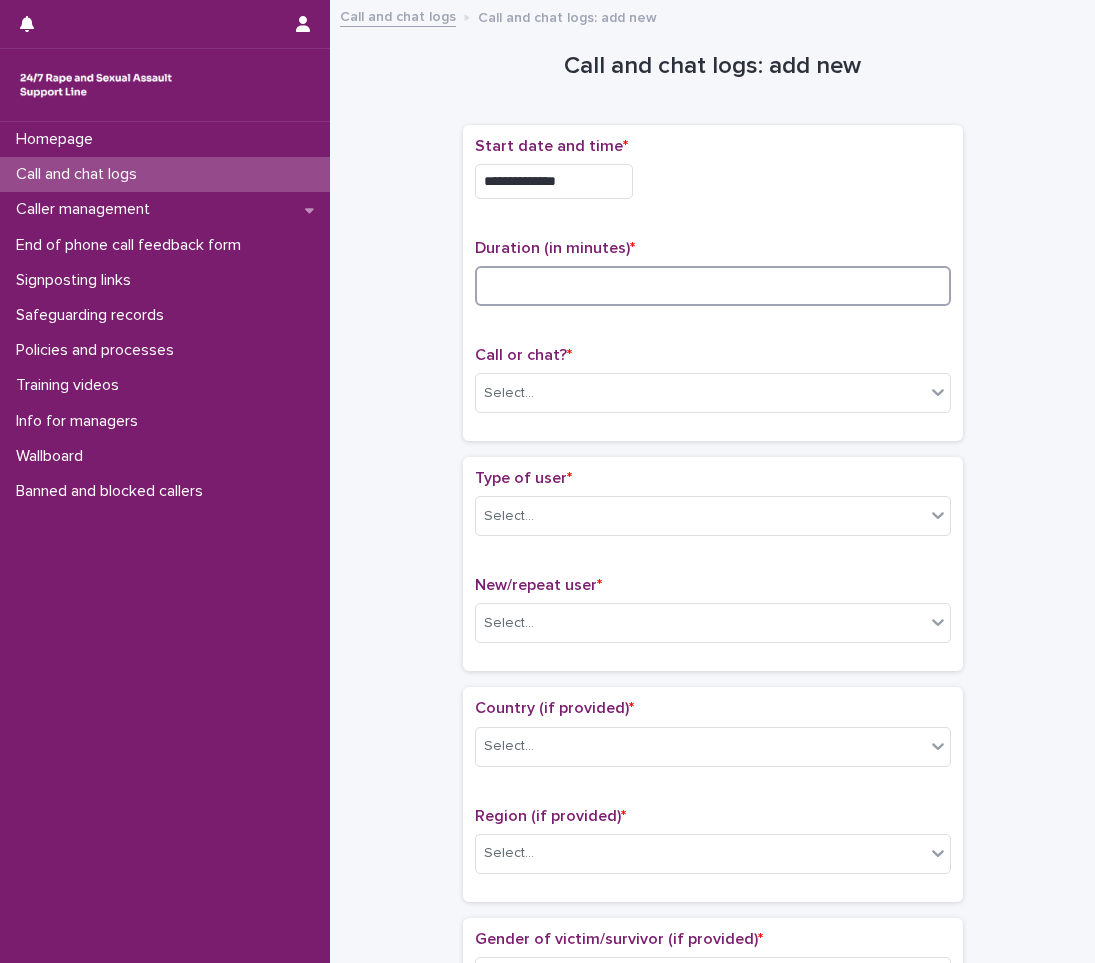 click at bounding box center (713, 286) 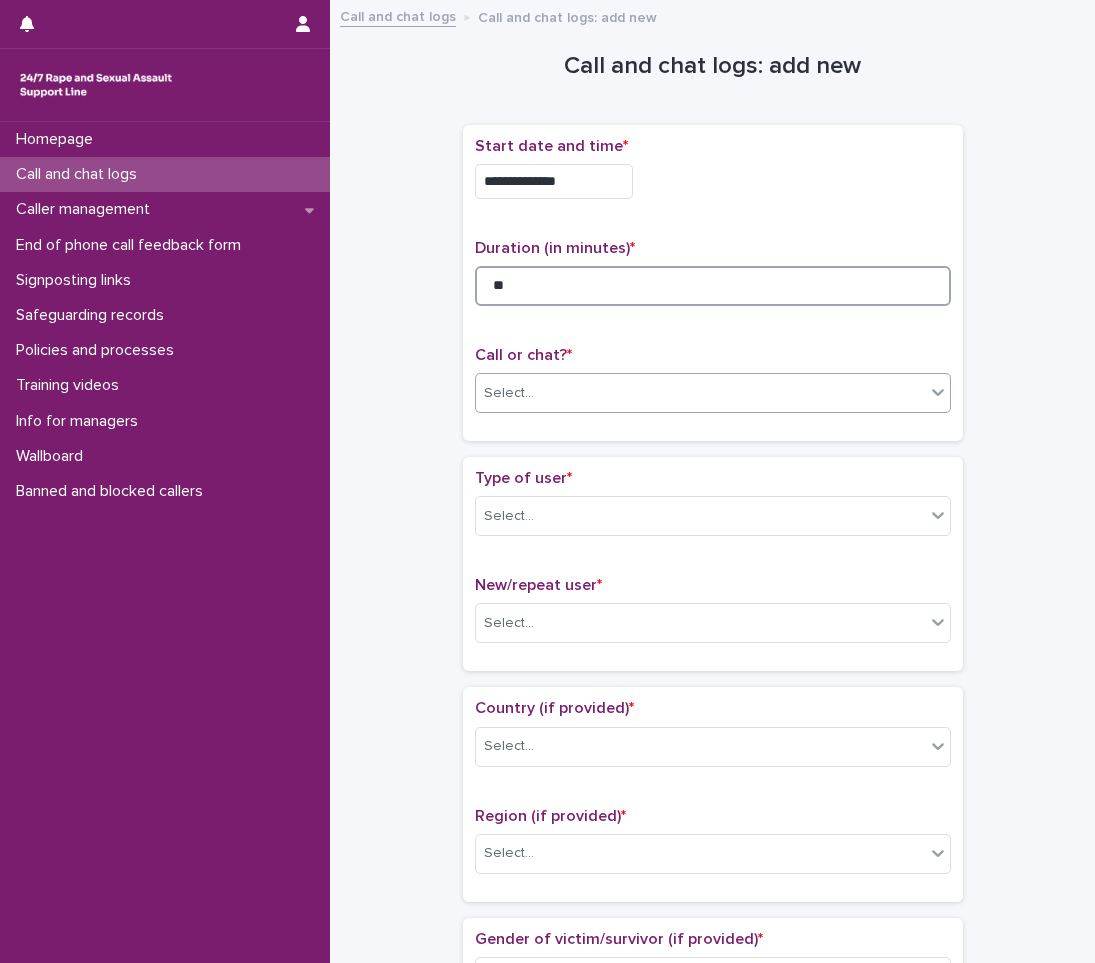 type on "**" 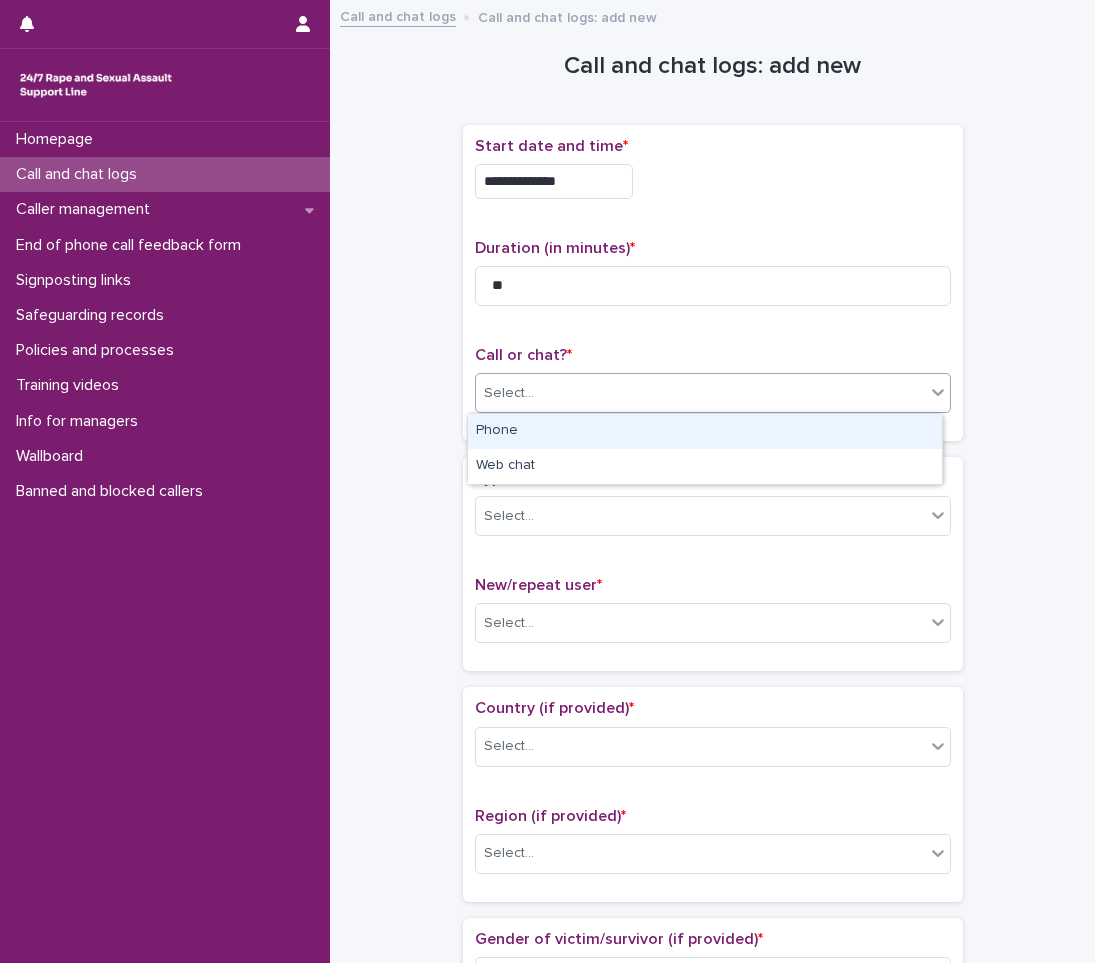 drag, startPoint x: 548, startPoint y: 385, endPoint x: 551, endPoint y: 425, distance: 40.112343 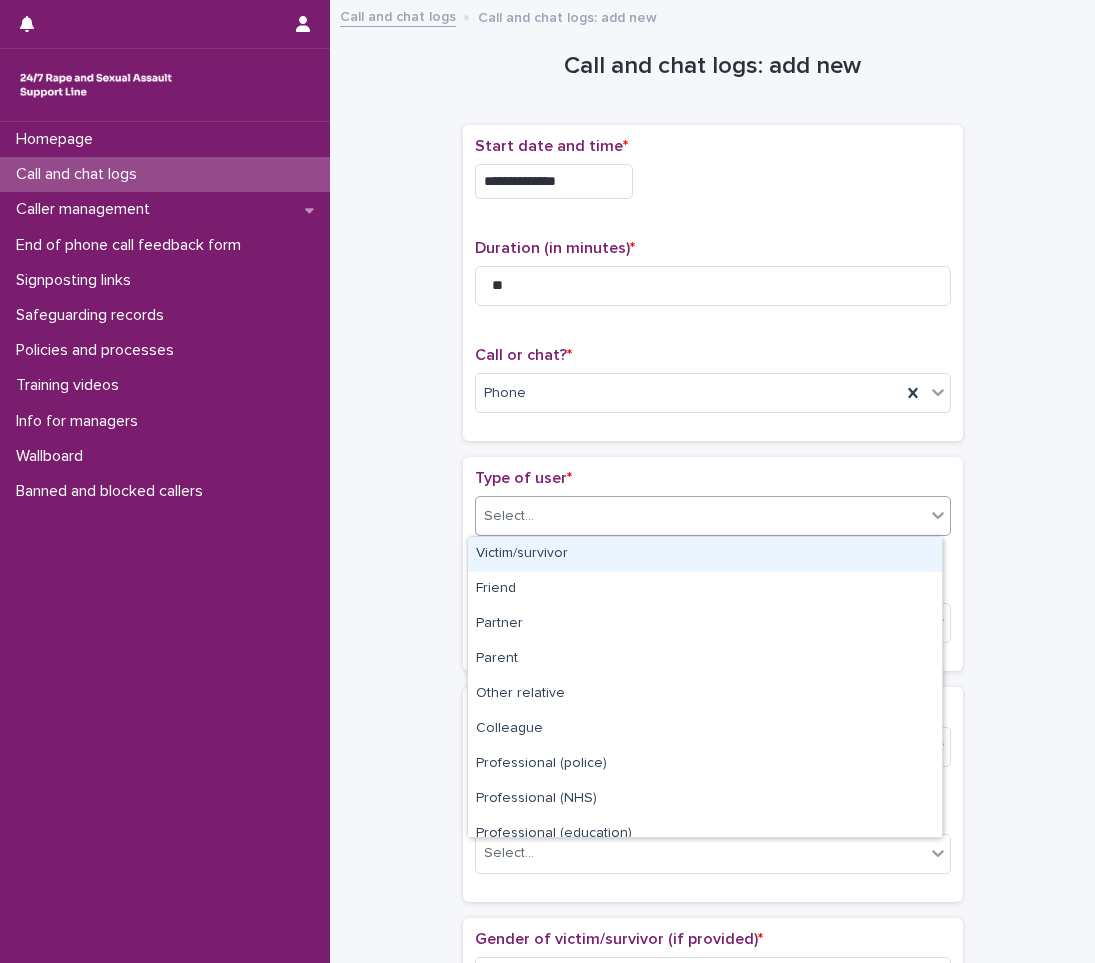 click on "Select..." at bounding box center [700, 516] 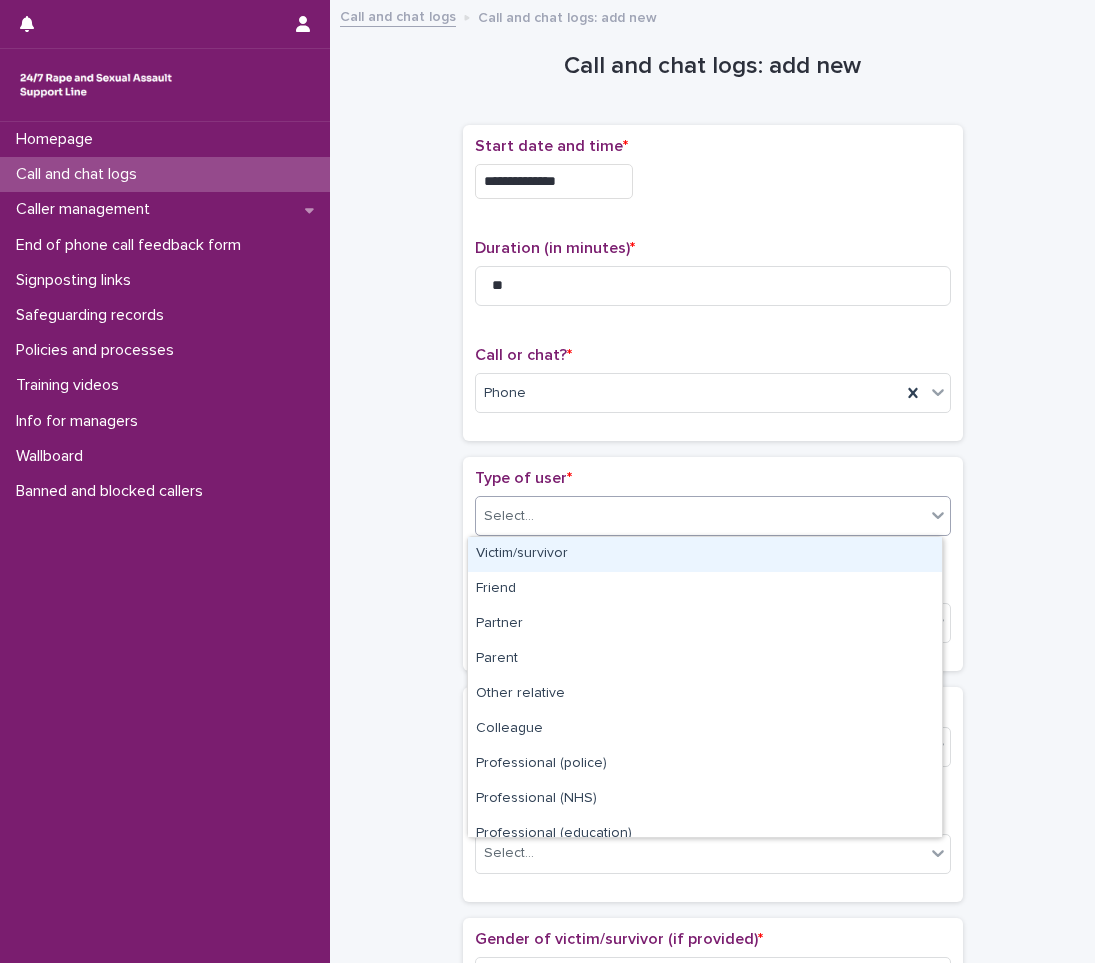 click on "Victim/survivor" at bounding box center [705, 554] 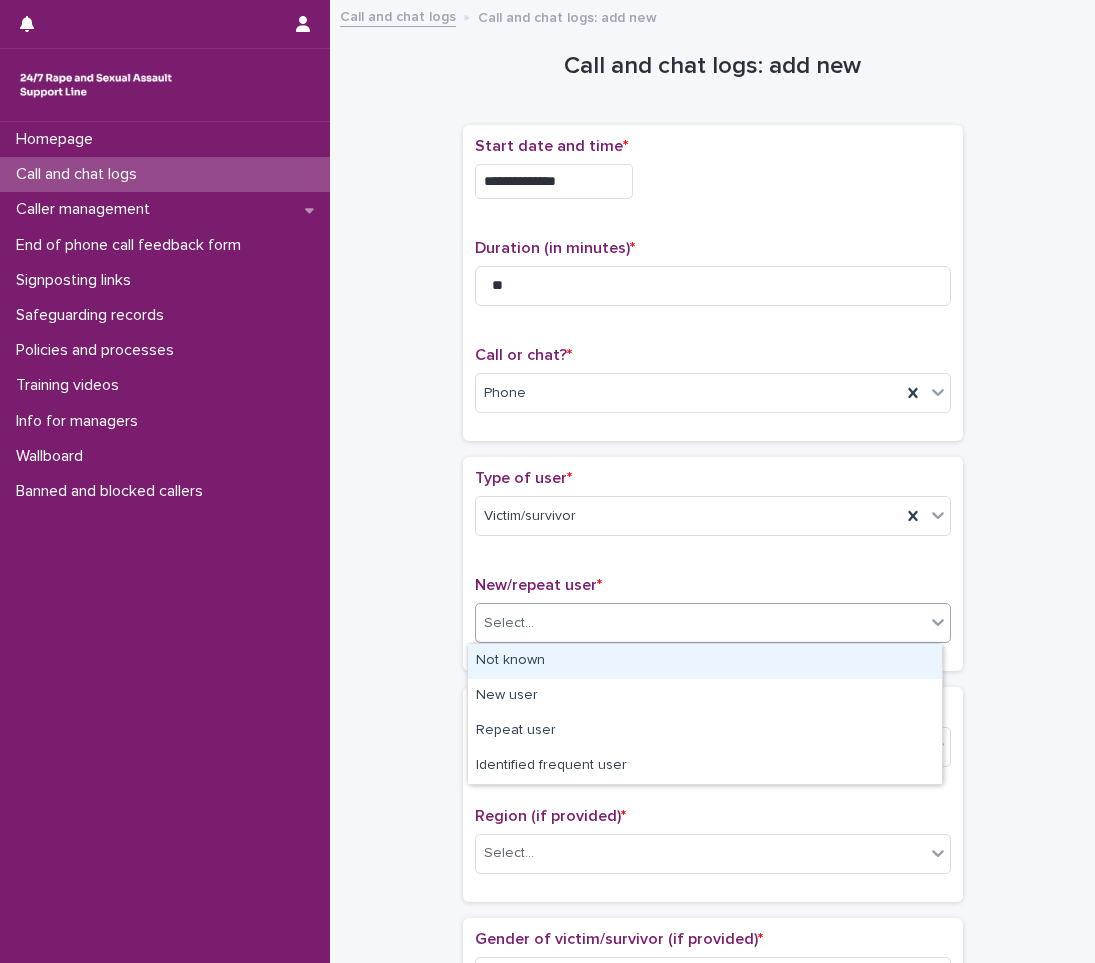 click on "Select..." at bounding box center [509, 623] 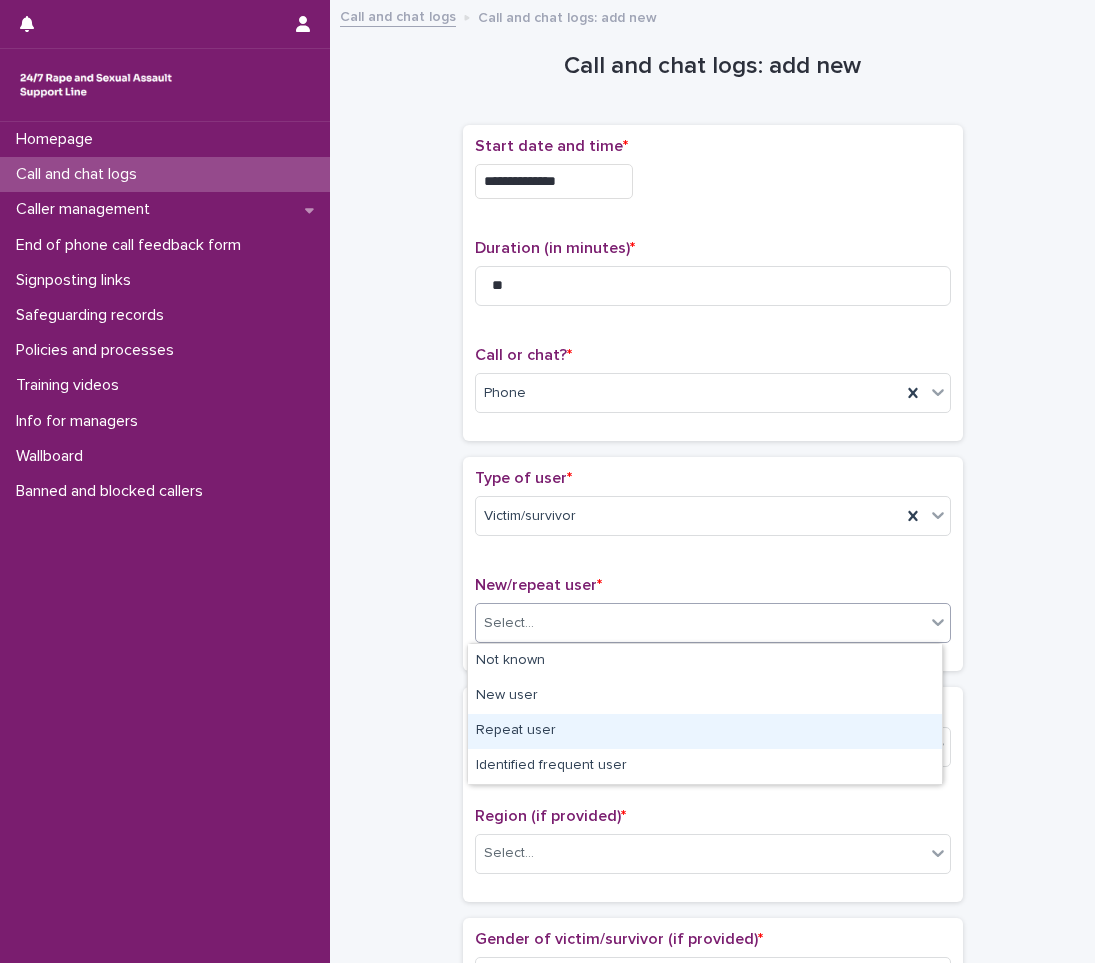 drag, startPoint x: 505, startPoint y: 710, endPoint x: 505, endPoint y: 727, distance: 17 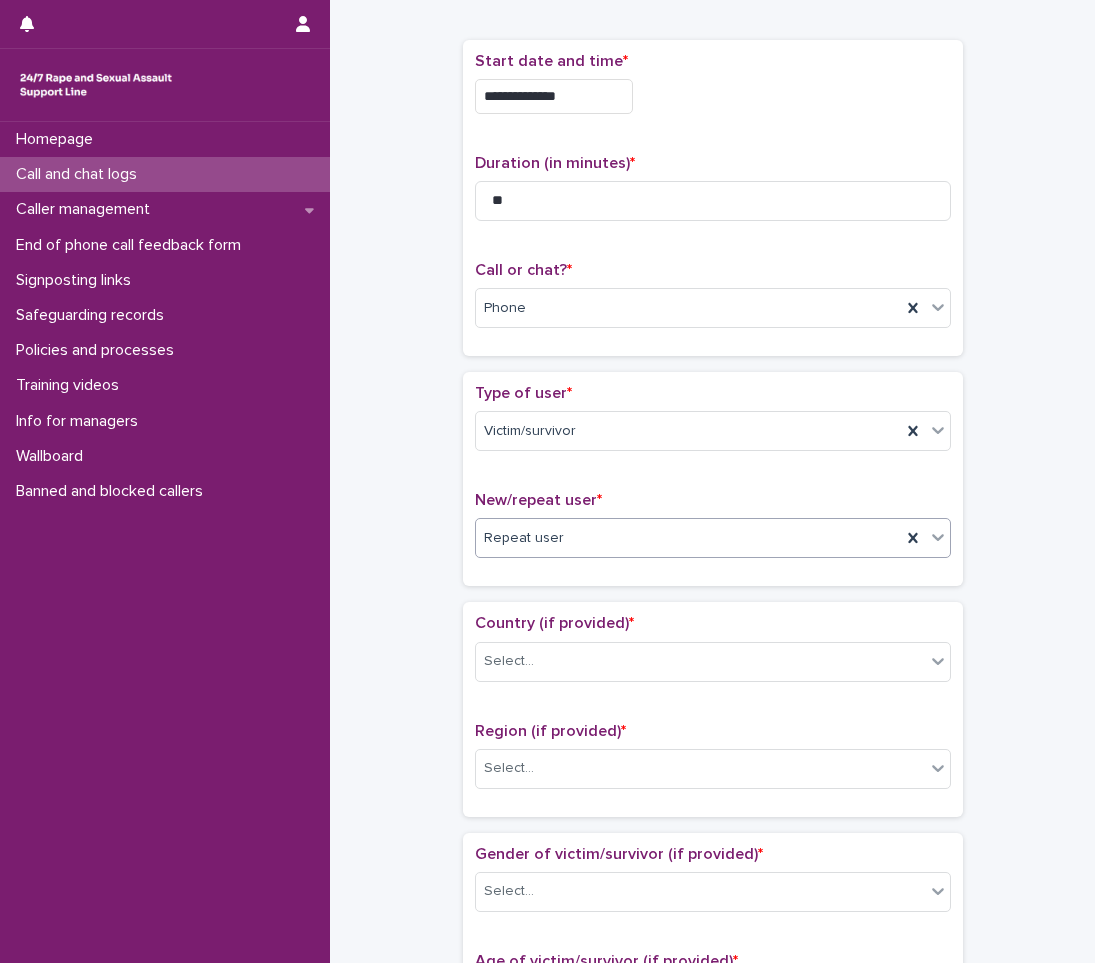 scroll, scrollTop: 200, scrollLeft: 0, axis: vertical 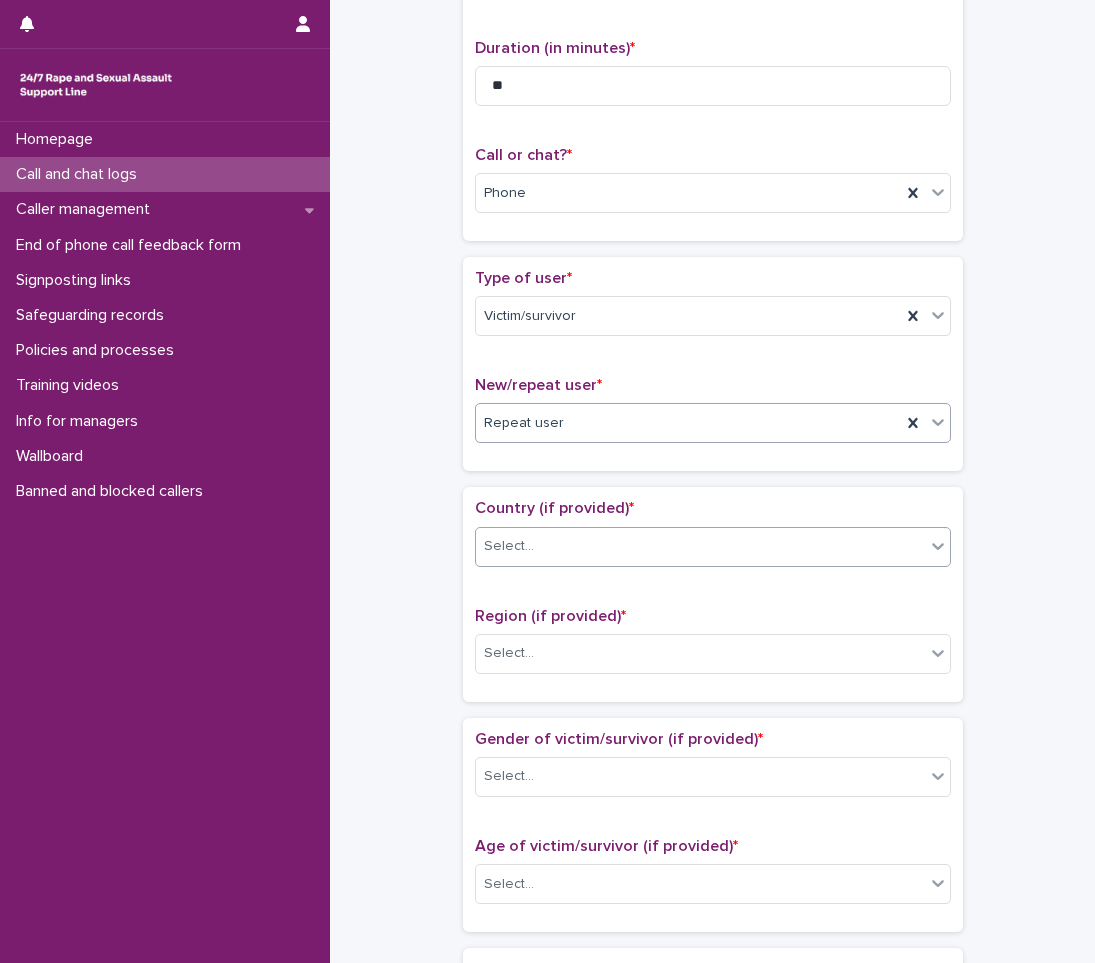 click on "Select..." at bounding box center [509, 546] 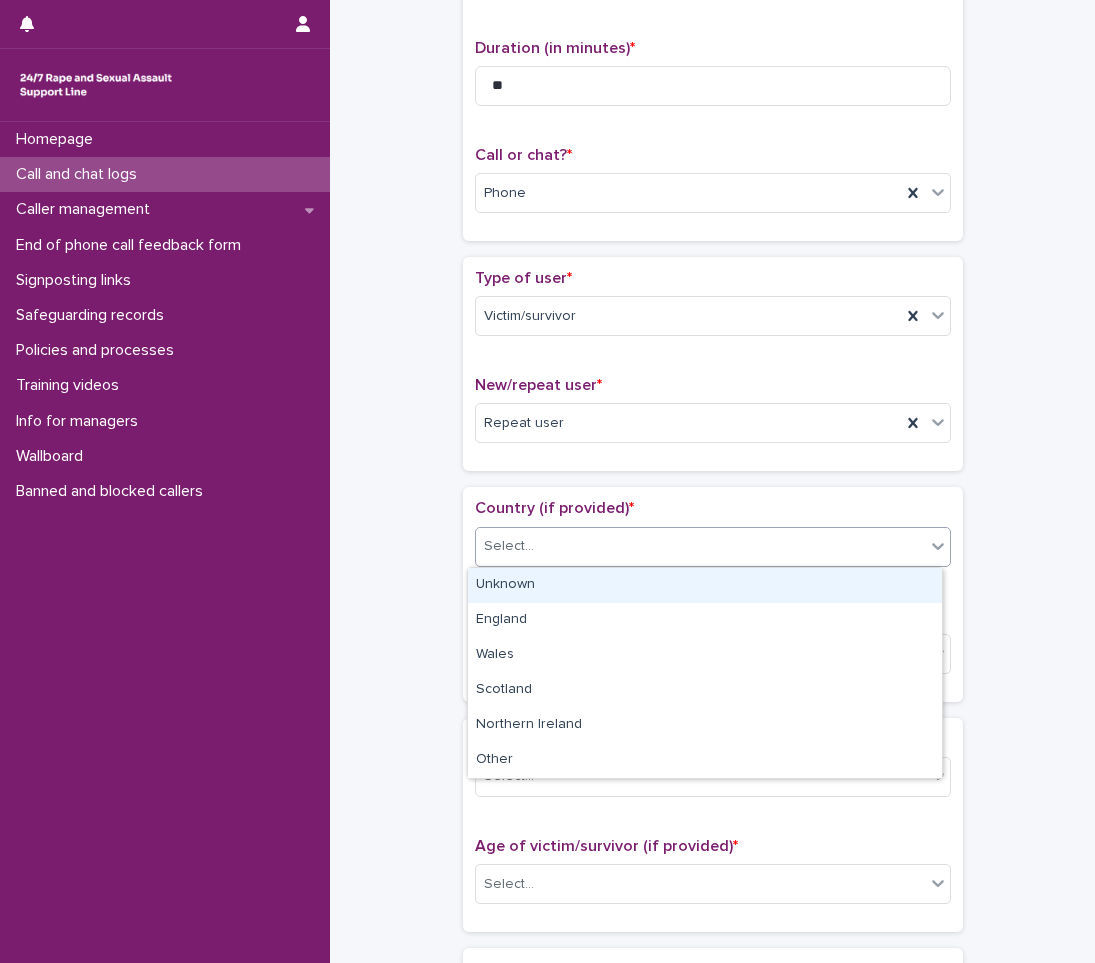 click on "Unknown" at bounding box center (705, 585) 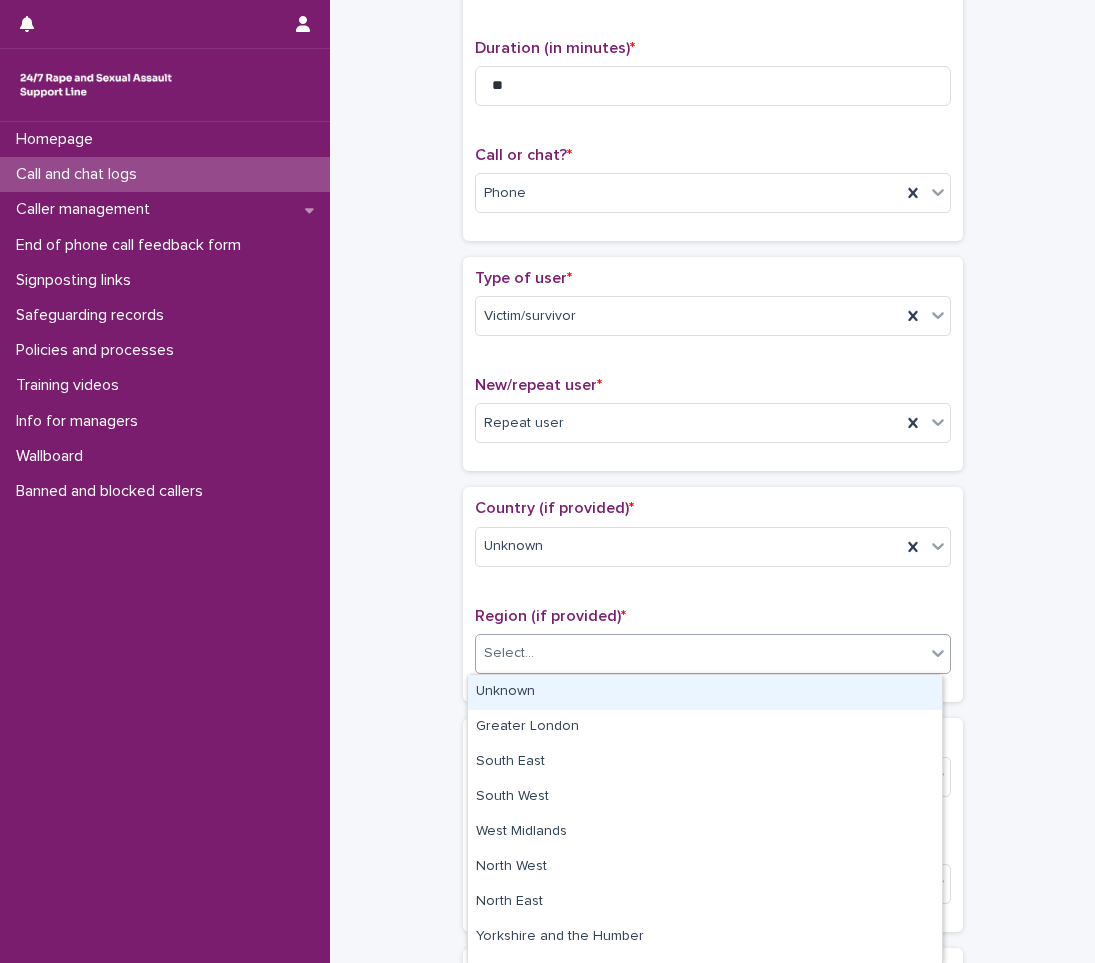click on "Select..." at bounding box center (509, 653) 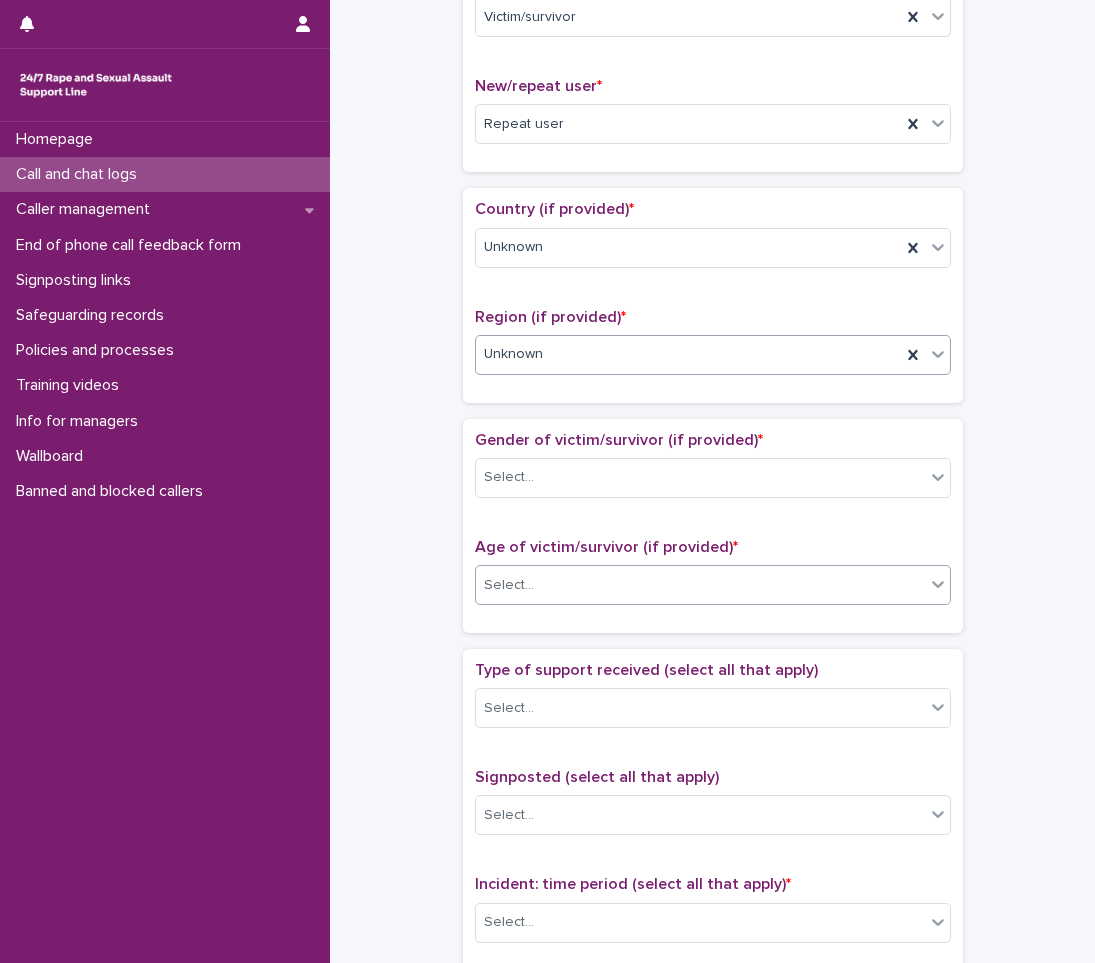 scroll, scrollTop: 500, scrollLeft: 0, axis: vertical 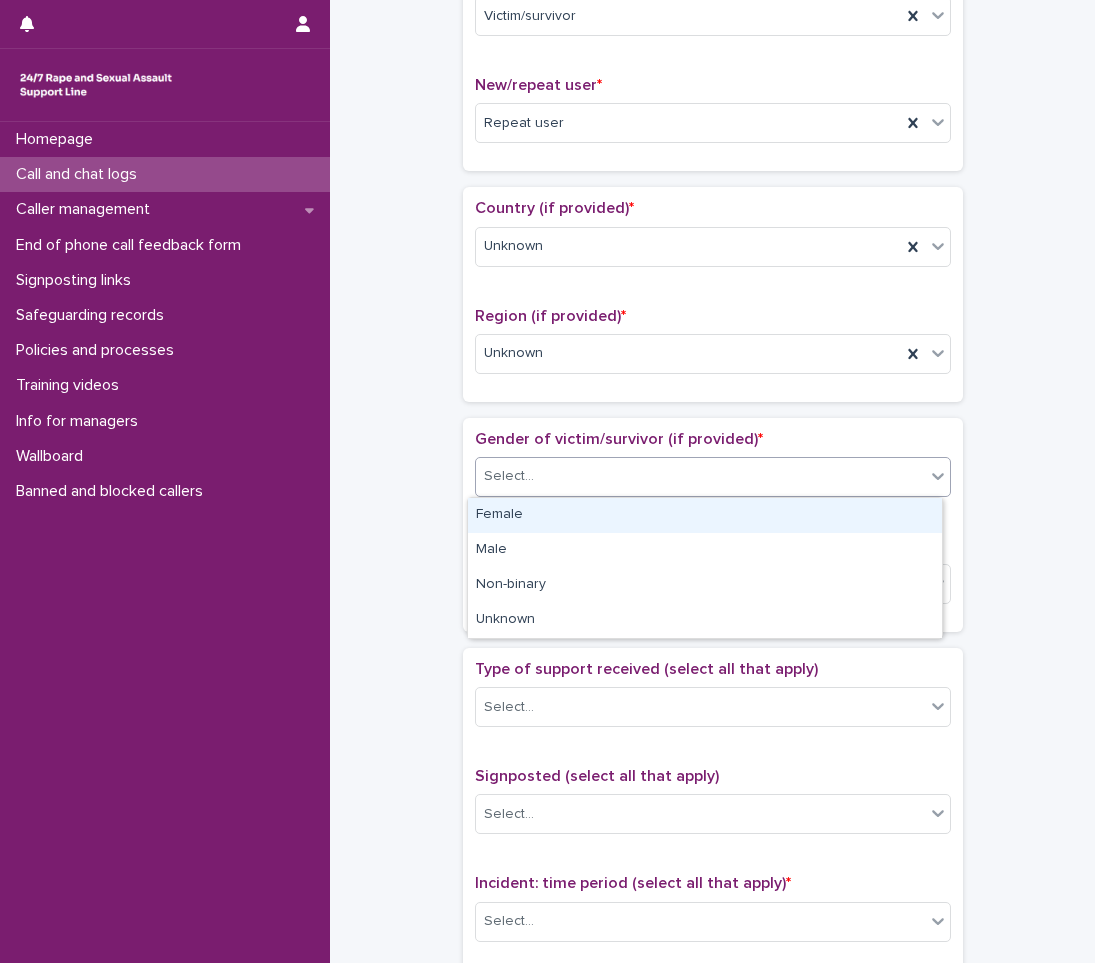 click on "Select..." at bounding box center (509, 476) 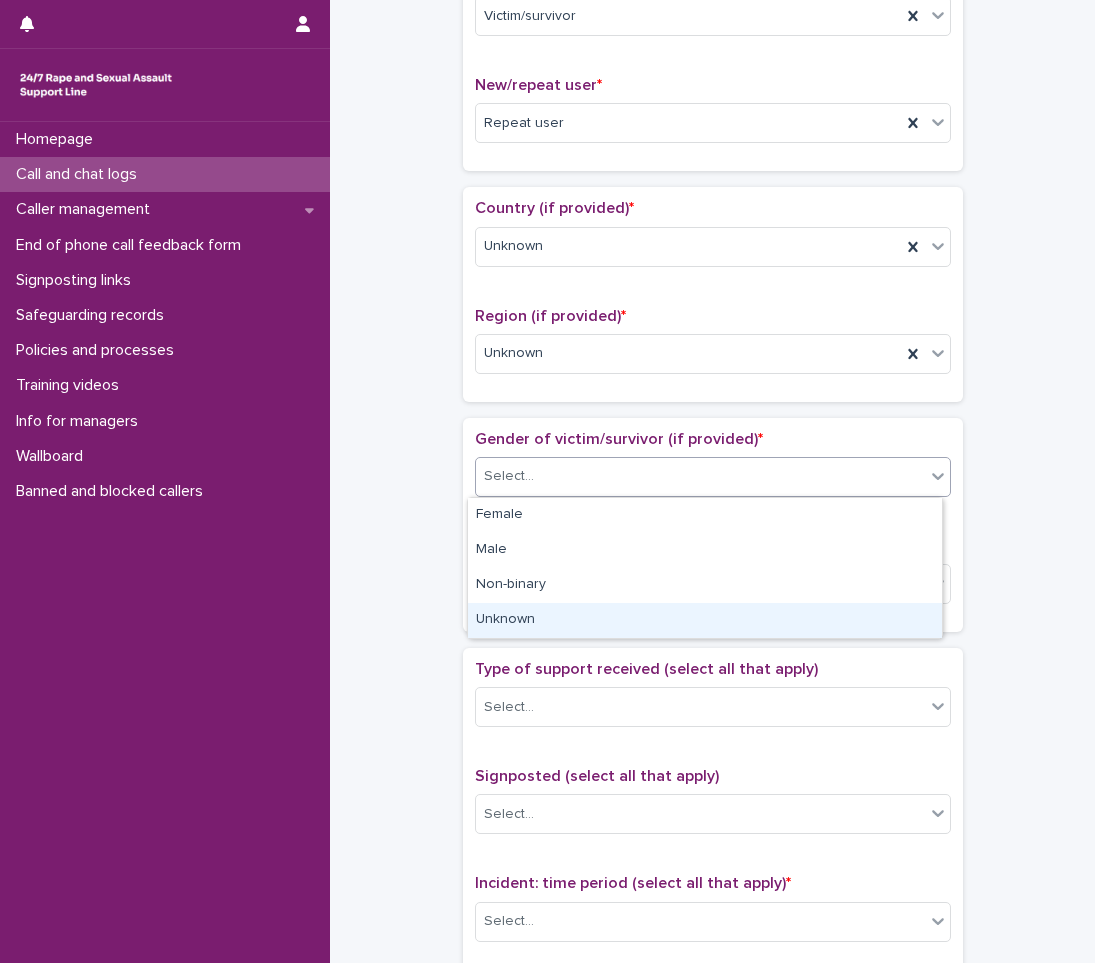 click on "Unknown" at bounding box center [705, 620] 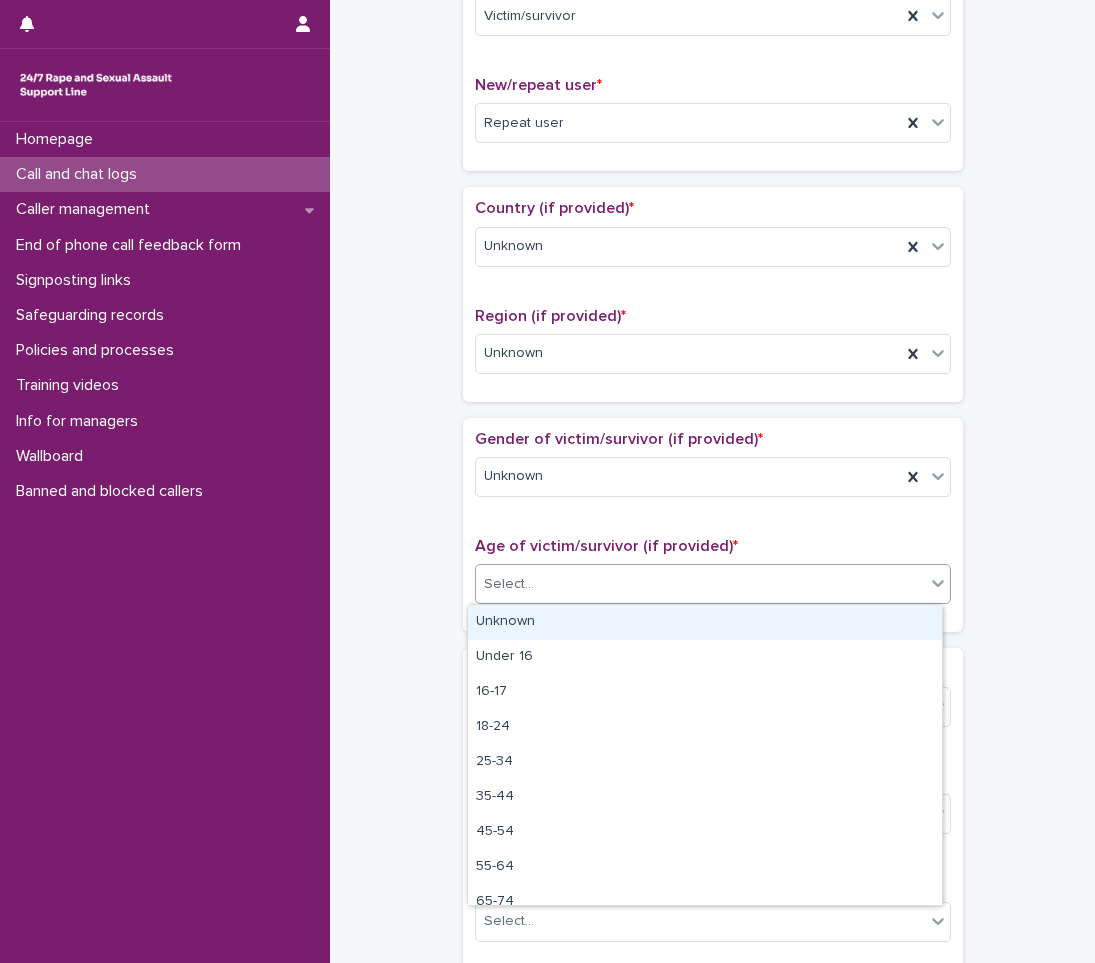 click on "Select..." at bounding box center (700, 584) 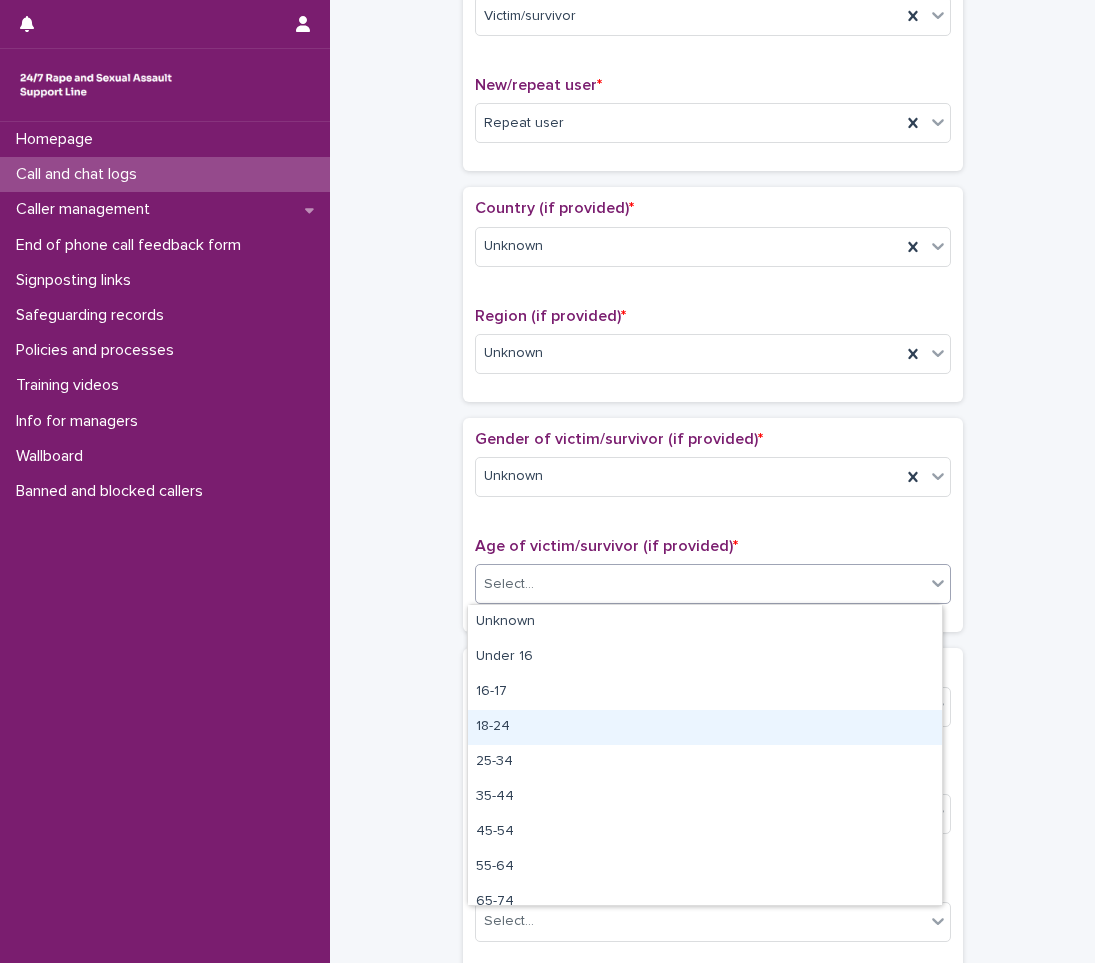 click on "18-24" at bounding box center (705, 727) 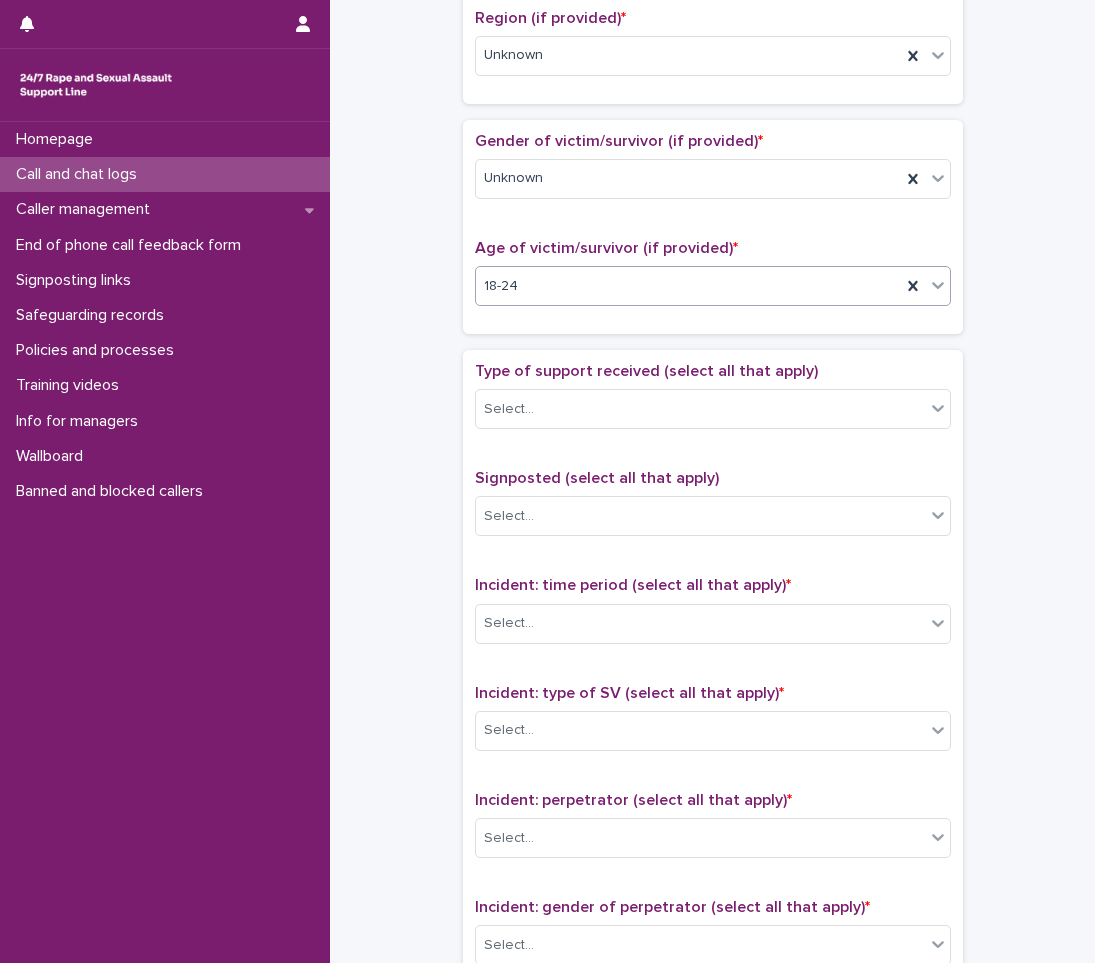 scroll, scrollTop: 800, scrollLeft: 0, axis: vertical 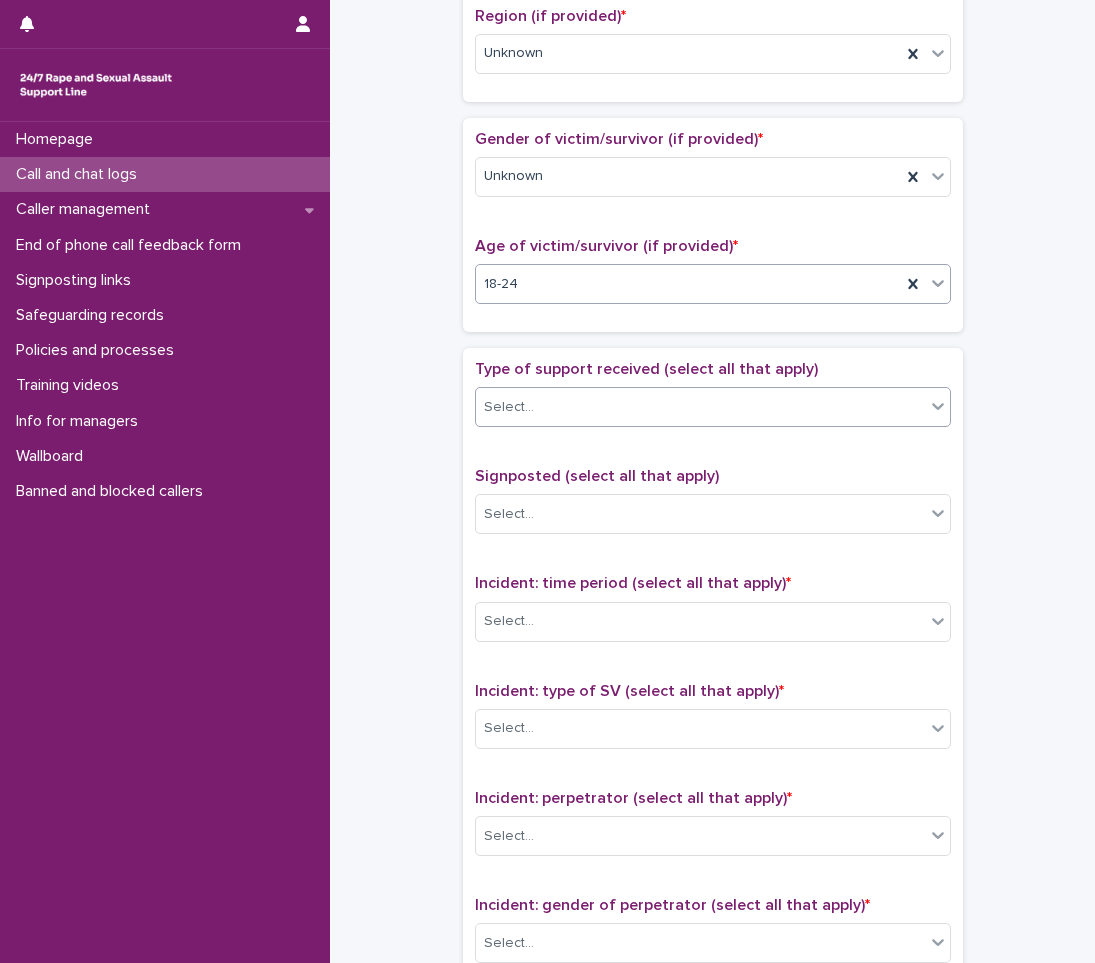 click on "Select..." at bounding box center (509, 407) 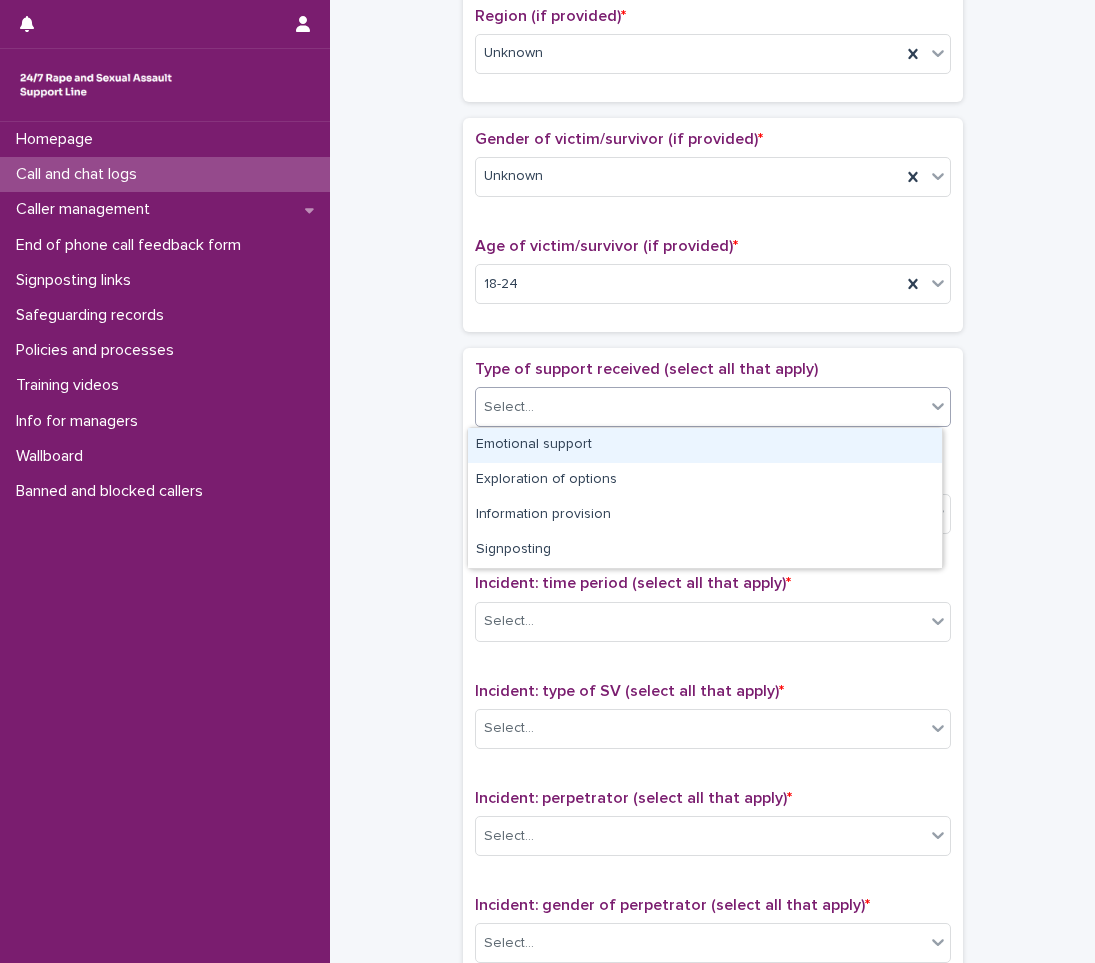 click on "Emotional support" at bounding box center [705, 445] 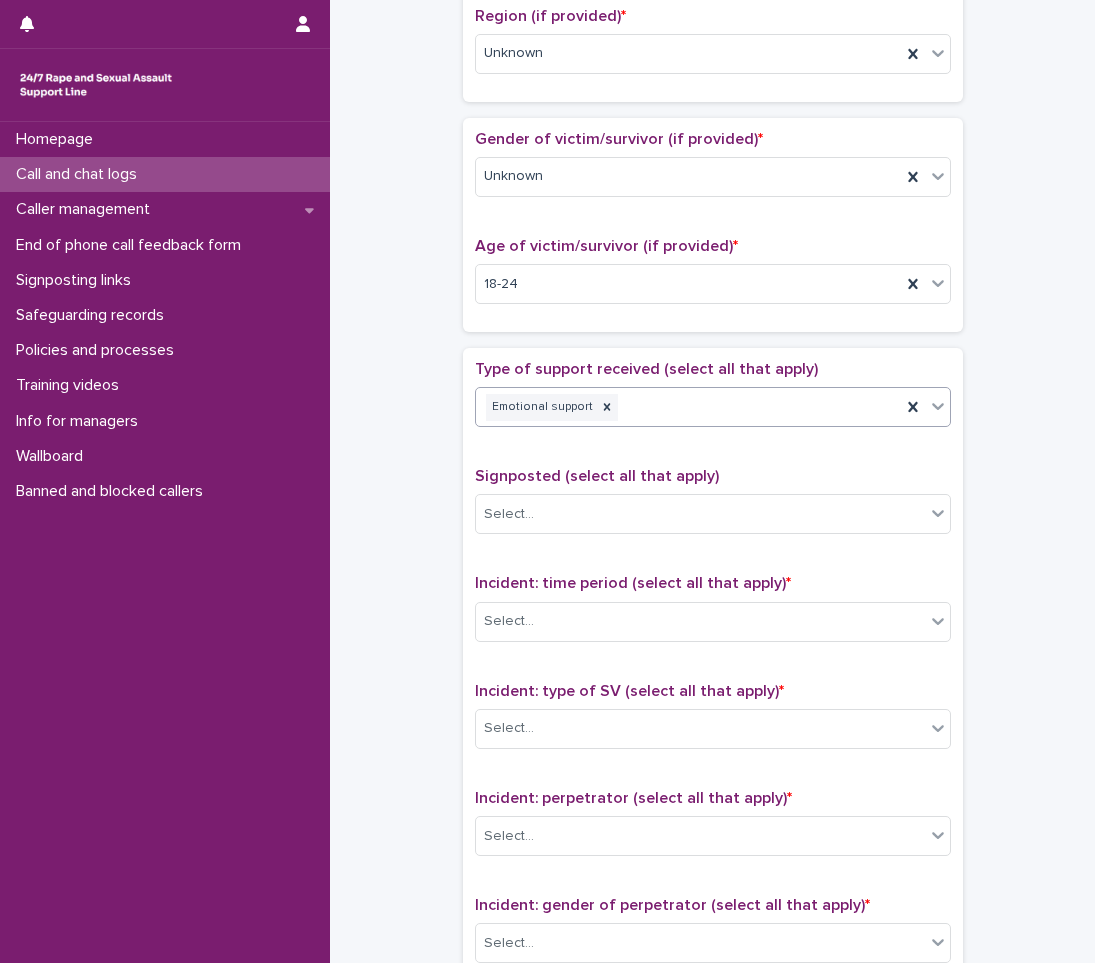 click on "Emotional support" at bounding box center [688, 407] 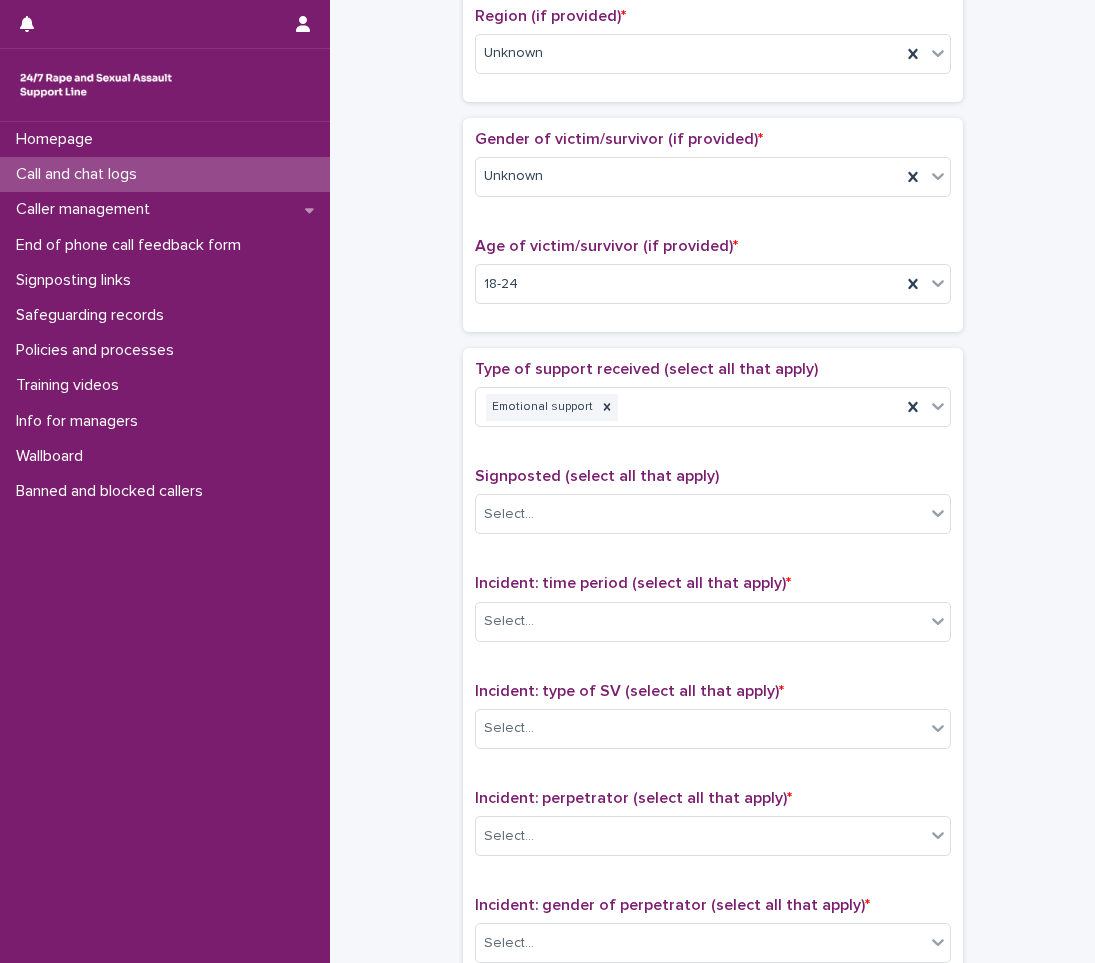 click on "**********" at bounding box center (712, 234) 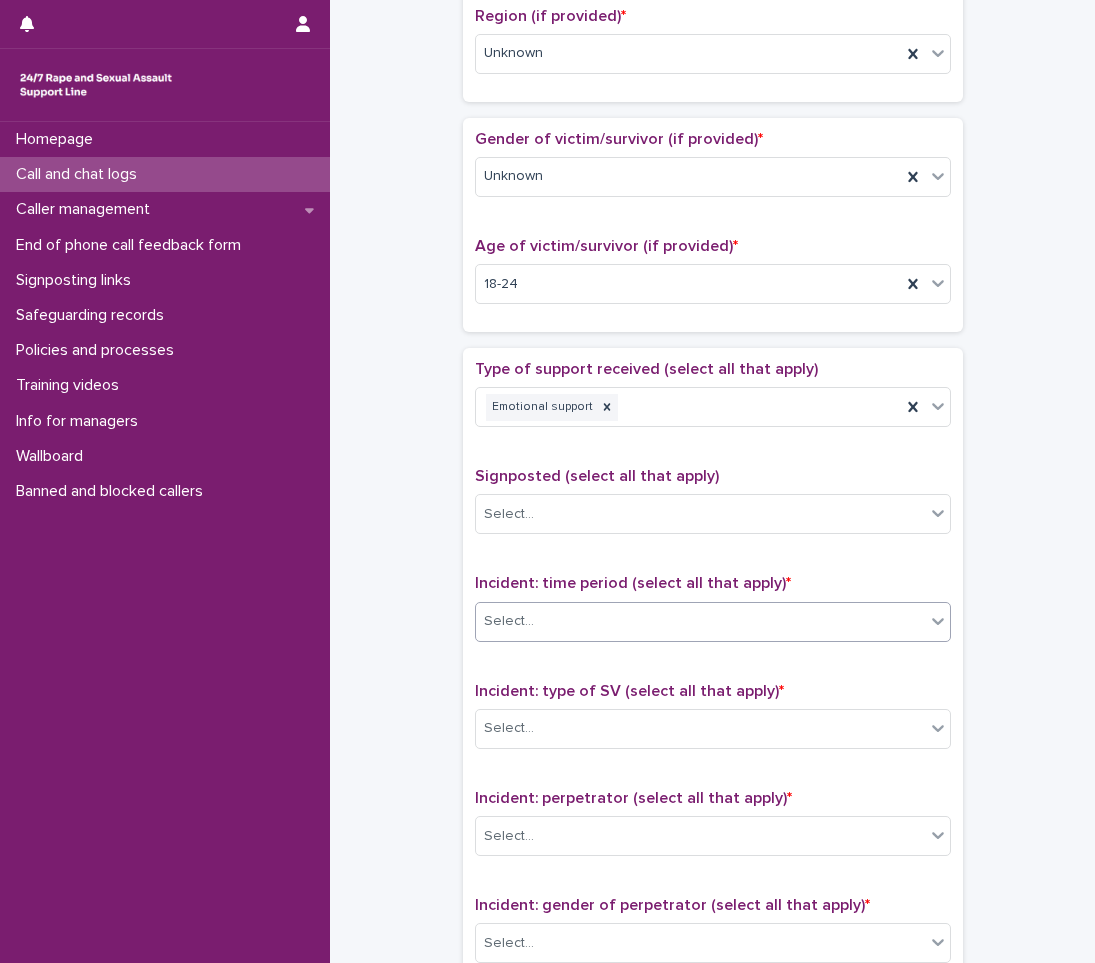 scroll, scrollTop: 1000, scrollLeft: 0, axis: vertical 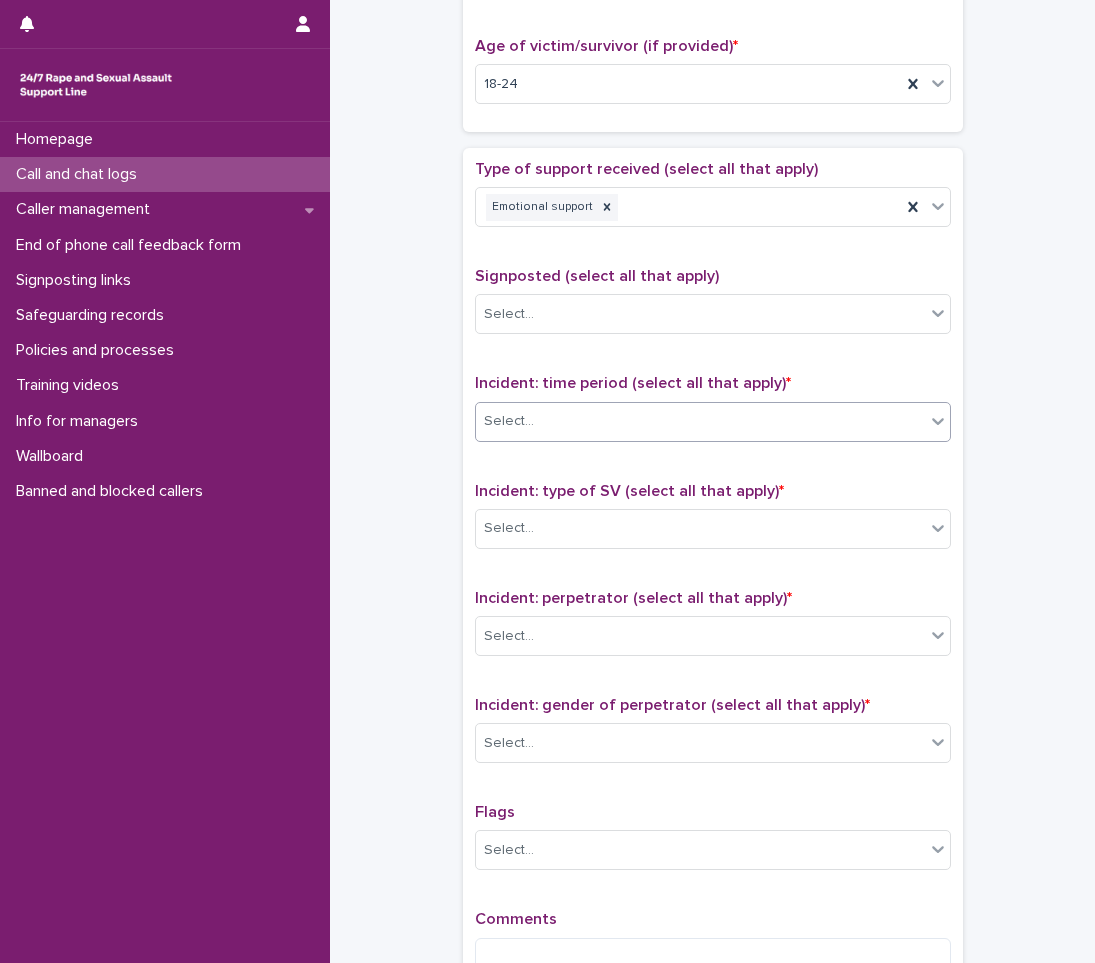 click on "Select..." at bounding box center [700, 421] 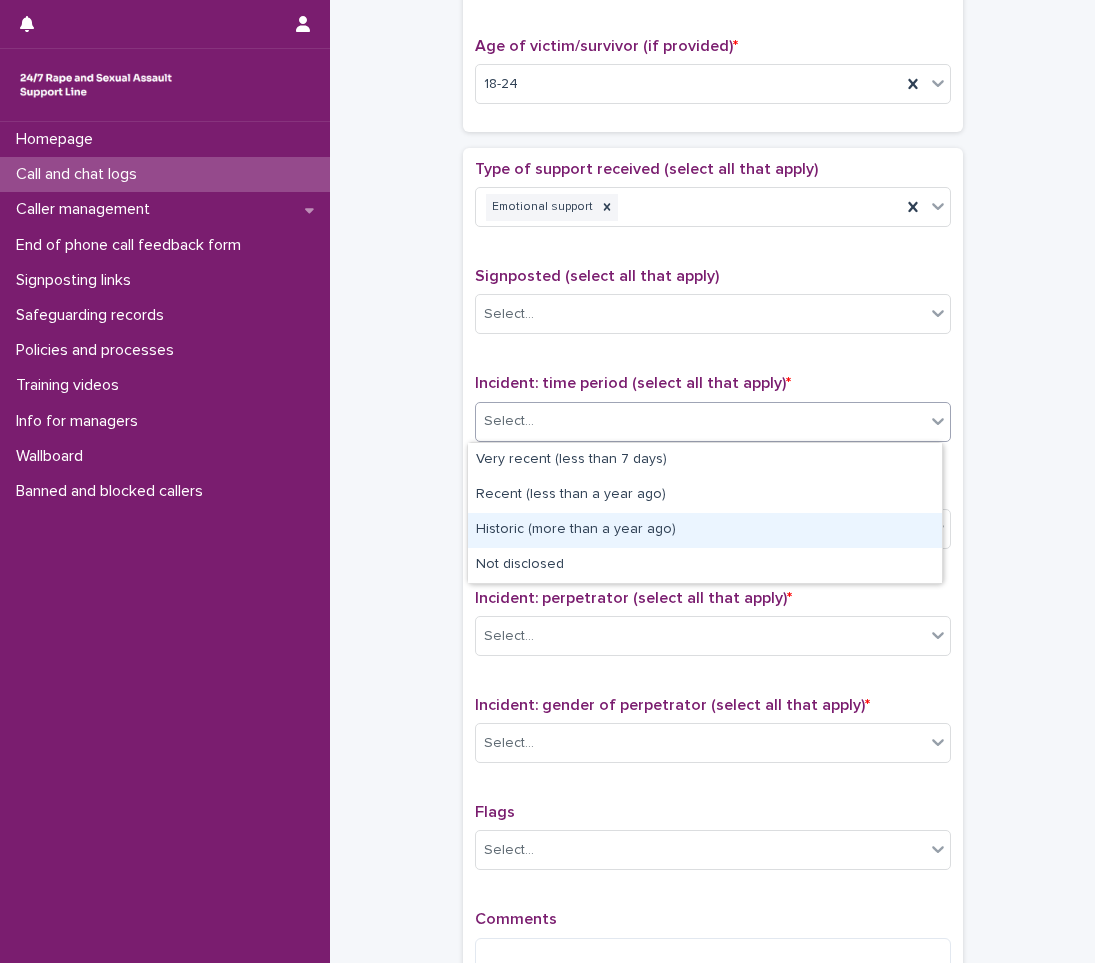click on "Historic (more than a year ago)" at bounding box center (705, 530) 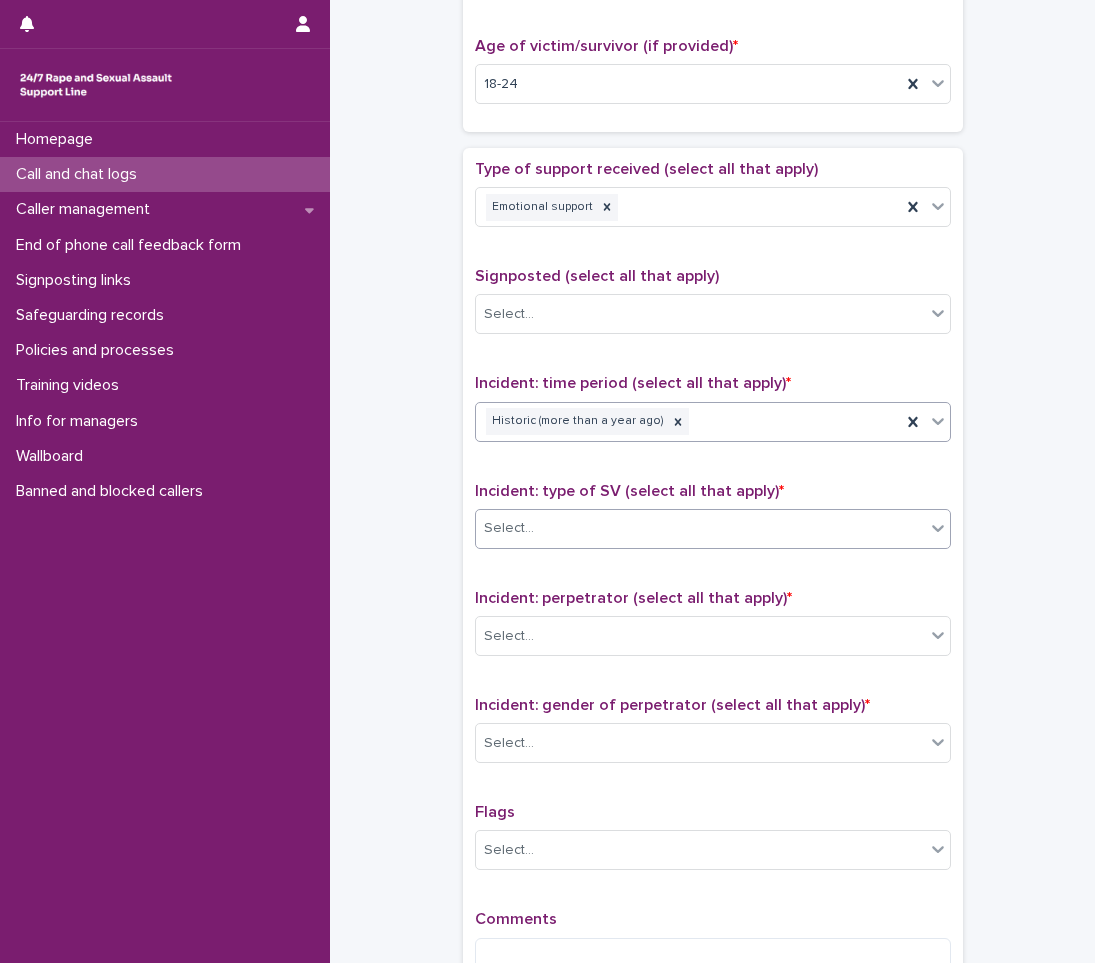 click on "Select..." at bounding box center (713, 529) 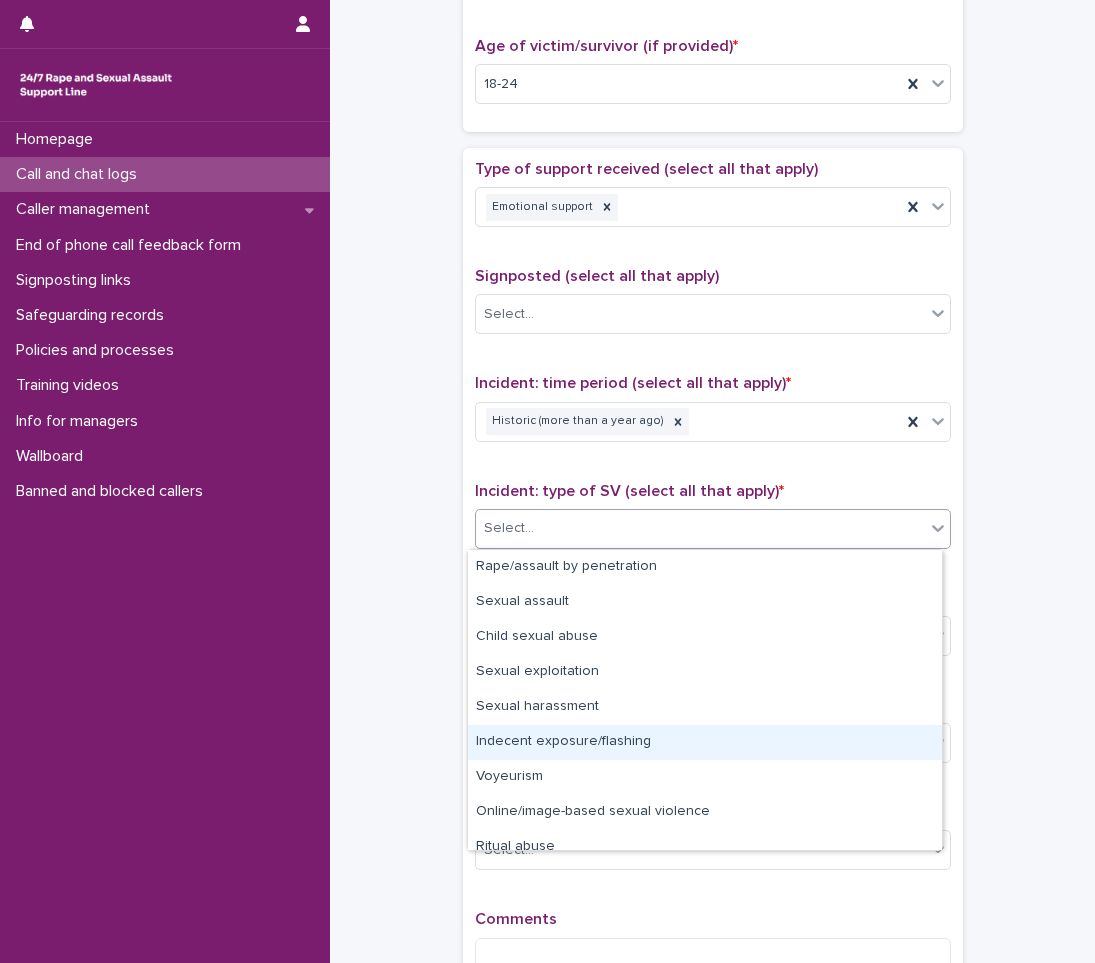 scroll, scrollTop: 50, scrollLeft: 0, axis: vertical 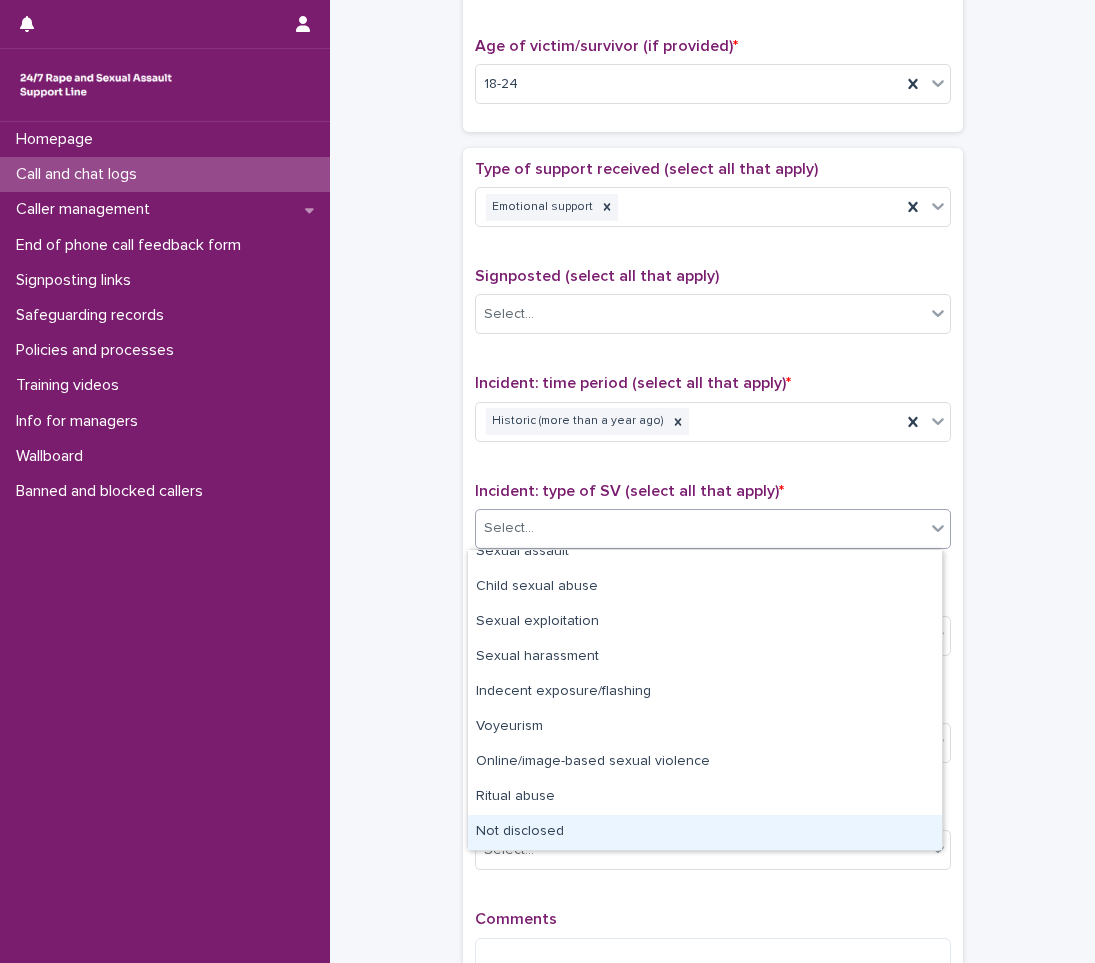 click on "Not disclosed" at bounding box center [705, 832] 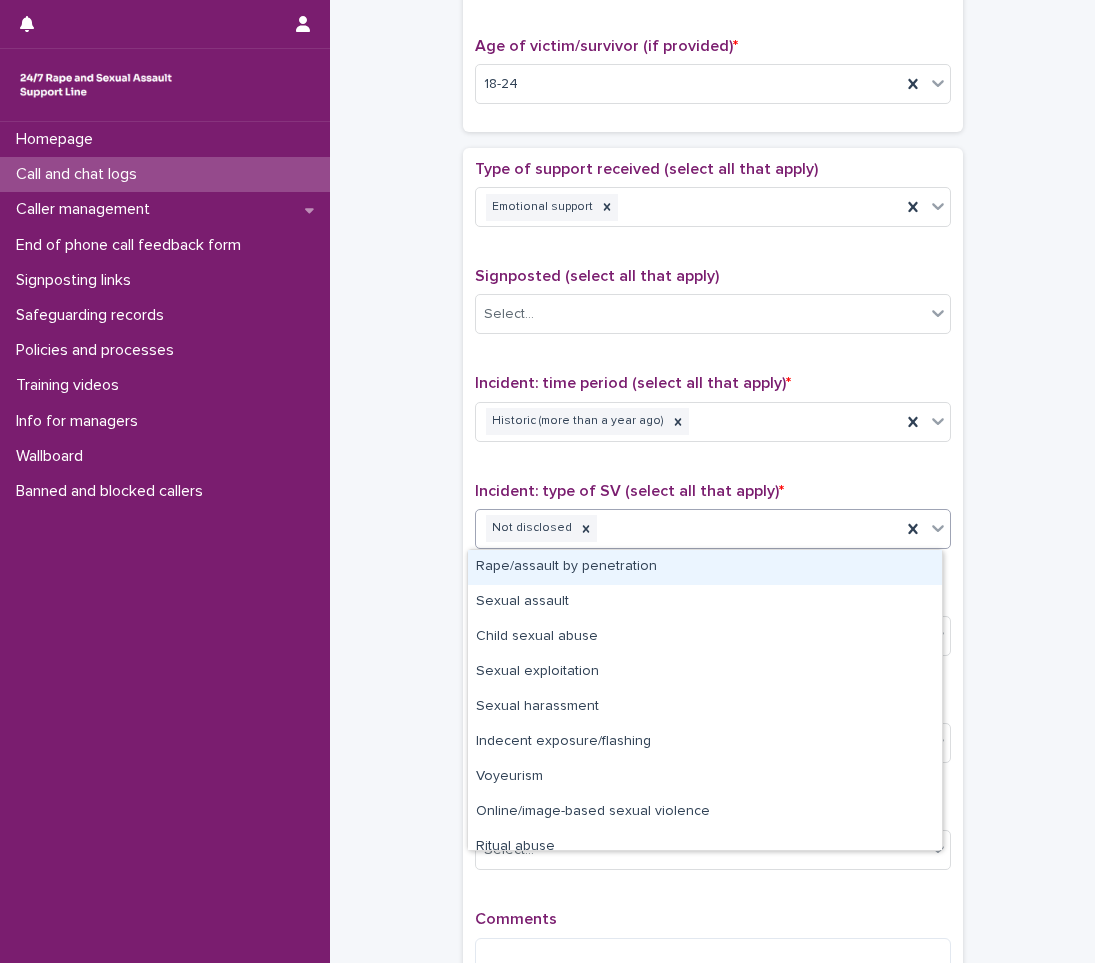 click on "Not disclosed" at bounding box center [688, 528] 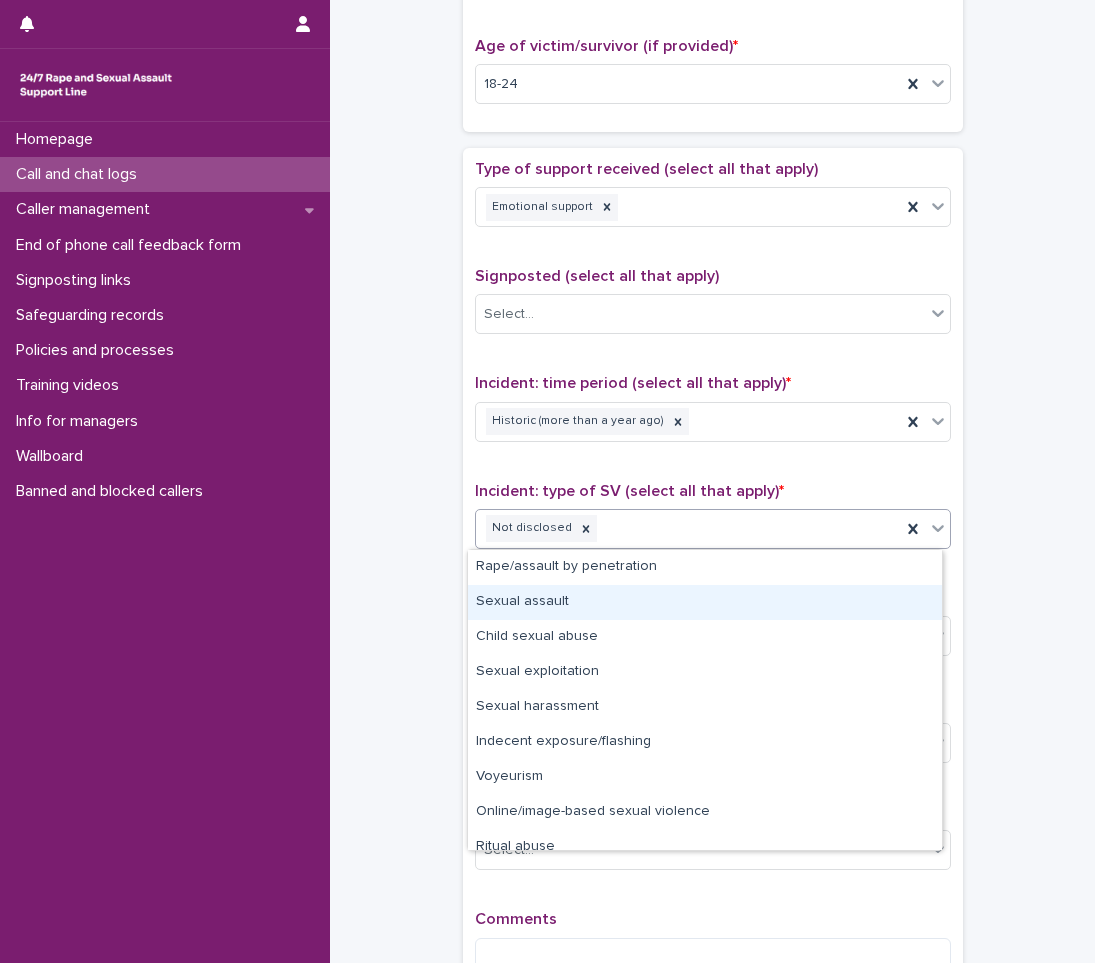click on "Sexual assault" at bounding box center [705, 602] 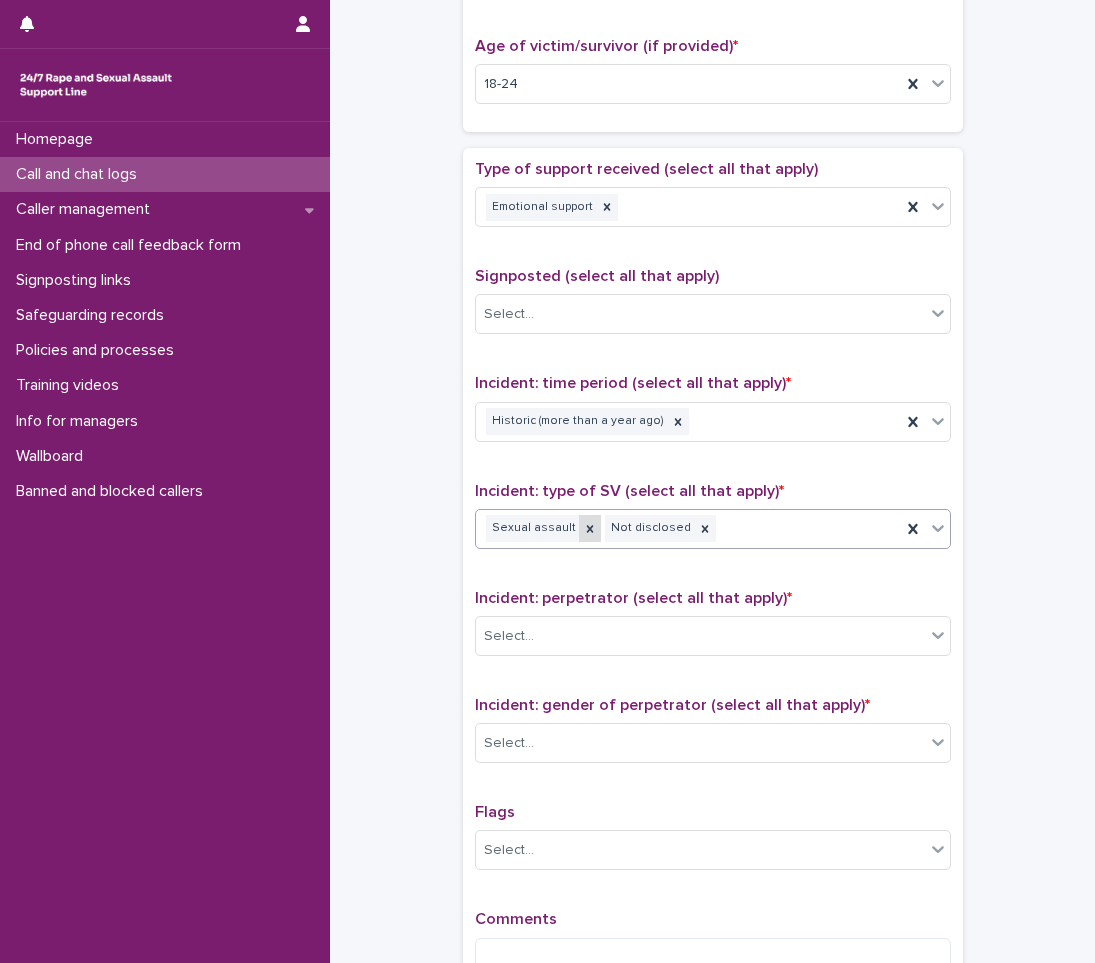 click at bounding box center [590, 528] 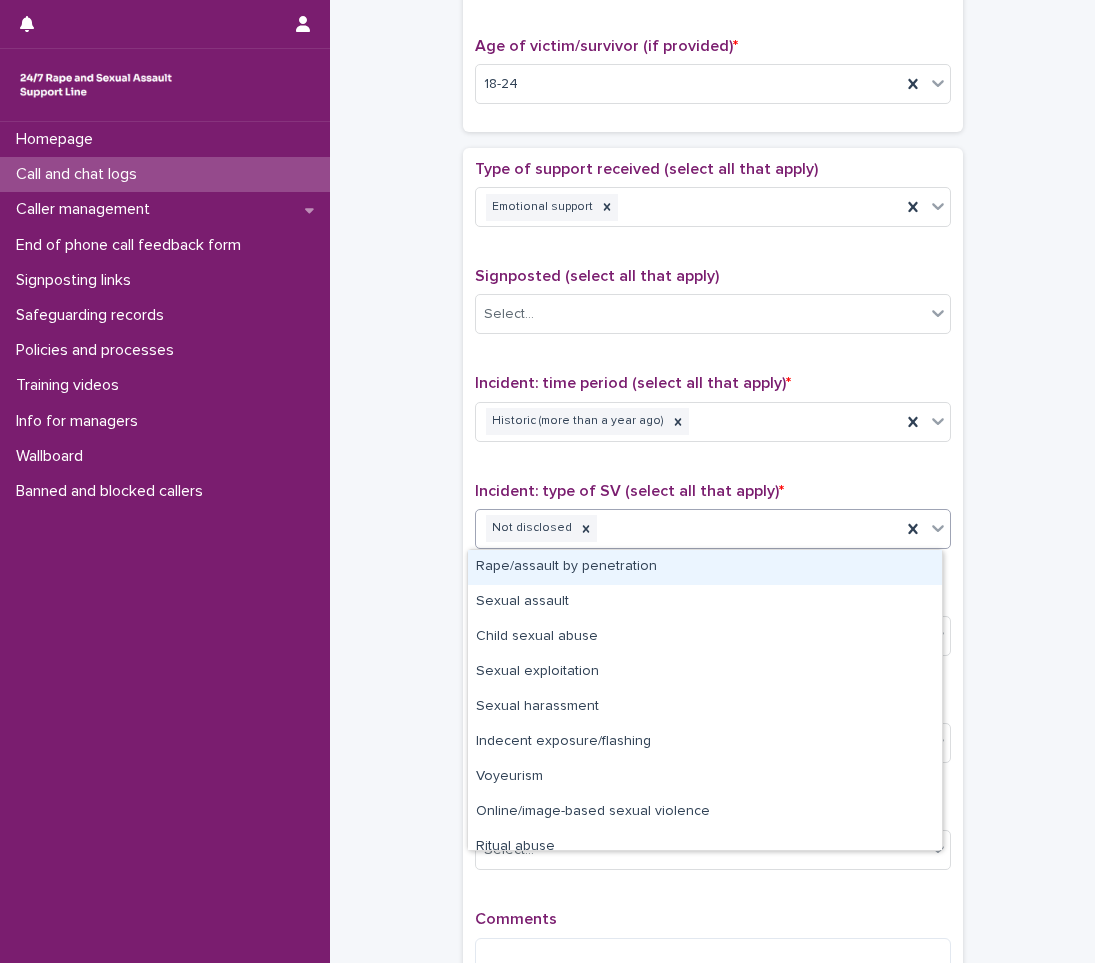 click on "Not disclosed" at bounding box center (688, 528) 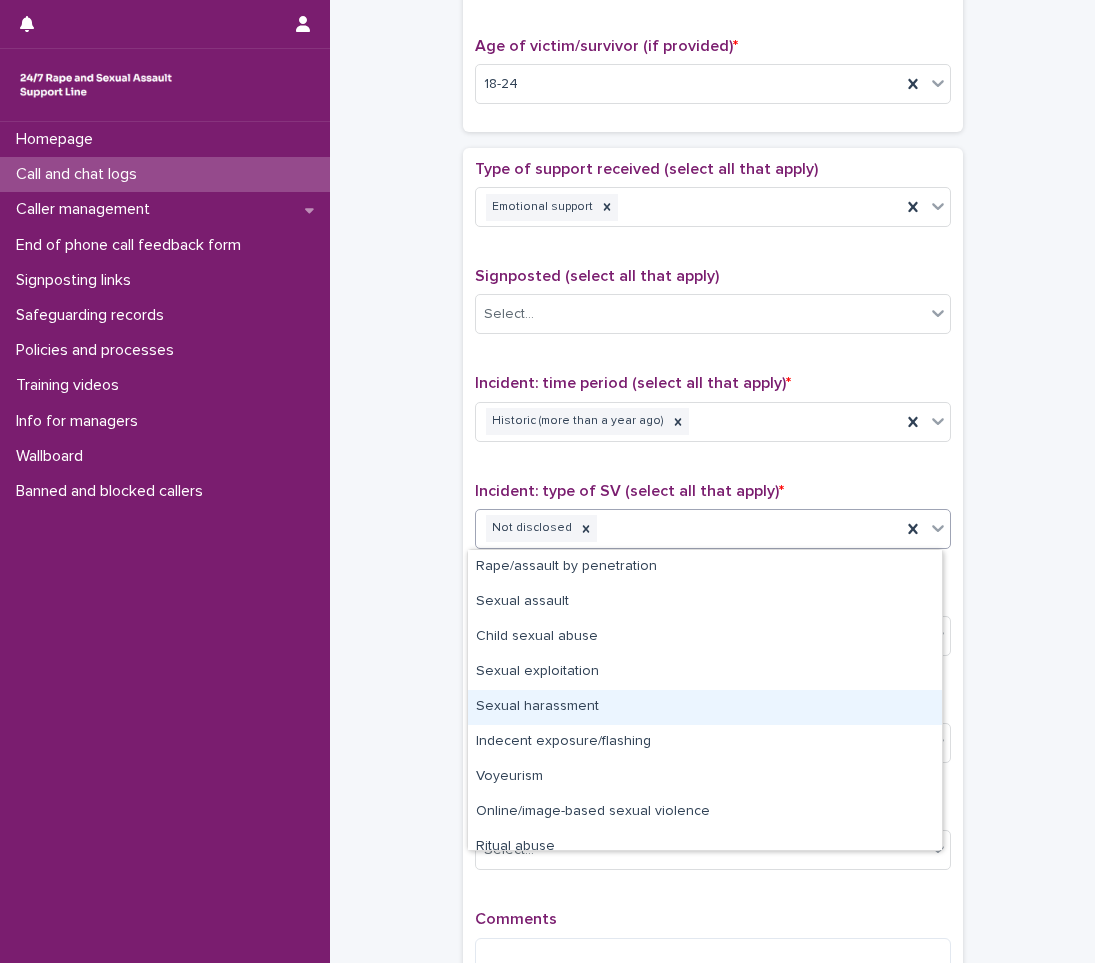 click on "Sexual harassment" at bounding box center [705, 707] 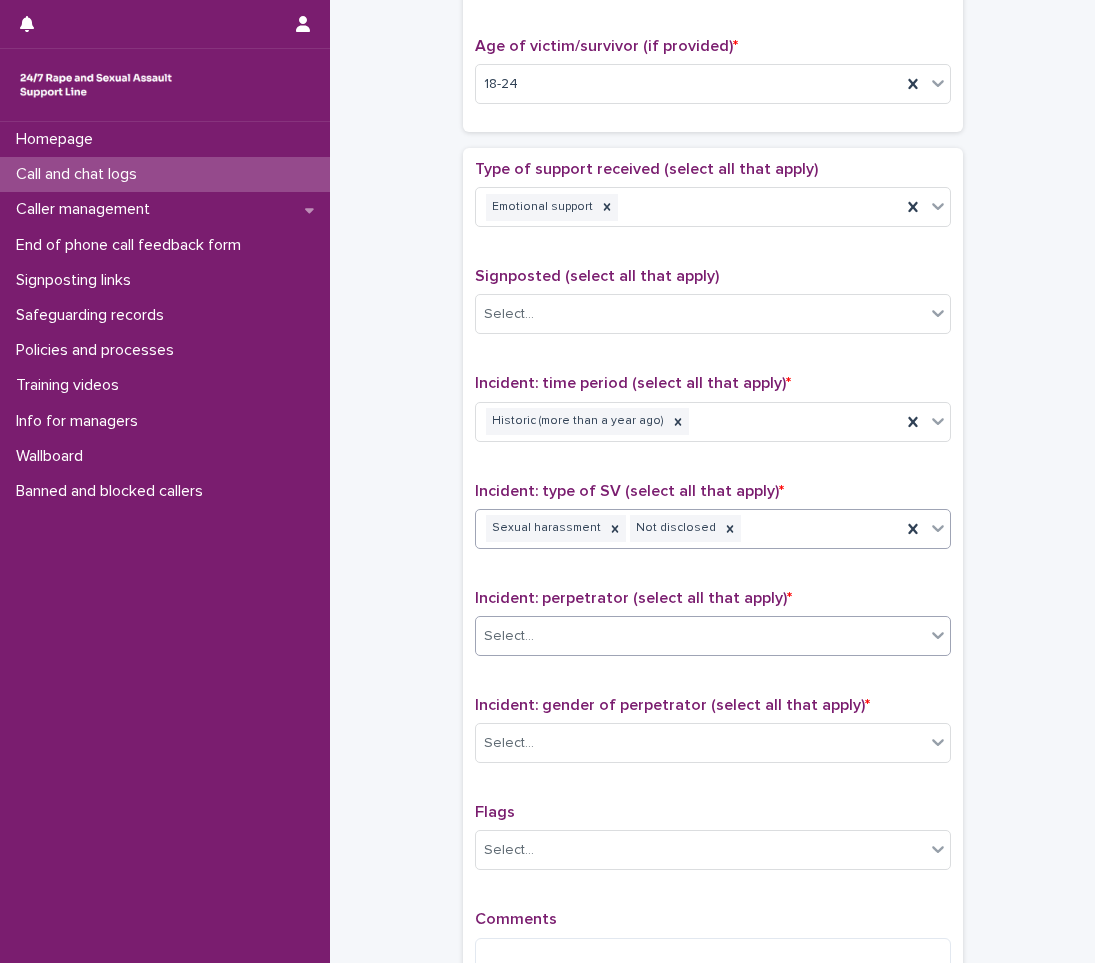 click on "Select..." at bounding box center (700, 636) 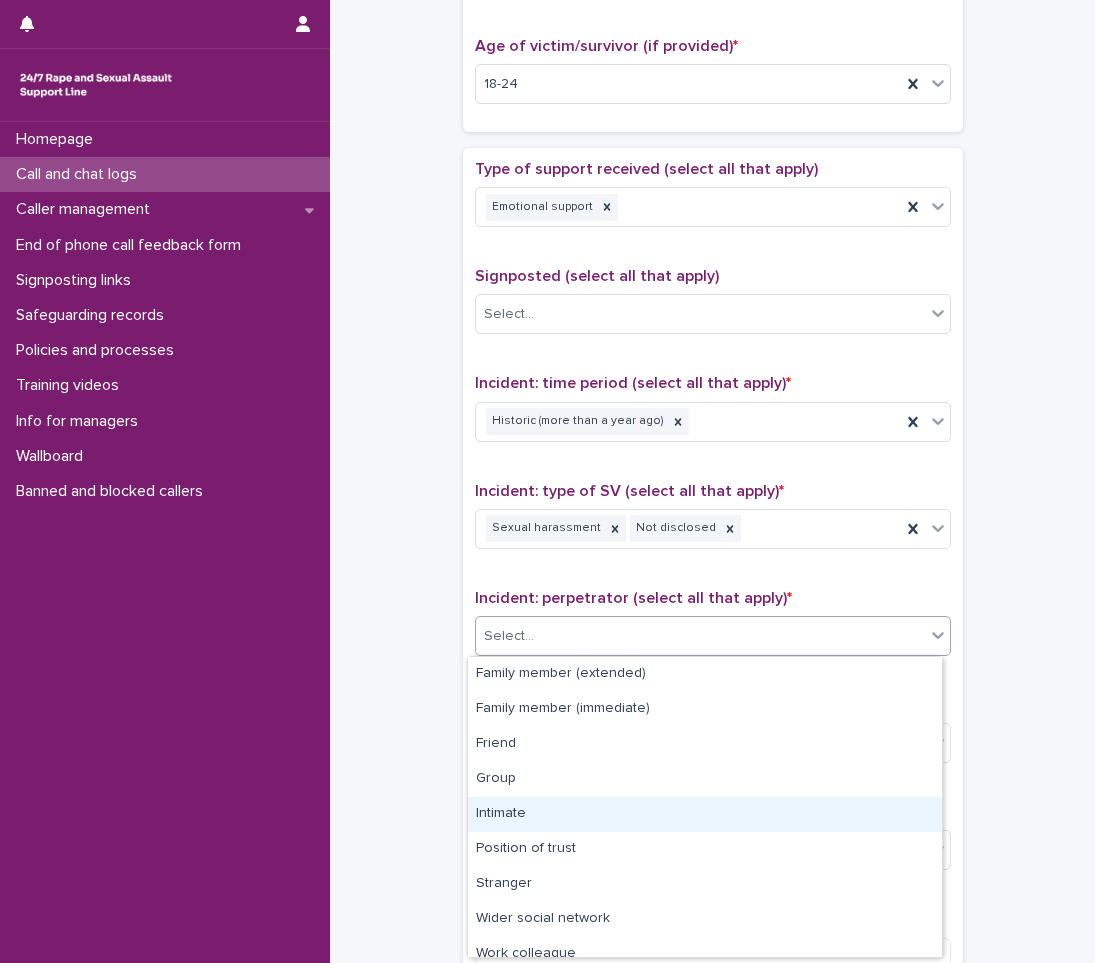 scroll, scrollTop: 85, scrollLeft: 0, axis: vertical 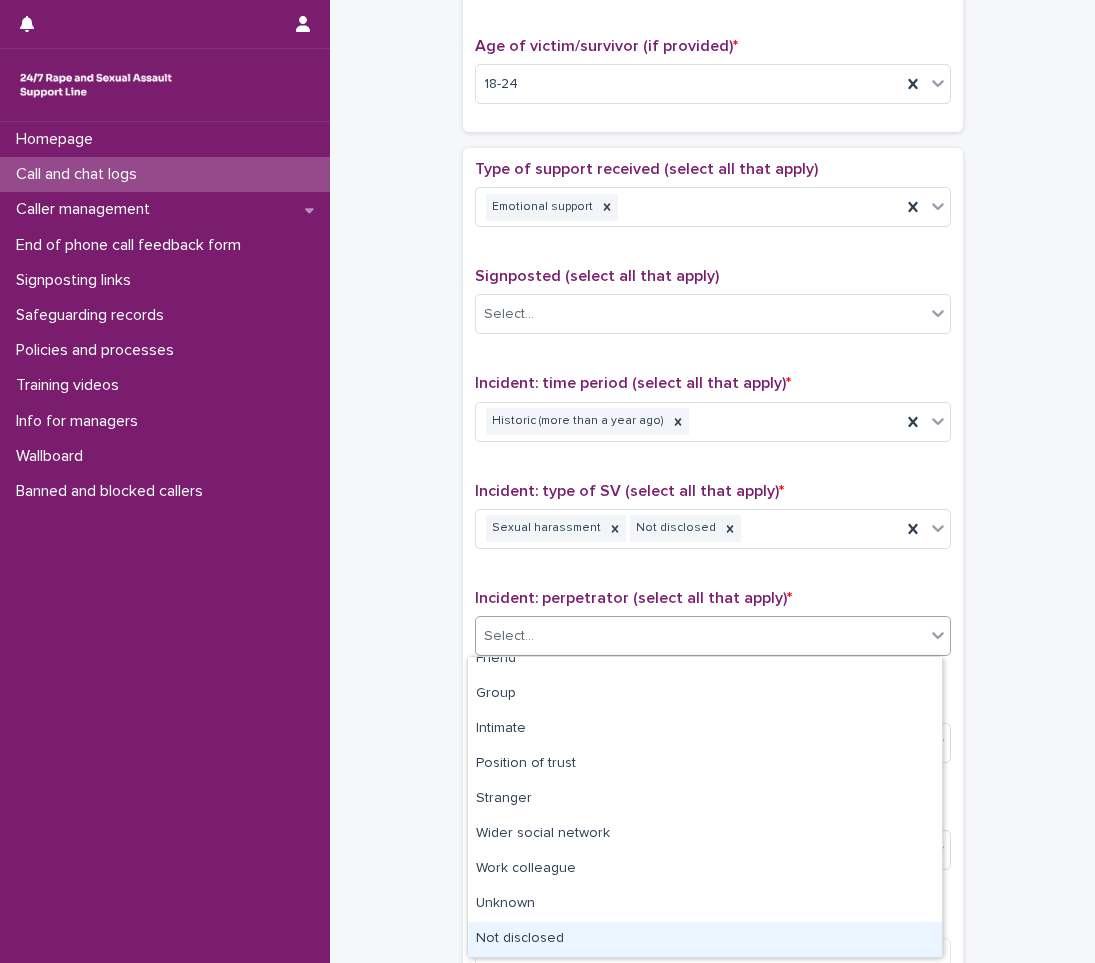 drag, startPoint x: 534, startPoint y: 846, endPoint x: 539, endPoint y: 953, distance: 107.11676 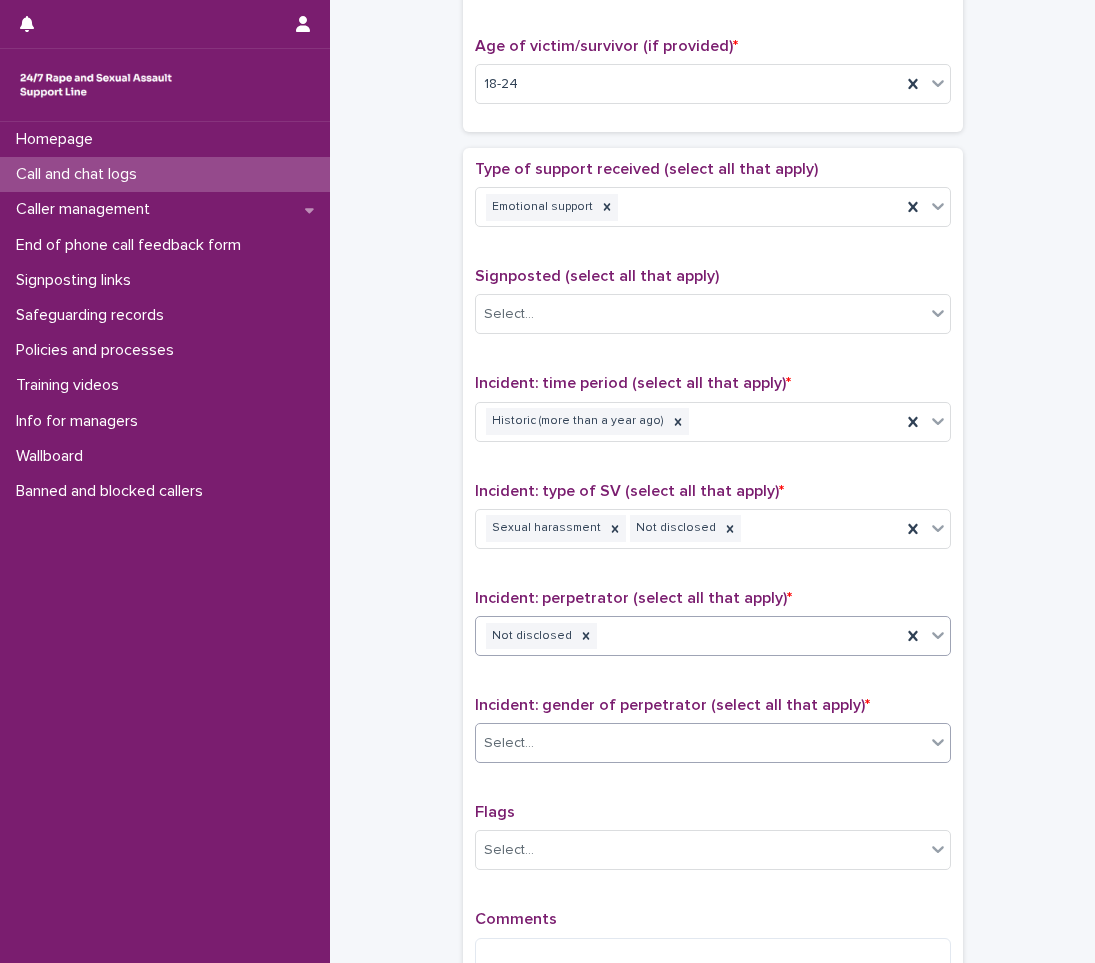 click on "Select..." at bounding box center (700, 743) 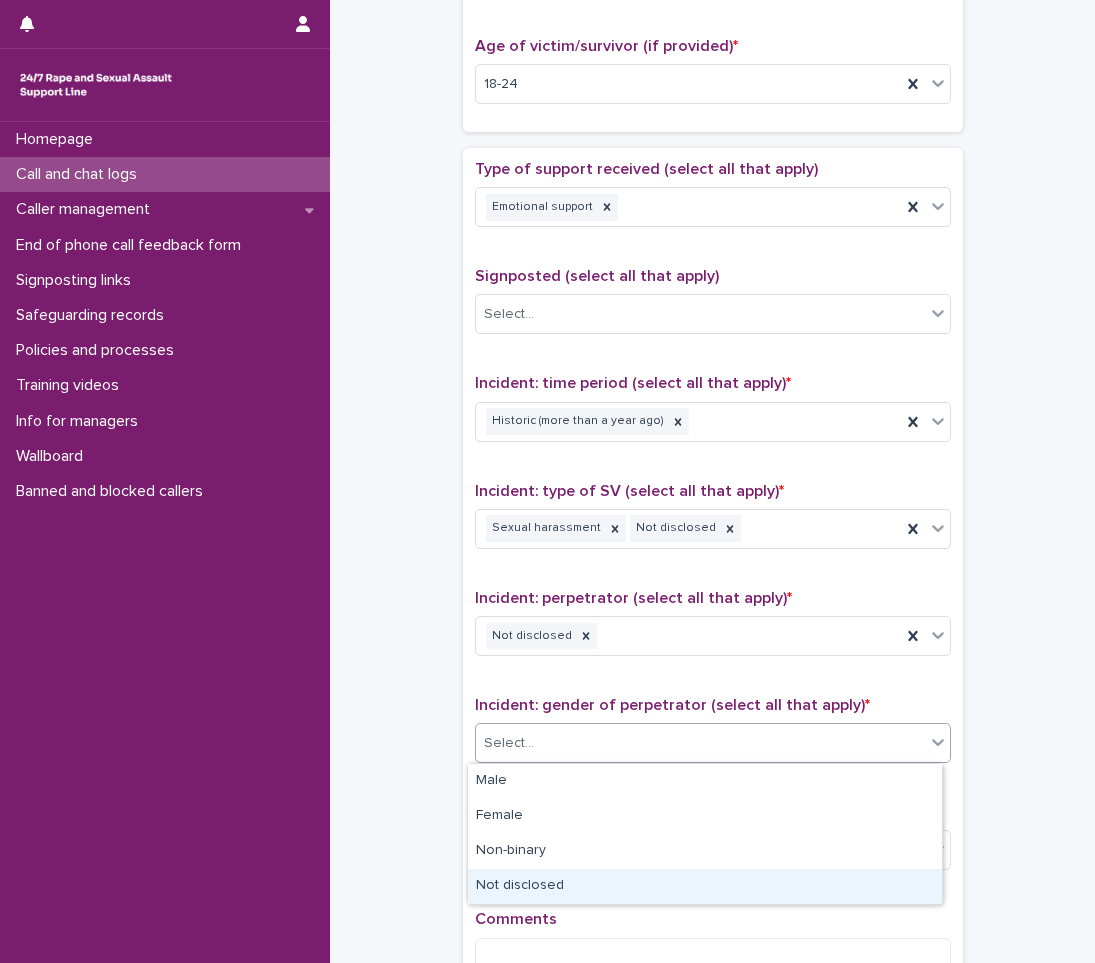 click on "Not disclosed" at bounding box center [705, 886] 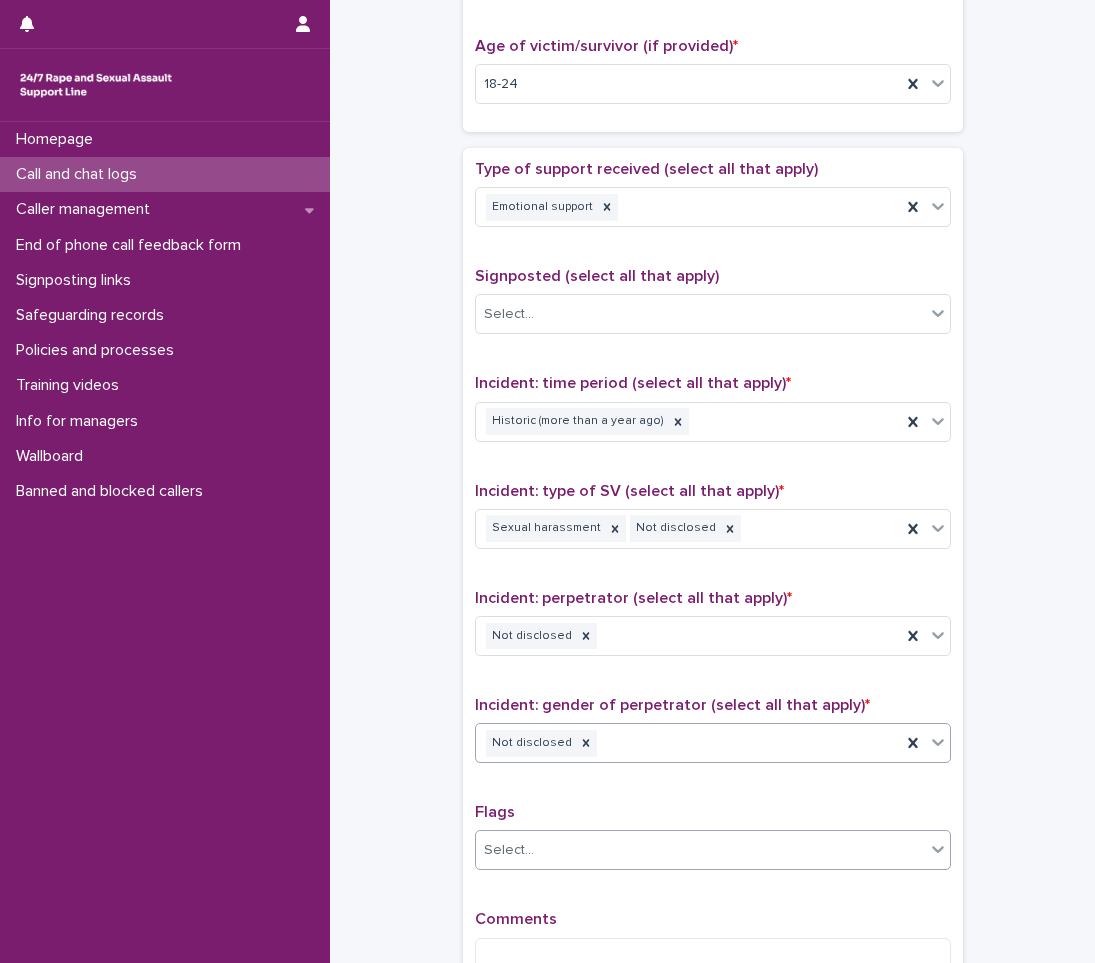 scroll, scrollTop: 1250, scrollLeft: 0, axis: vertical 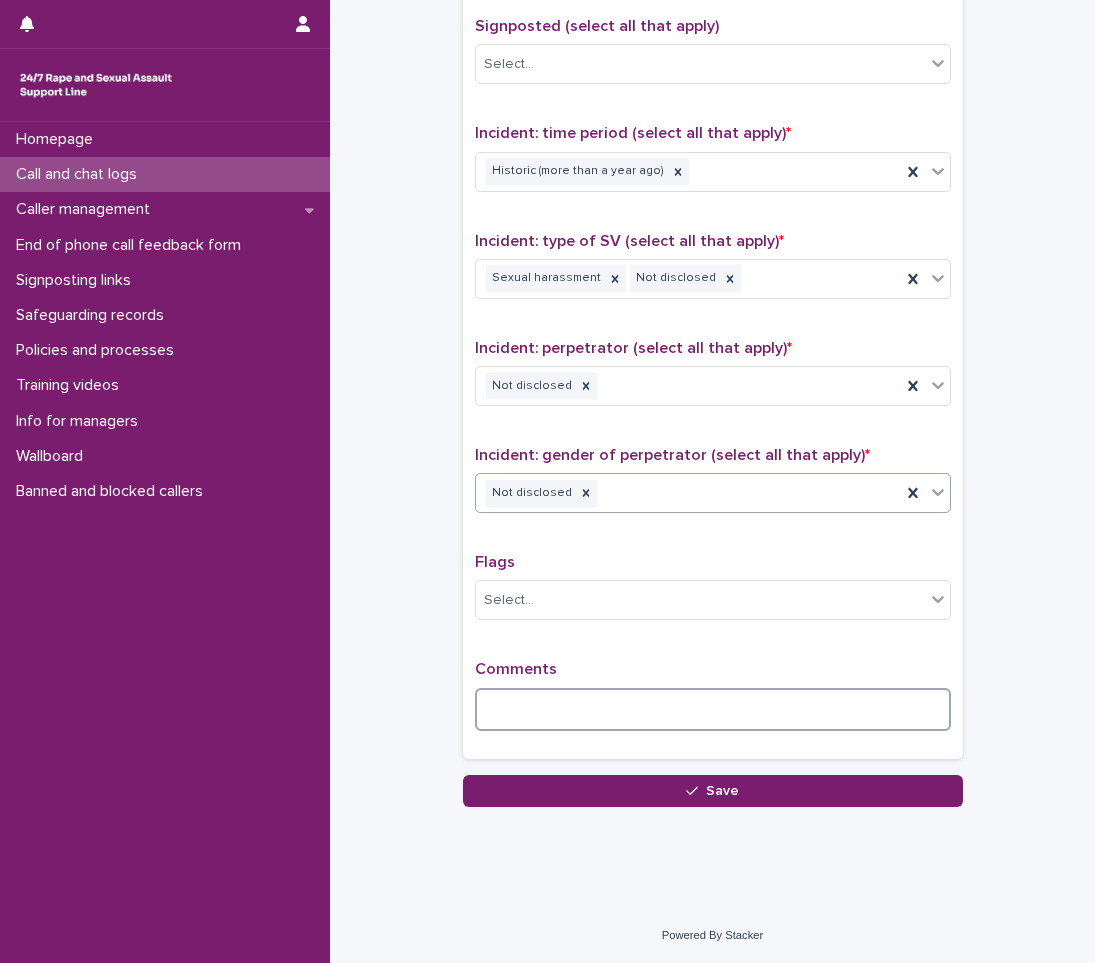 click at bounding box center [713, 709] 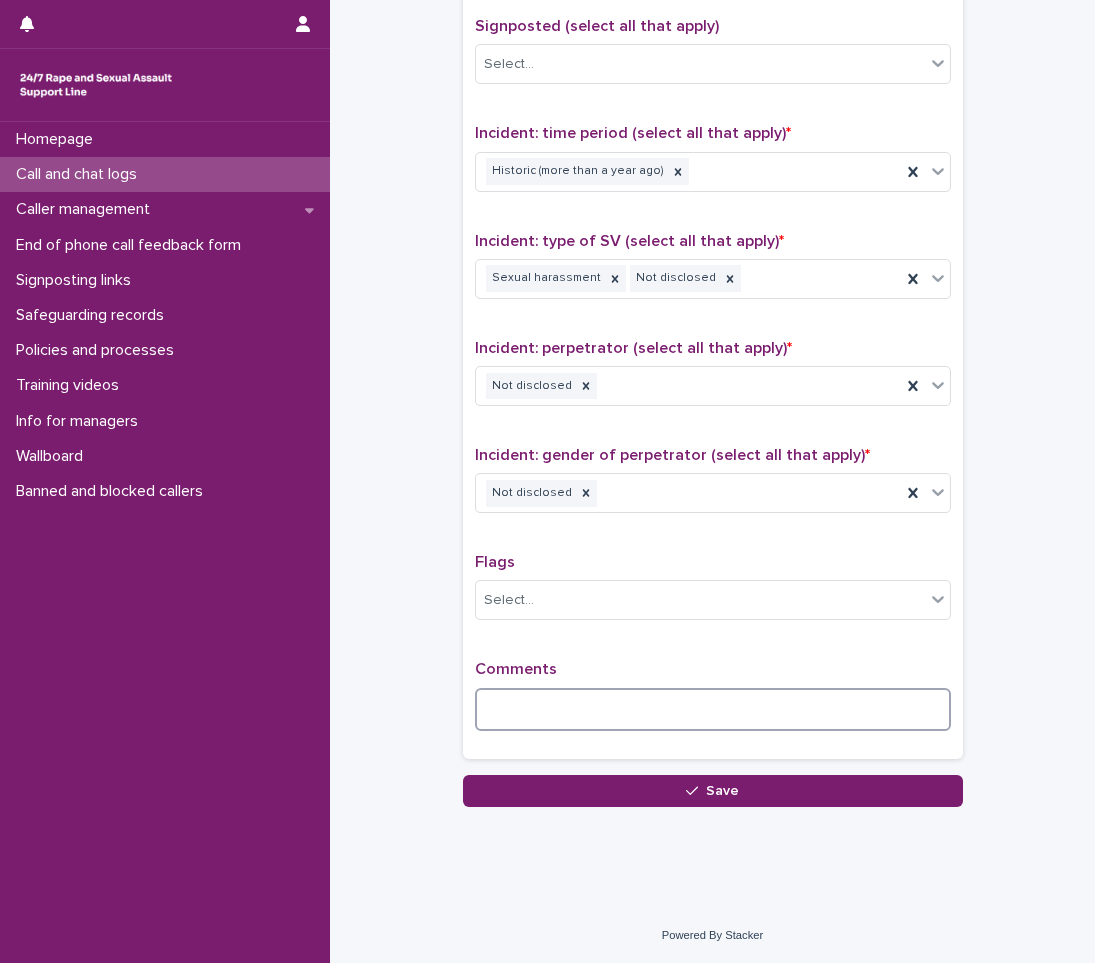 click at bounding box center (713, 709) 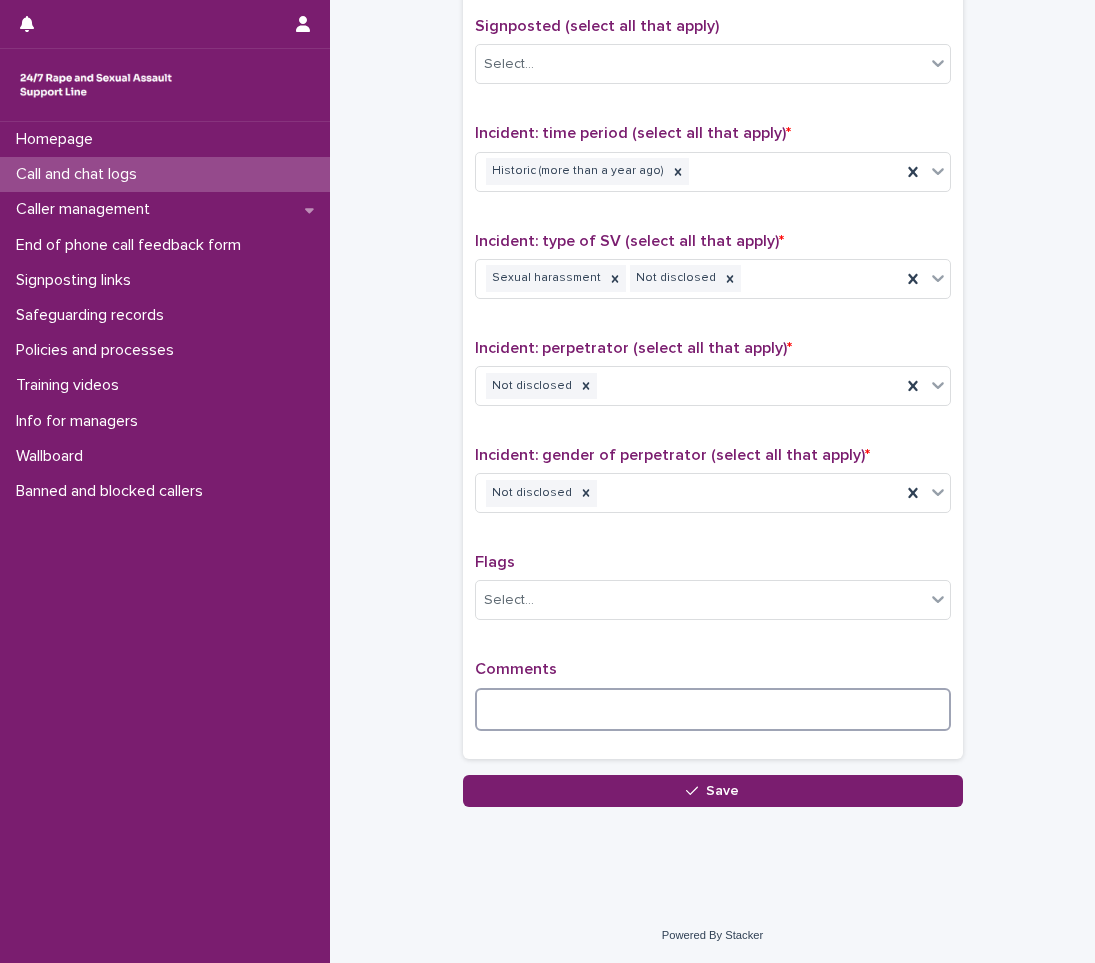 click at bounding box center (713, 709) 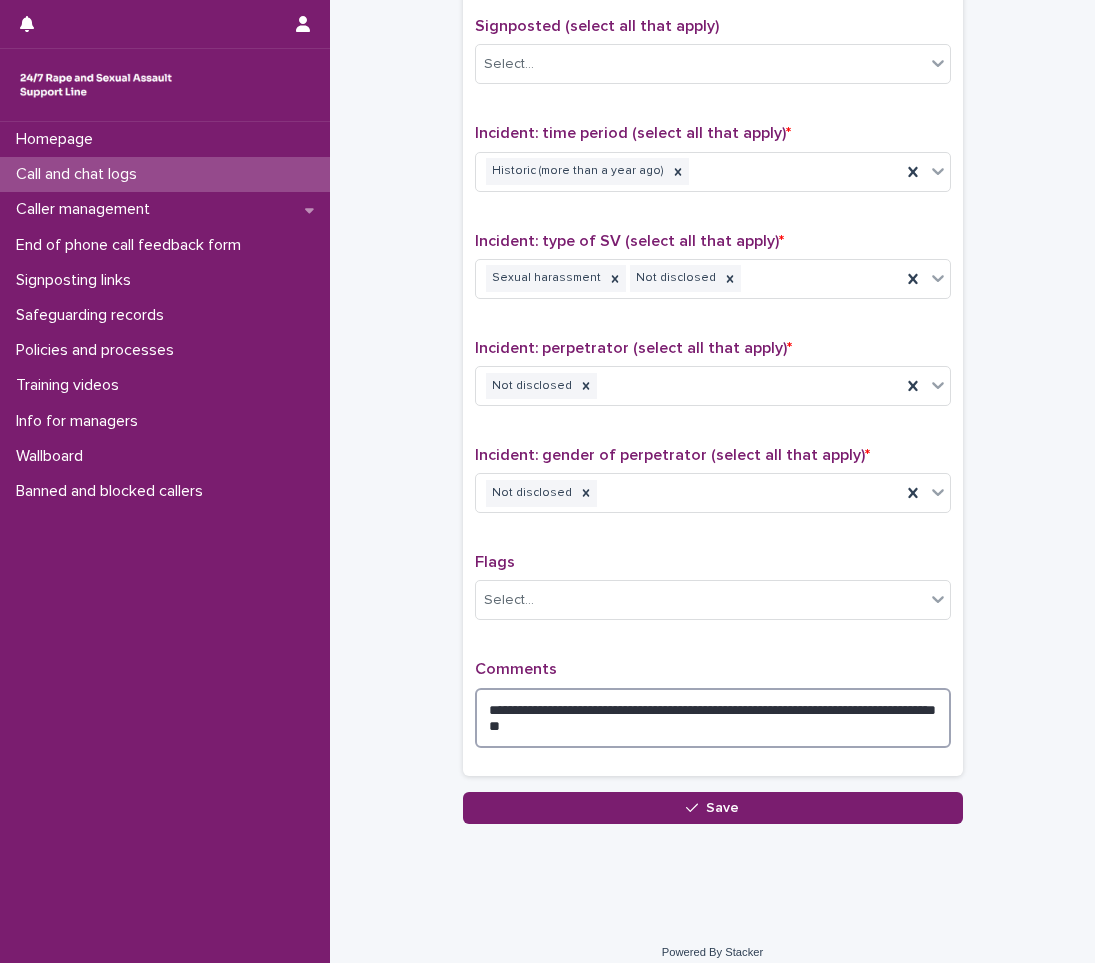 click on "**********" at bounding box center [713, 718] 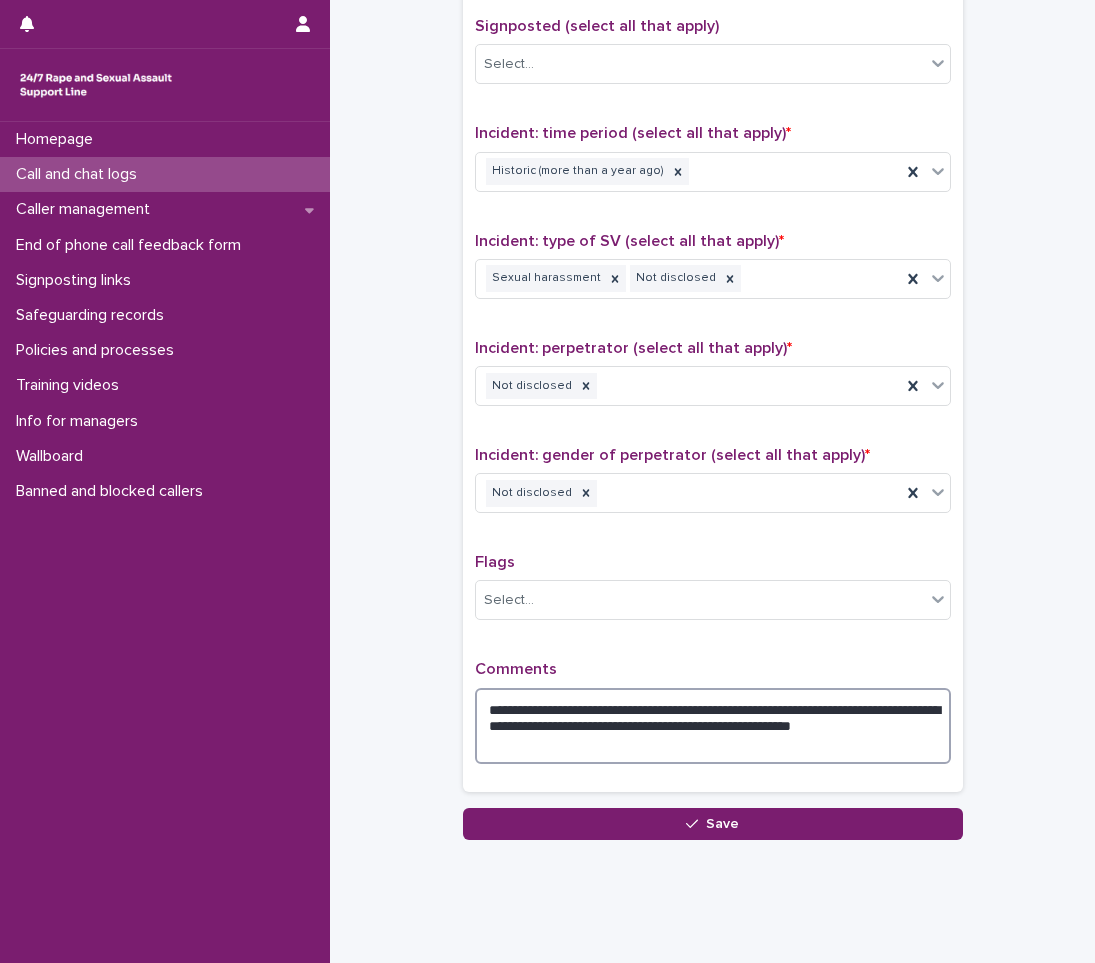 click on "**********" at bounding box center (713, 726) 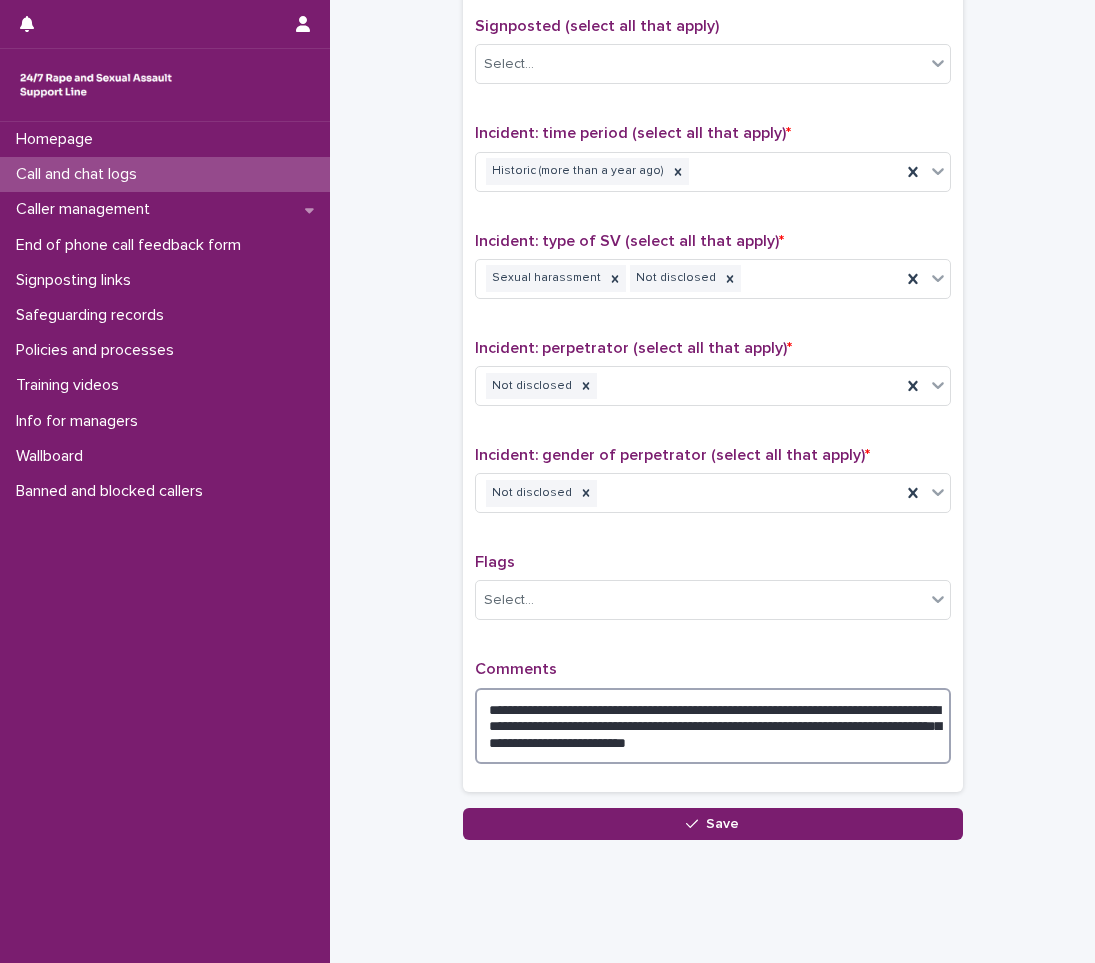 click on "**********" at bounding box center [713, 726] 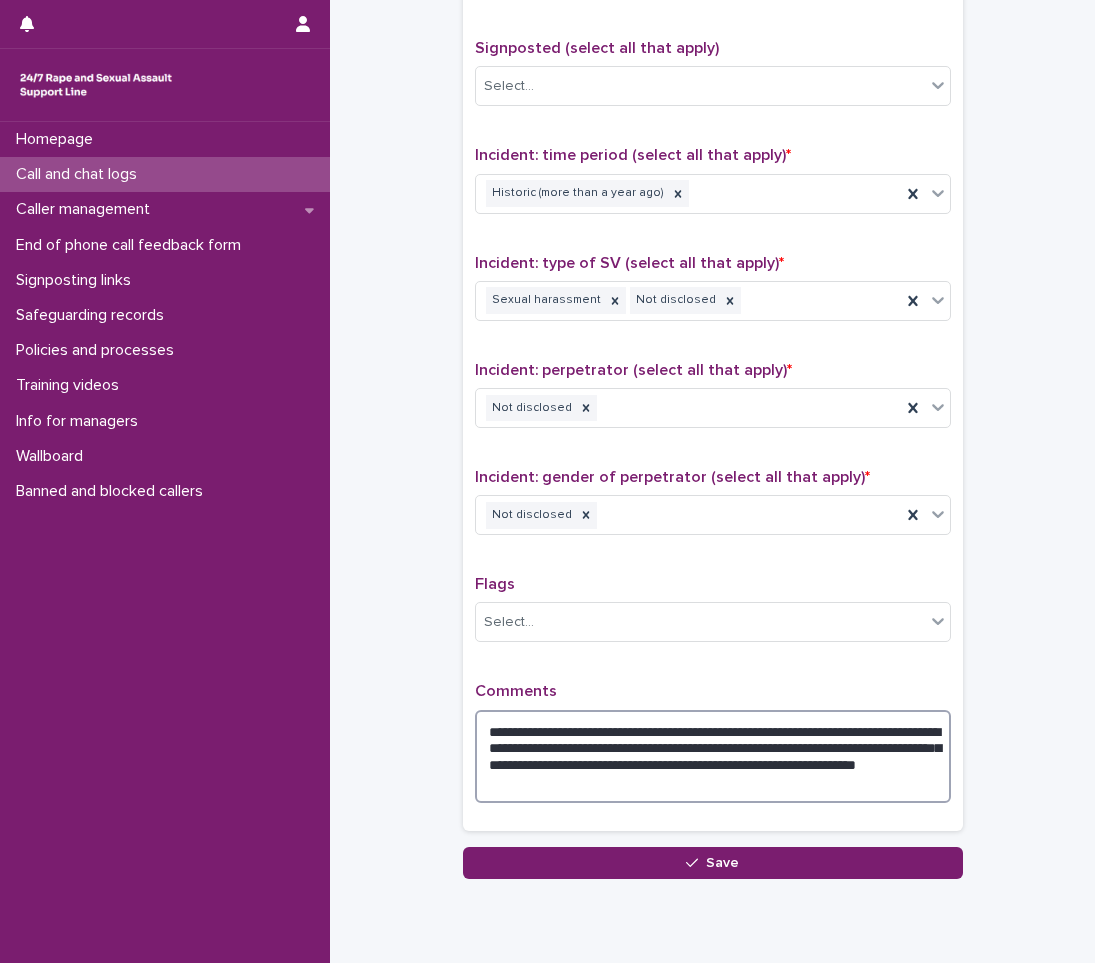 scroll, scrollTop: 1300, scrollLeft: 0, axis: vertical 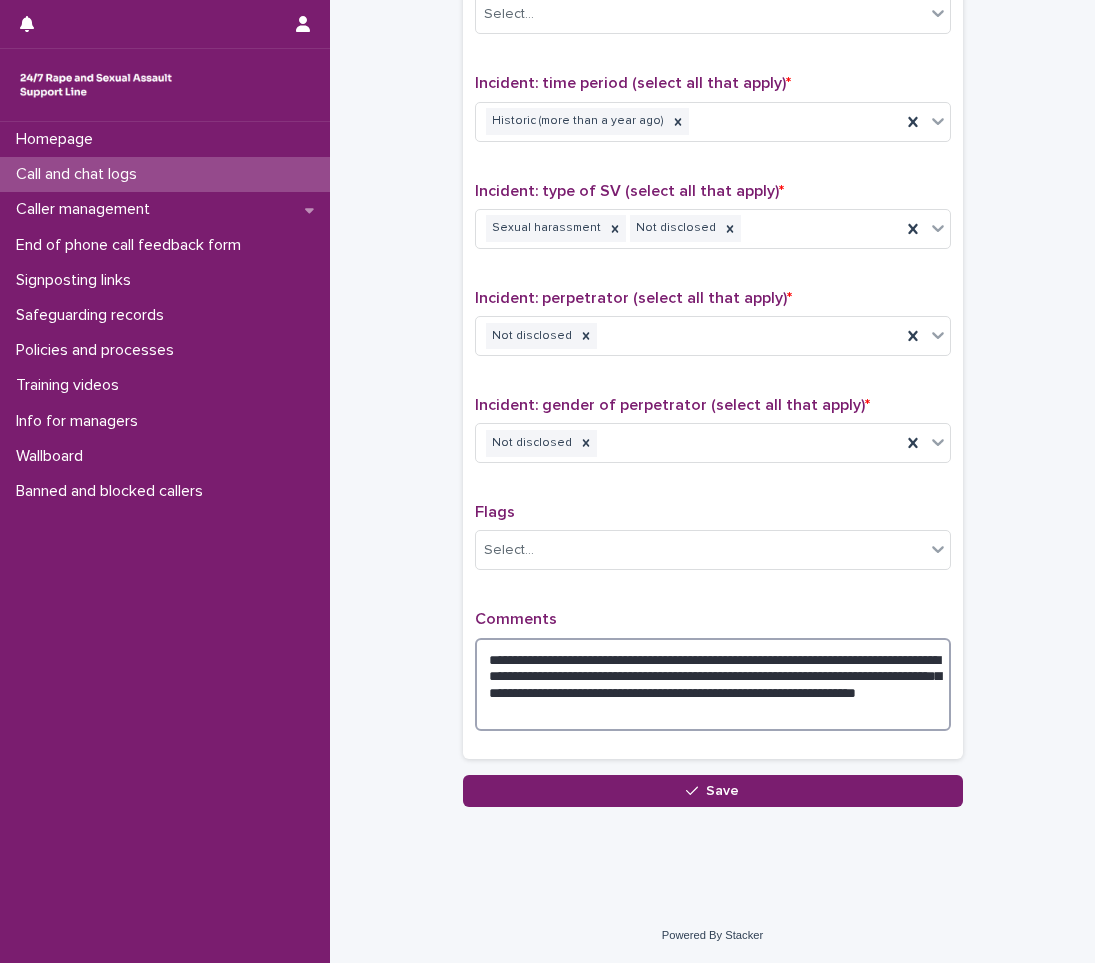click on "**********" at bounding box center (713, 684) 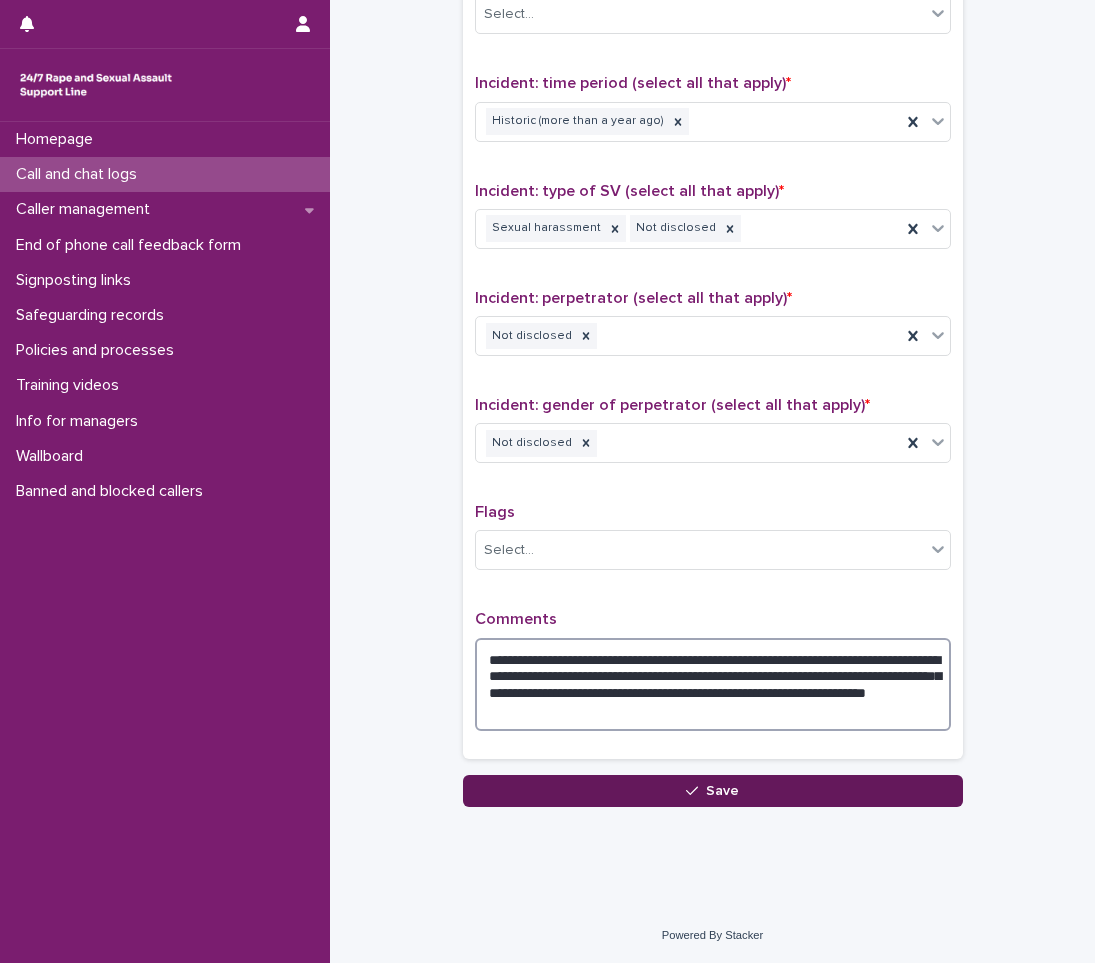 type on "**********" 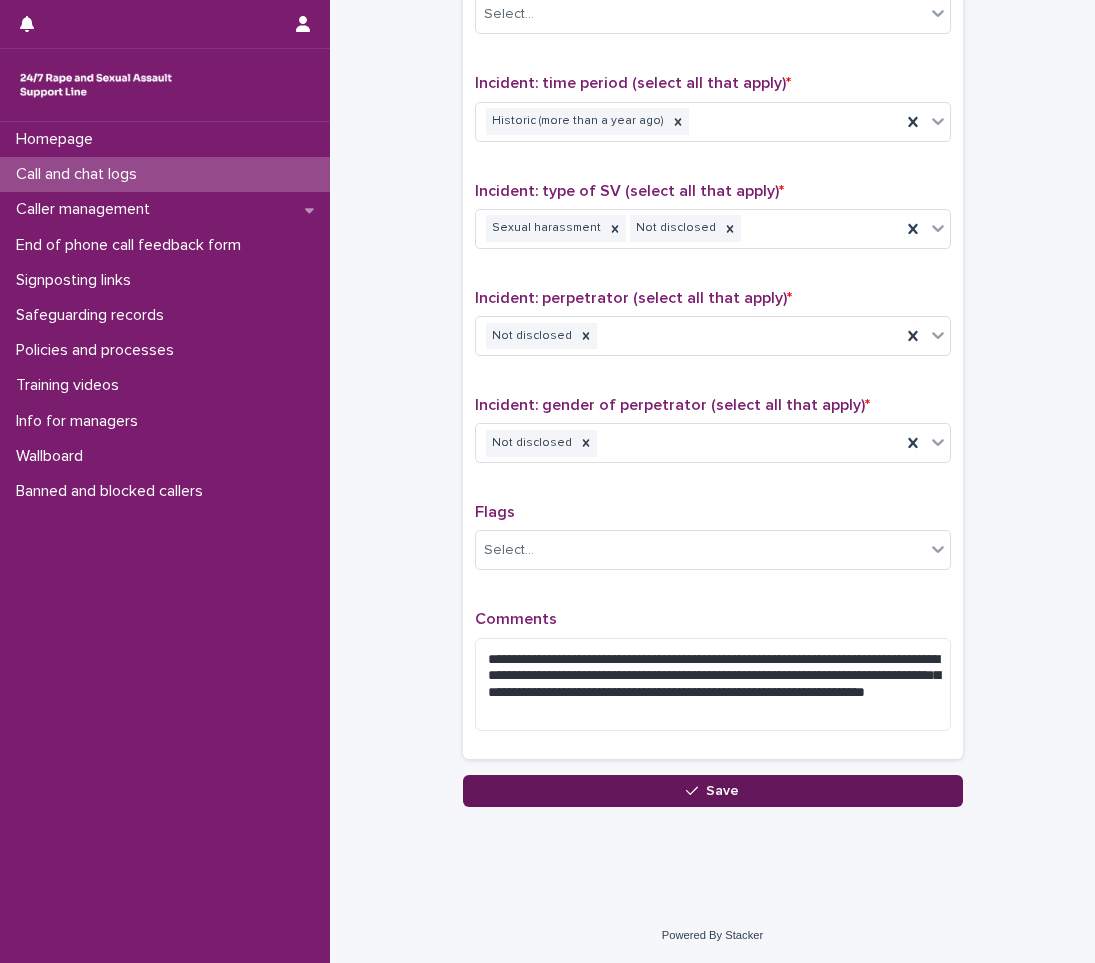 click on "Save" at bounding box center [713, 791] 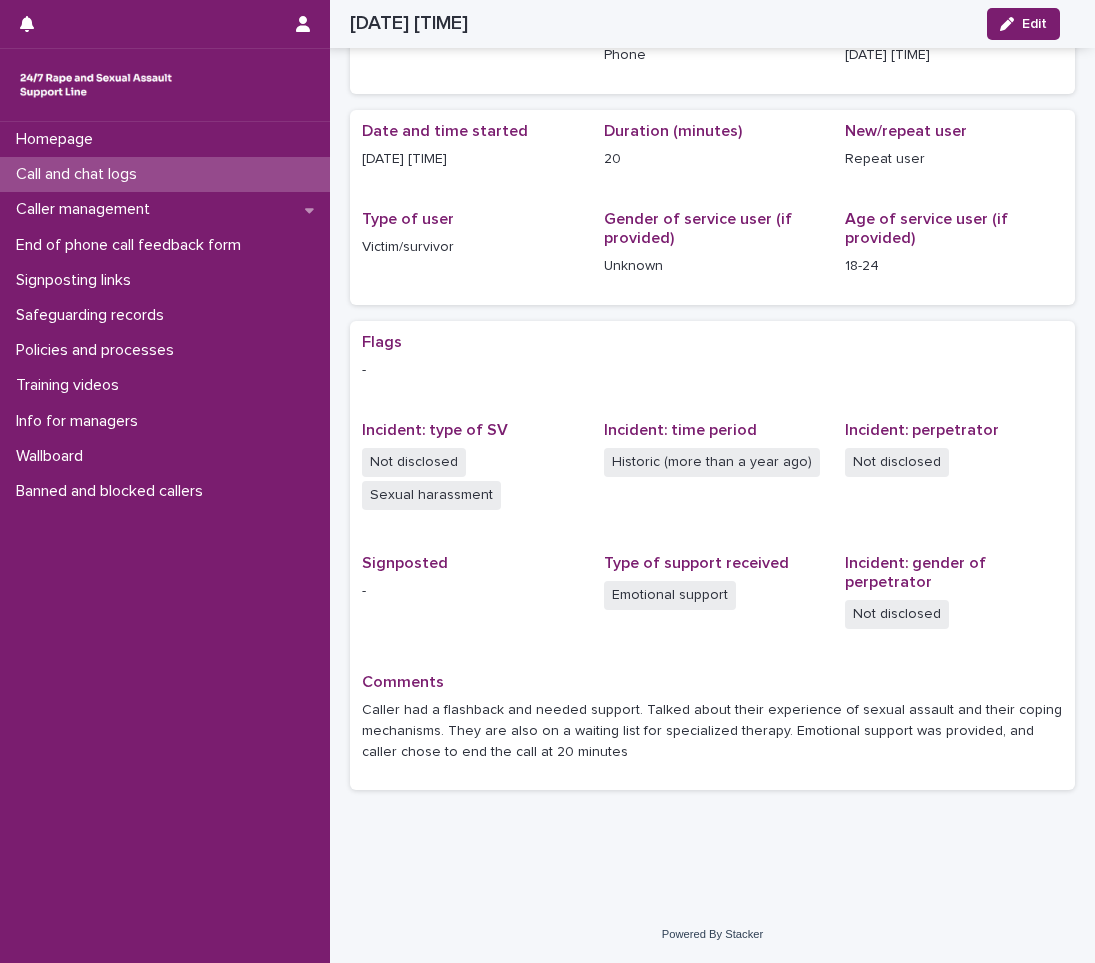 scroll, scrollTop: 114, scrollLeft: 0, axis: vertical 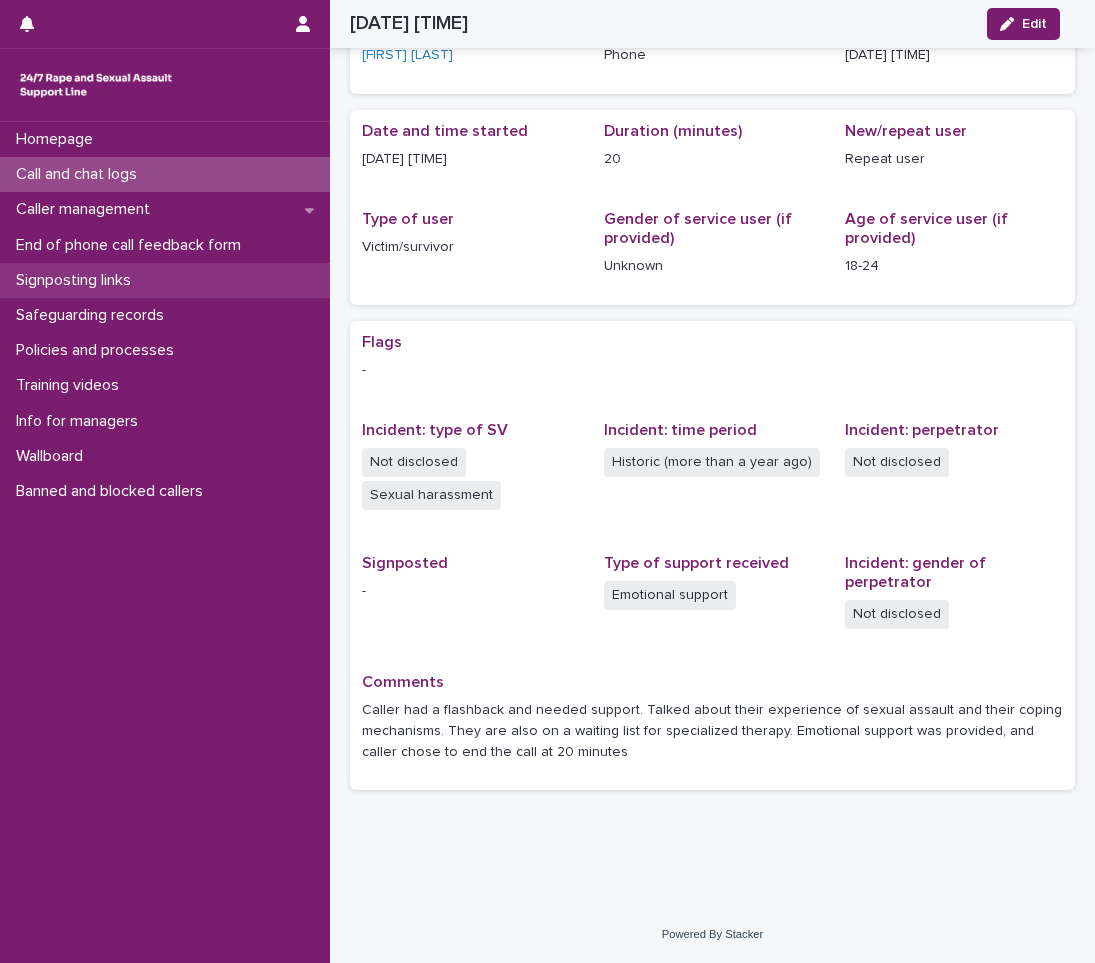 click on "Signposting links" at bounding box center [77, 280] 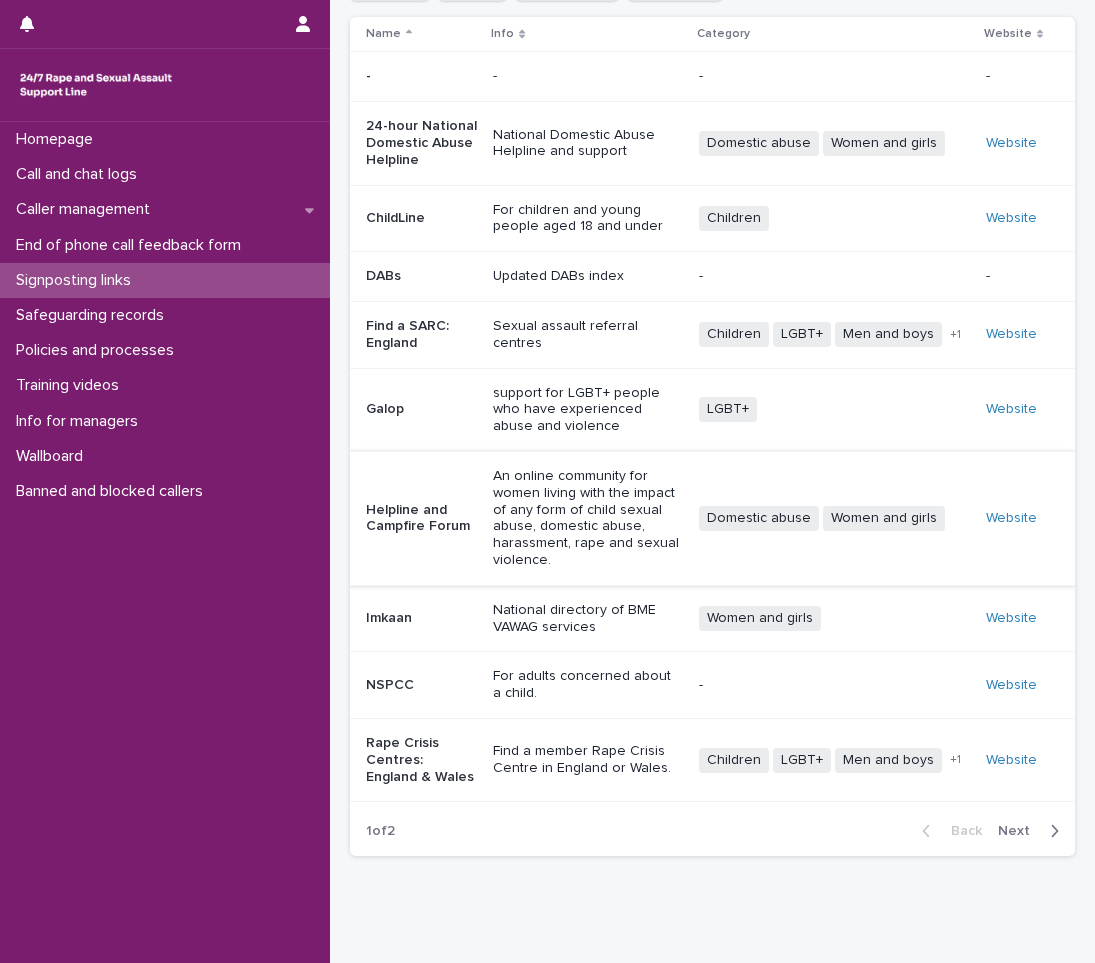 scroll, scrollTop: 141, scrollLeft: 0, axis: vertical 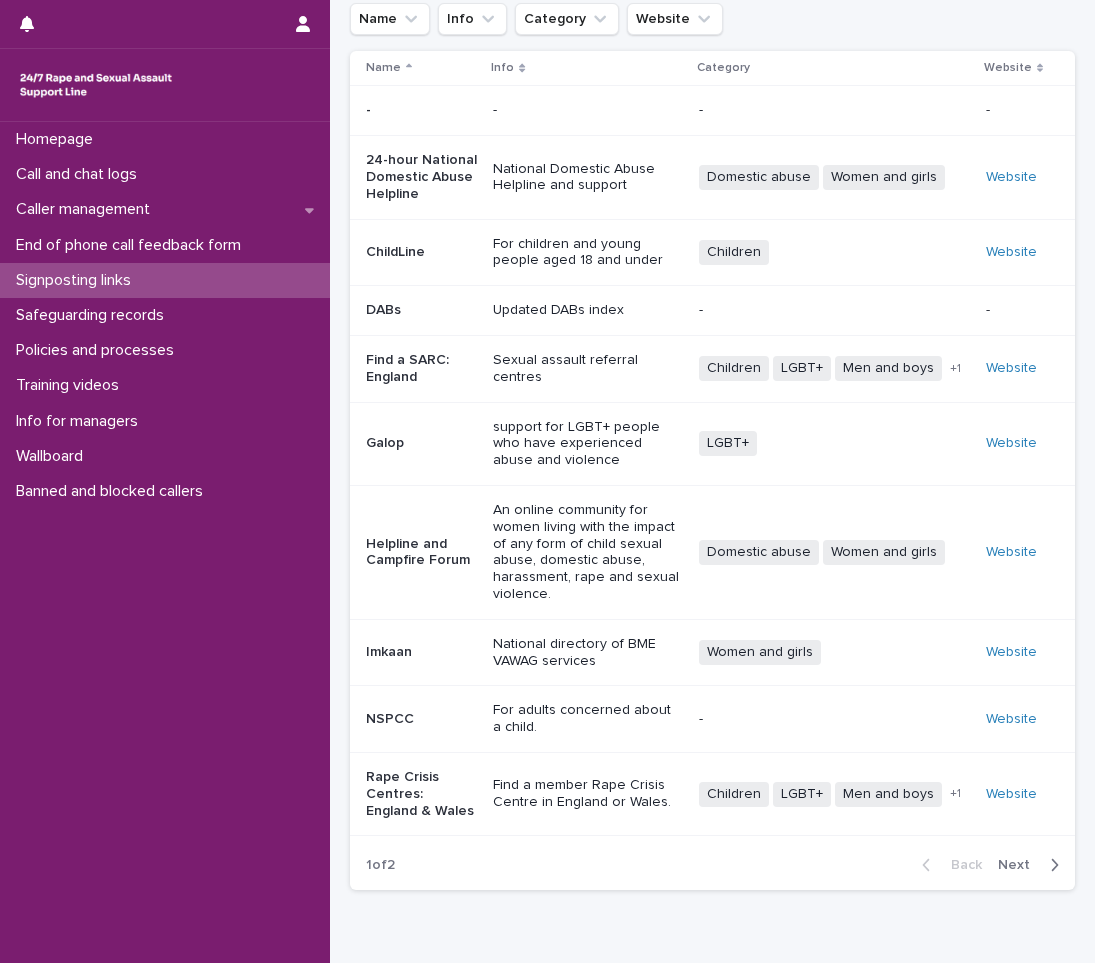 click 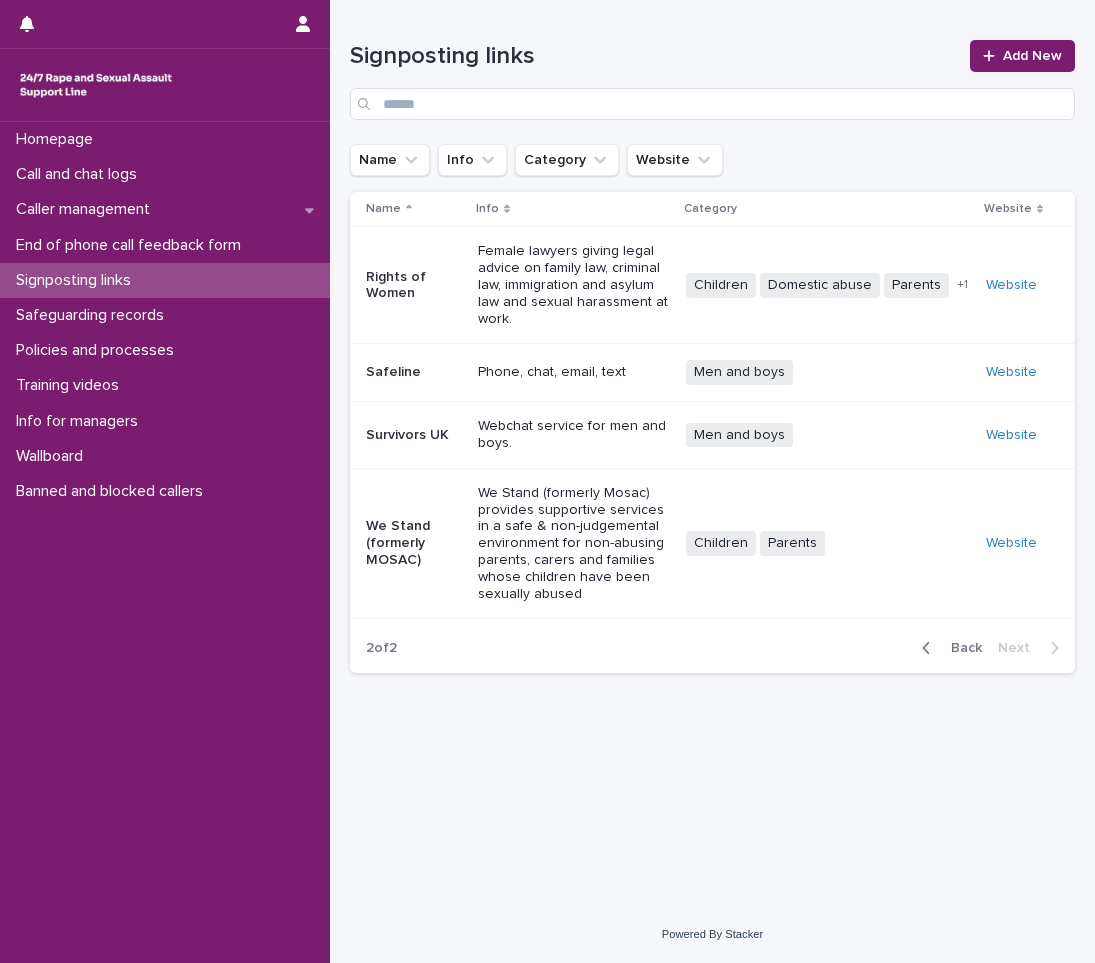 scroll, scrollTop: 0, scrollLeft: 0, axis: both 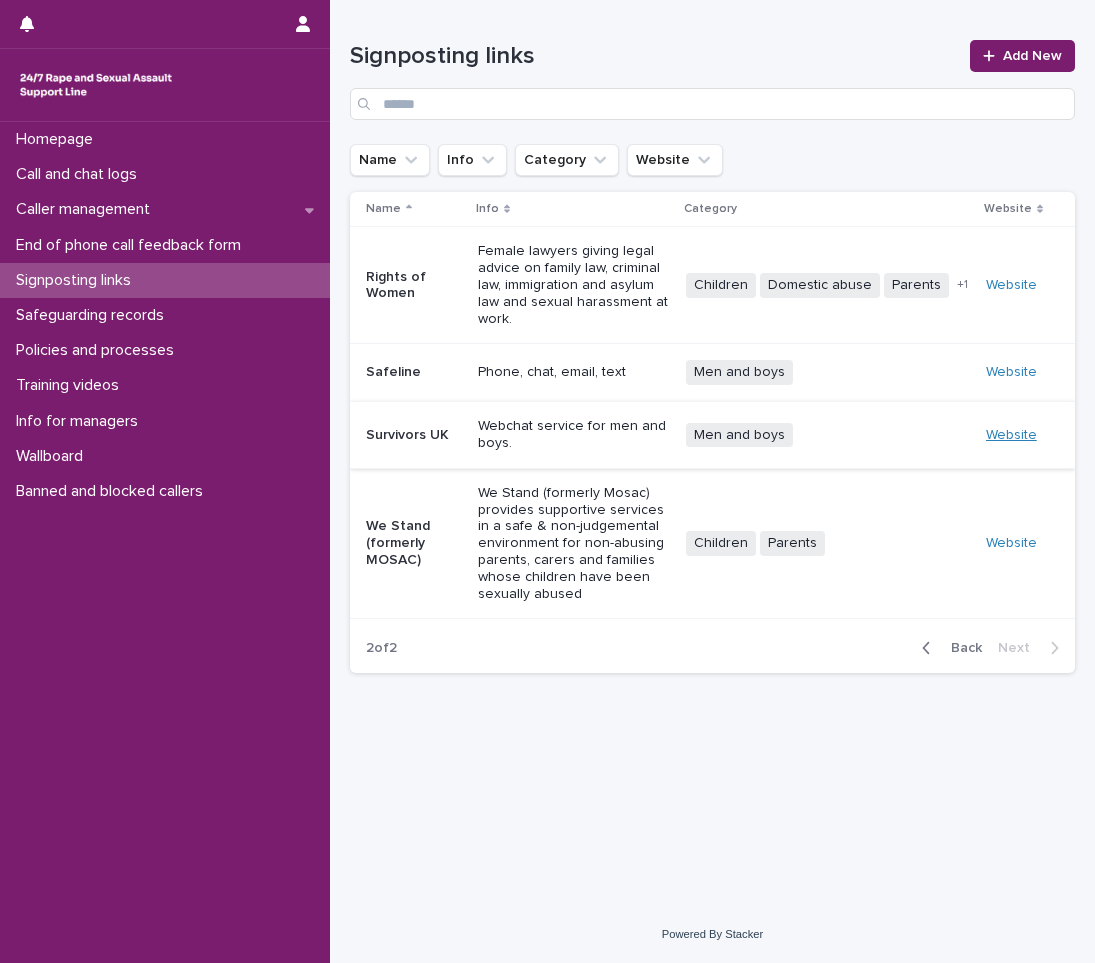 click on "Website" at bounding box center [1011, 435] 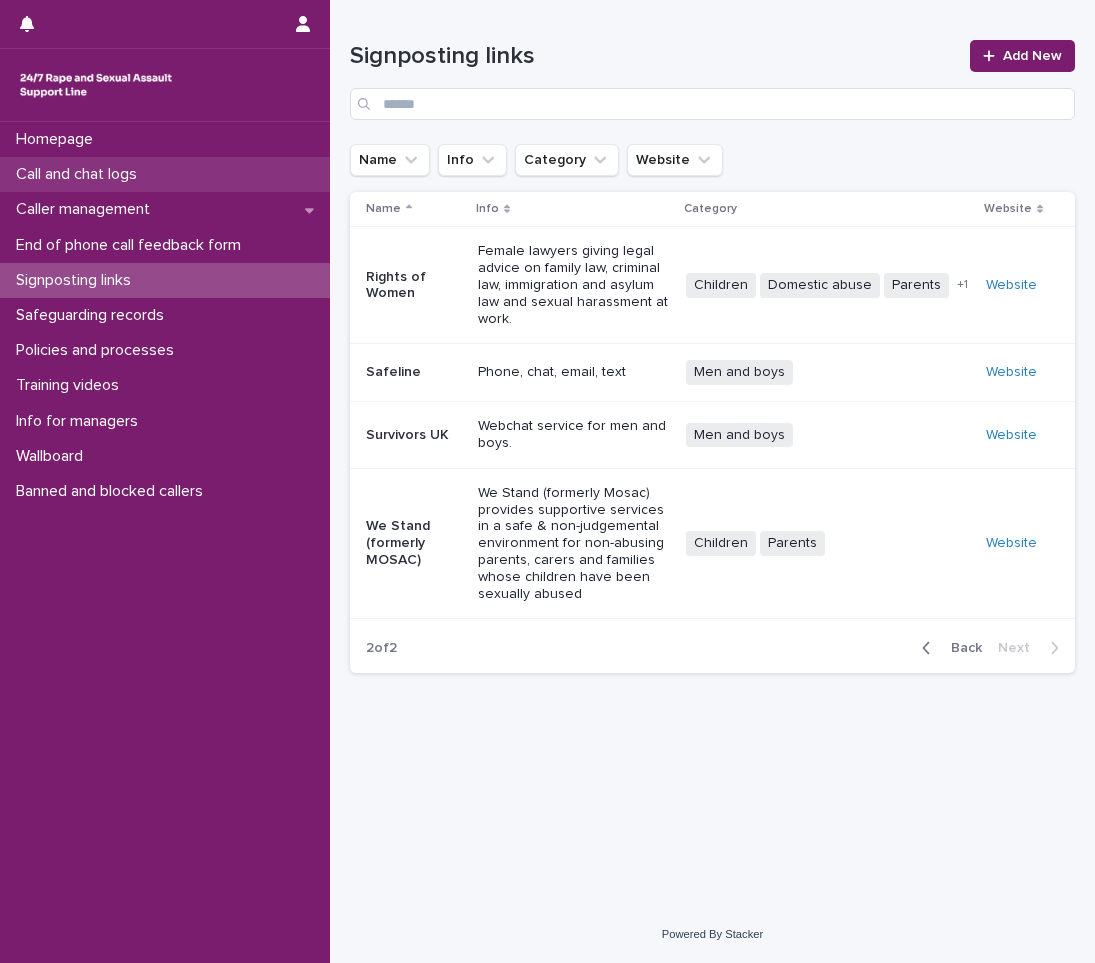click on "Call and chat logs" at bounding box center [165, 174] 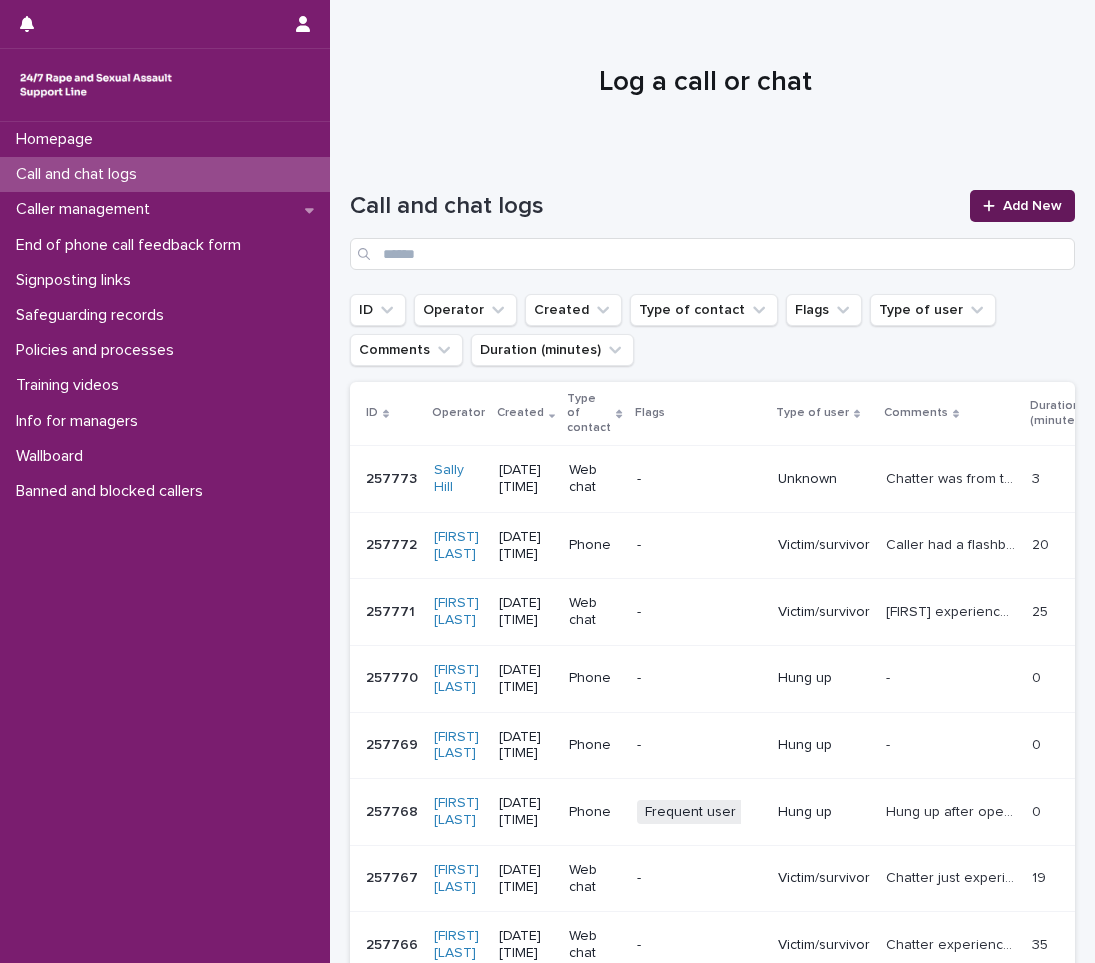 click on "Add New" at bounding box center [1022, 206] 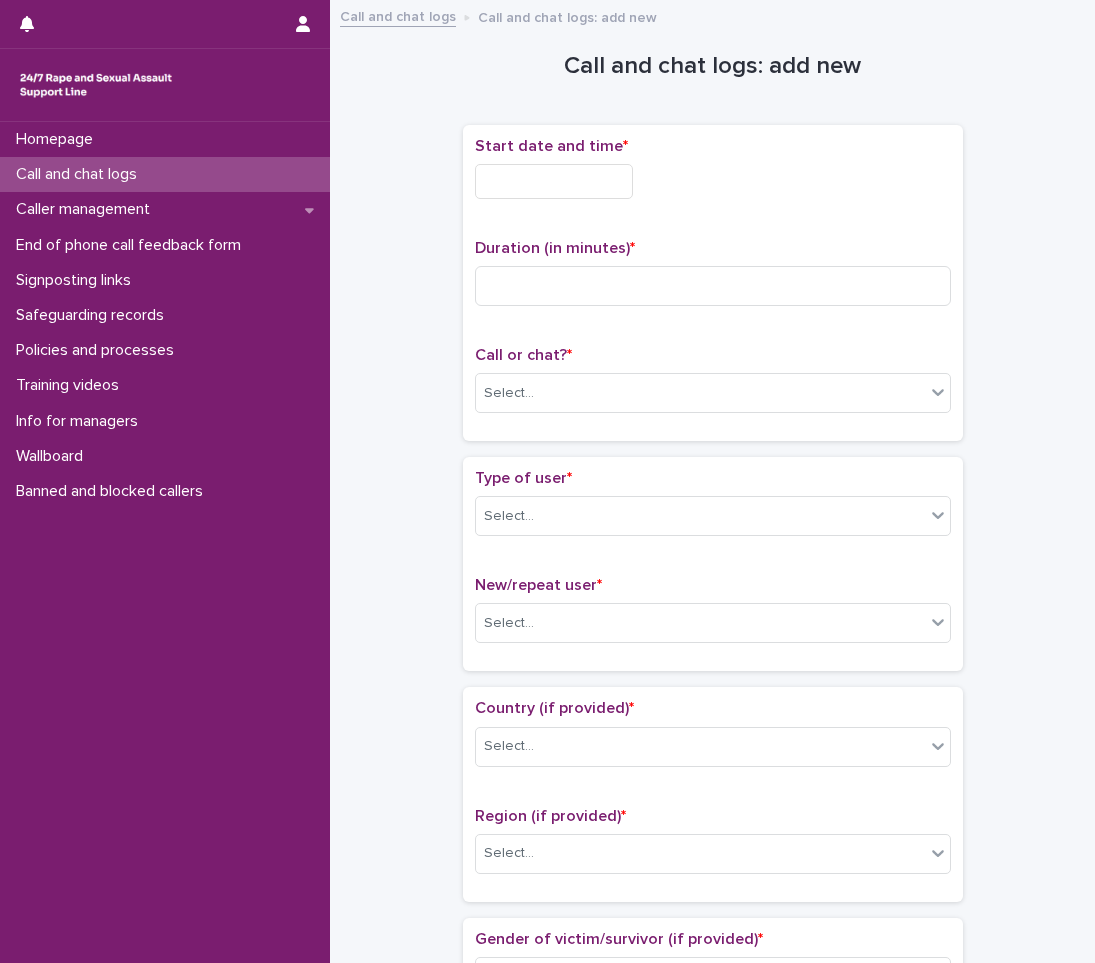 click at bounding box center [554, 181] 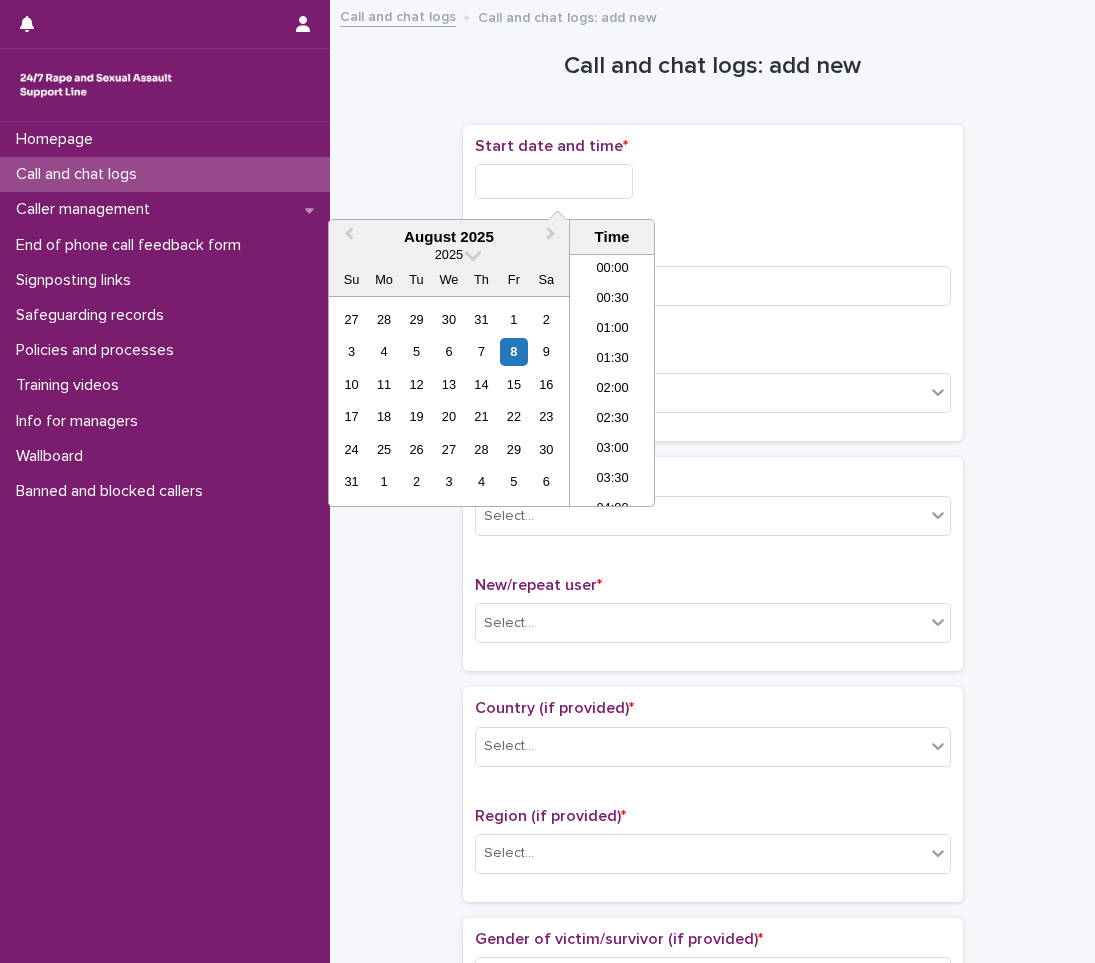 scroll, scrollTop: 340, scrollLeft: 0, axis: vertical 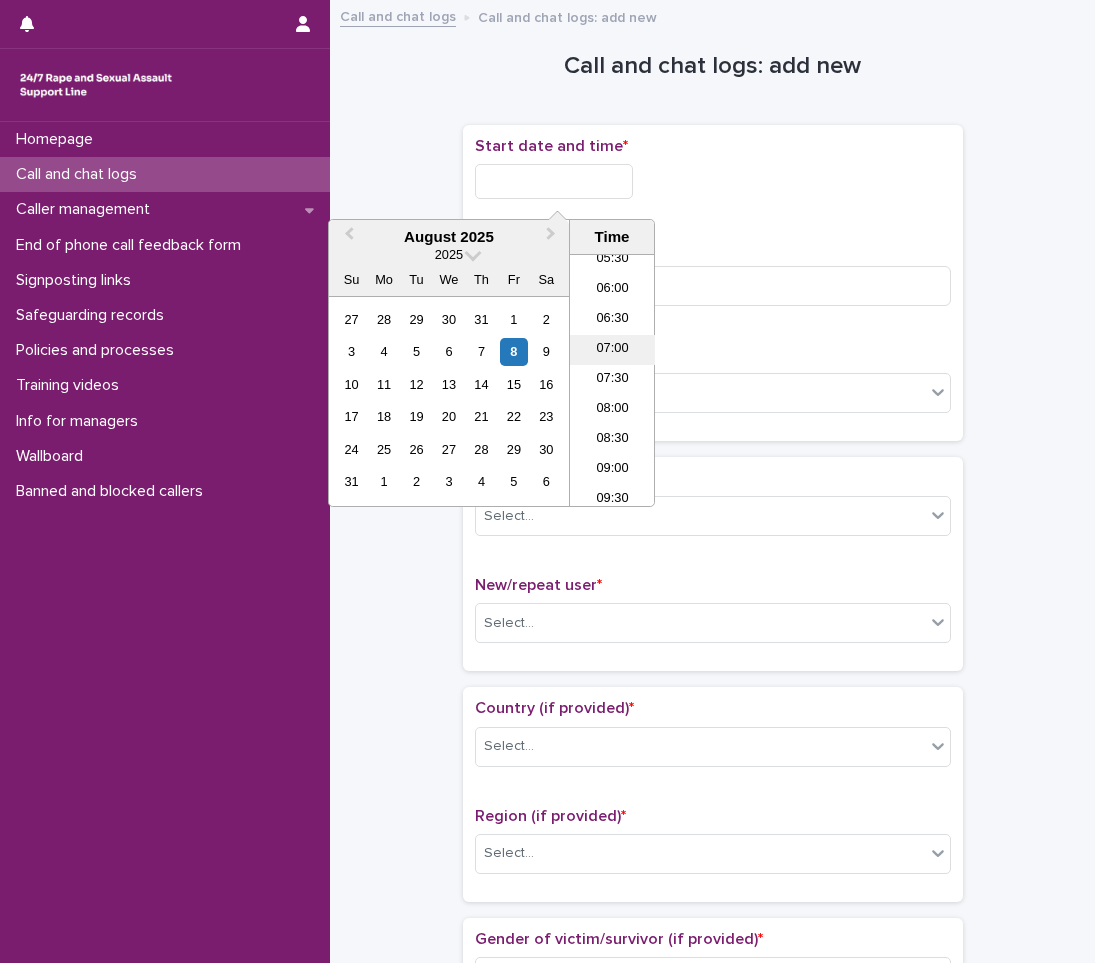 click on "07:00" at bounding box center (612, 350) 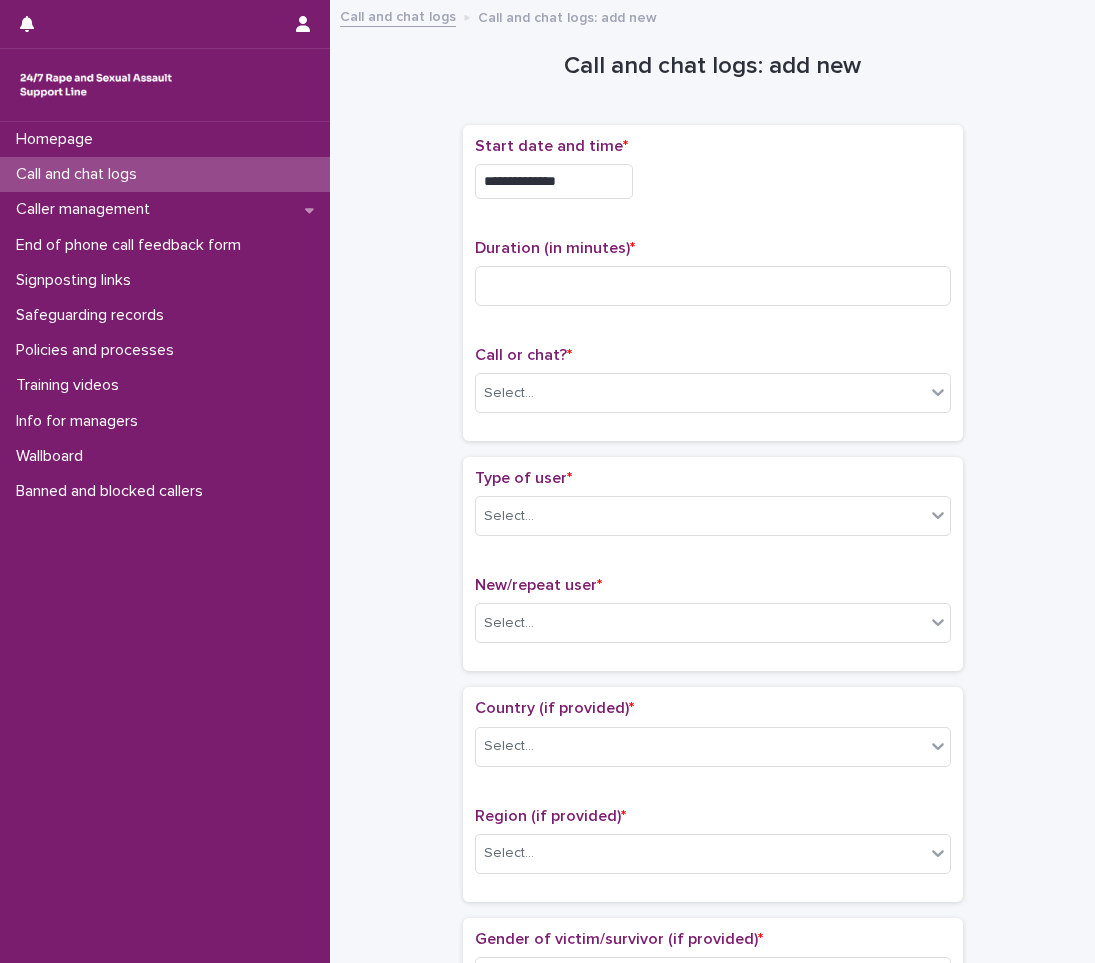 click on "**********" at bounding box center (554, 181) 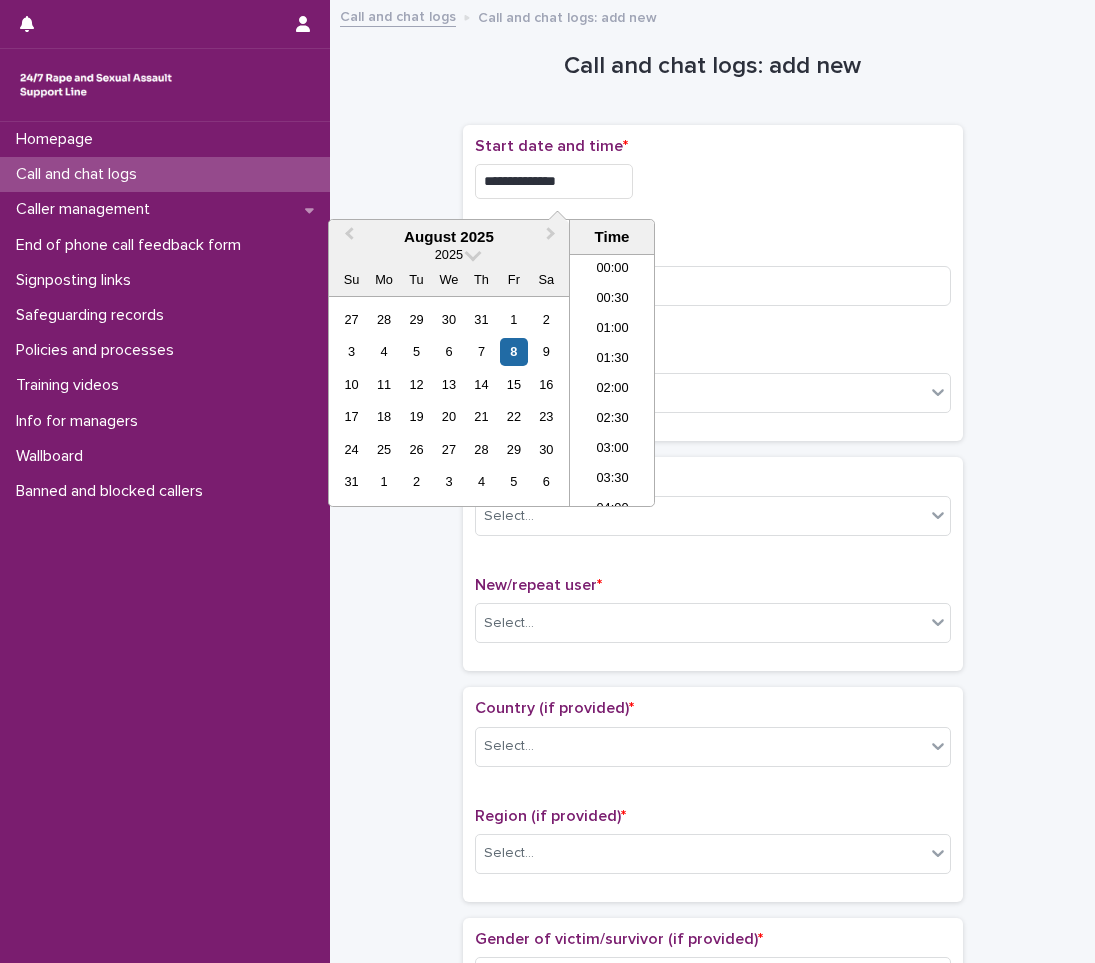 scroll, scrollTop: 310, scrollLeft: 0, axis: vertical 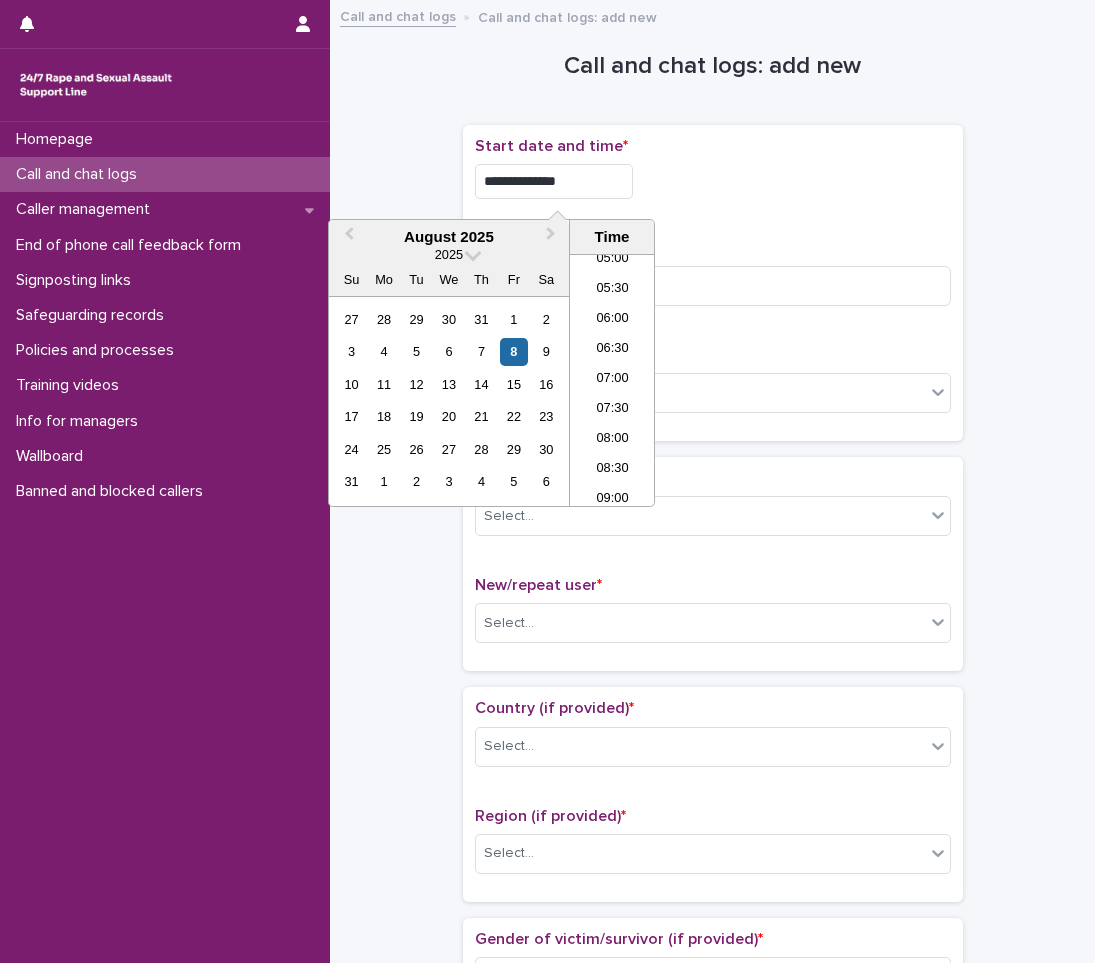 type on "**********" 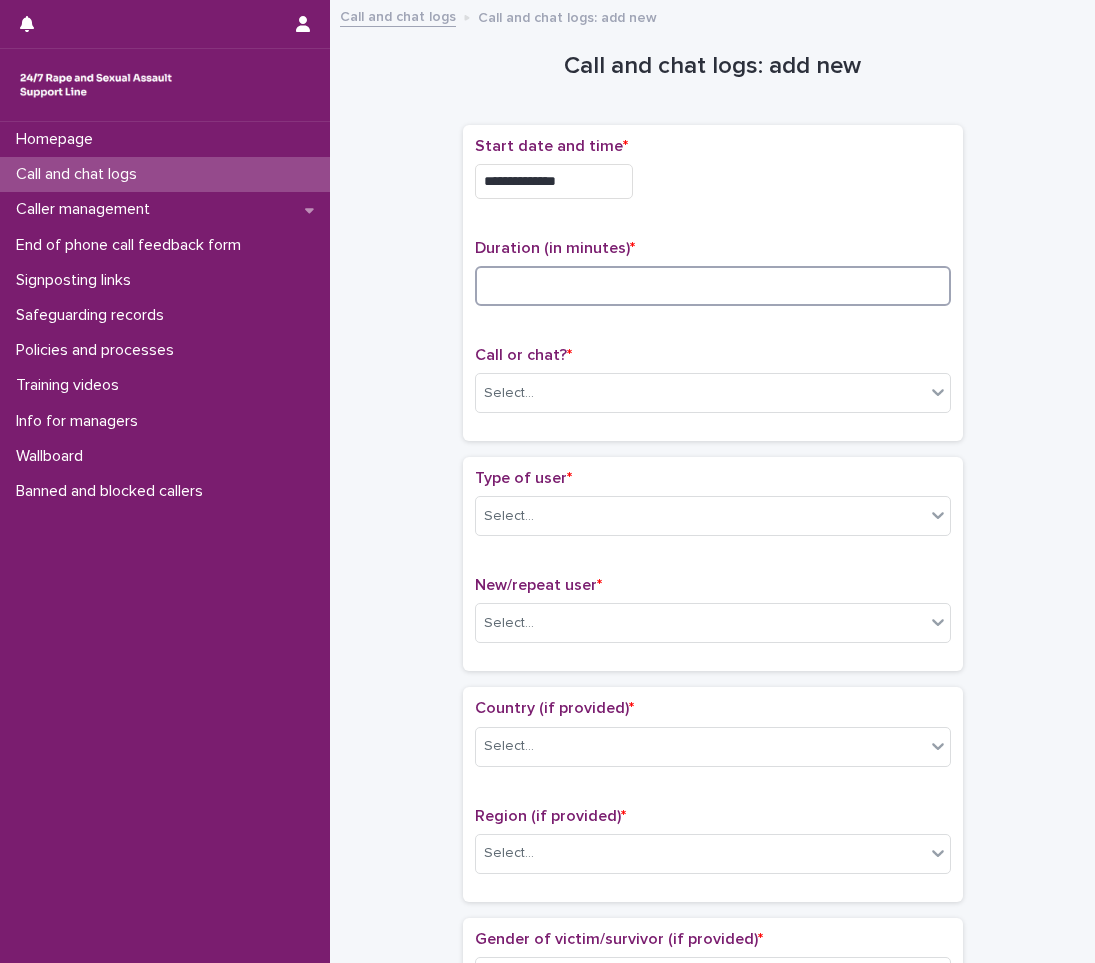 click at bounding box center (713, 286) 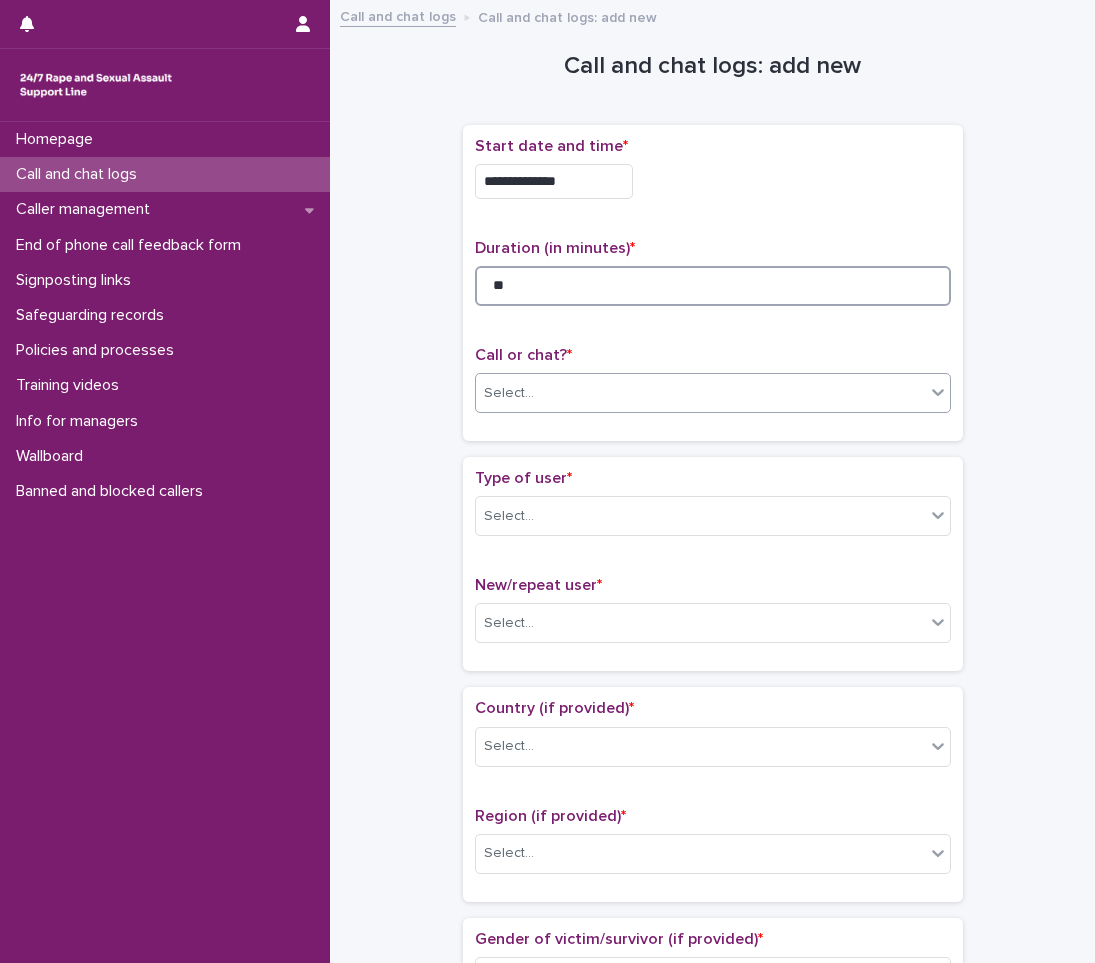 type on "**" 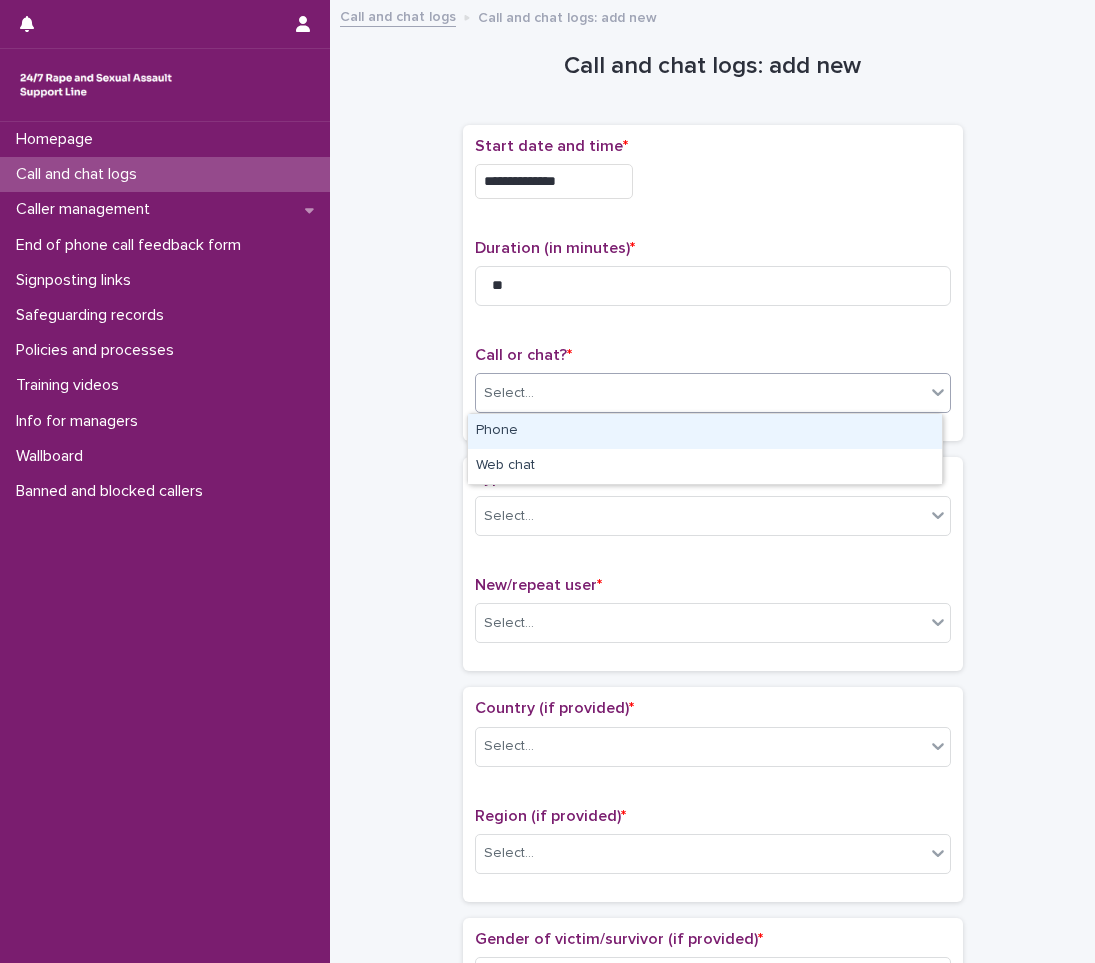 click on "Select..." at bounding box center (700, 393) 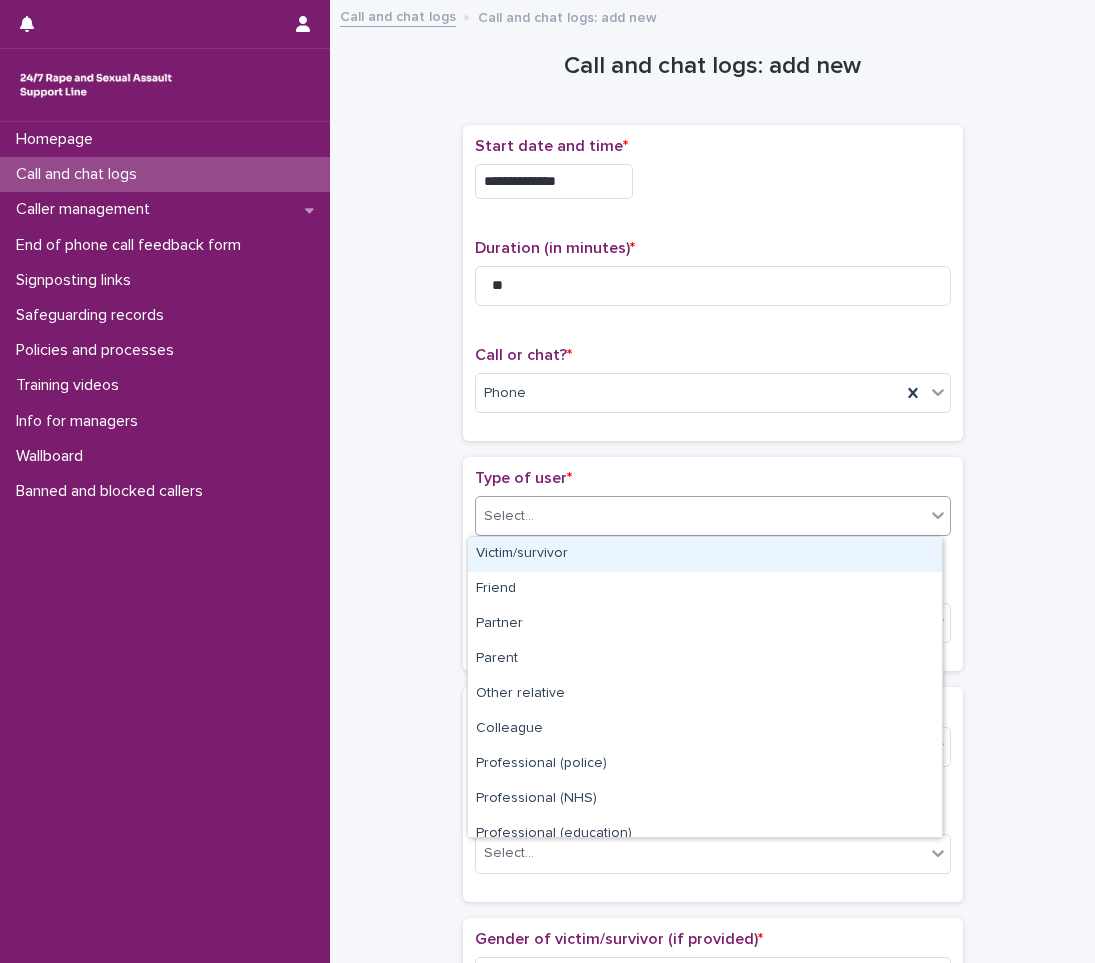 click on "Select..." at bounding box center (700, 516) 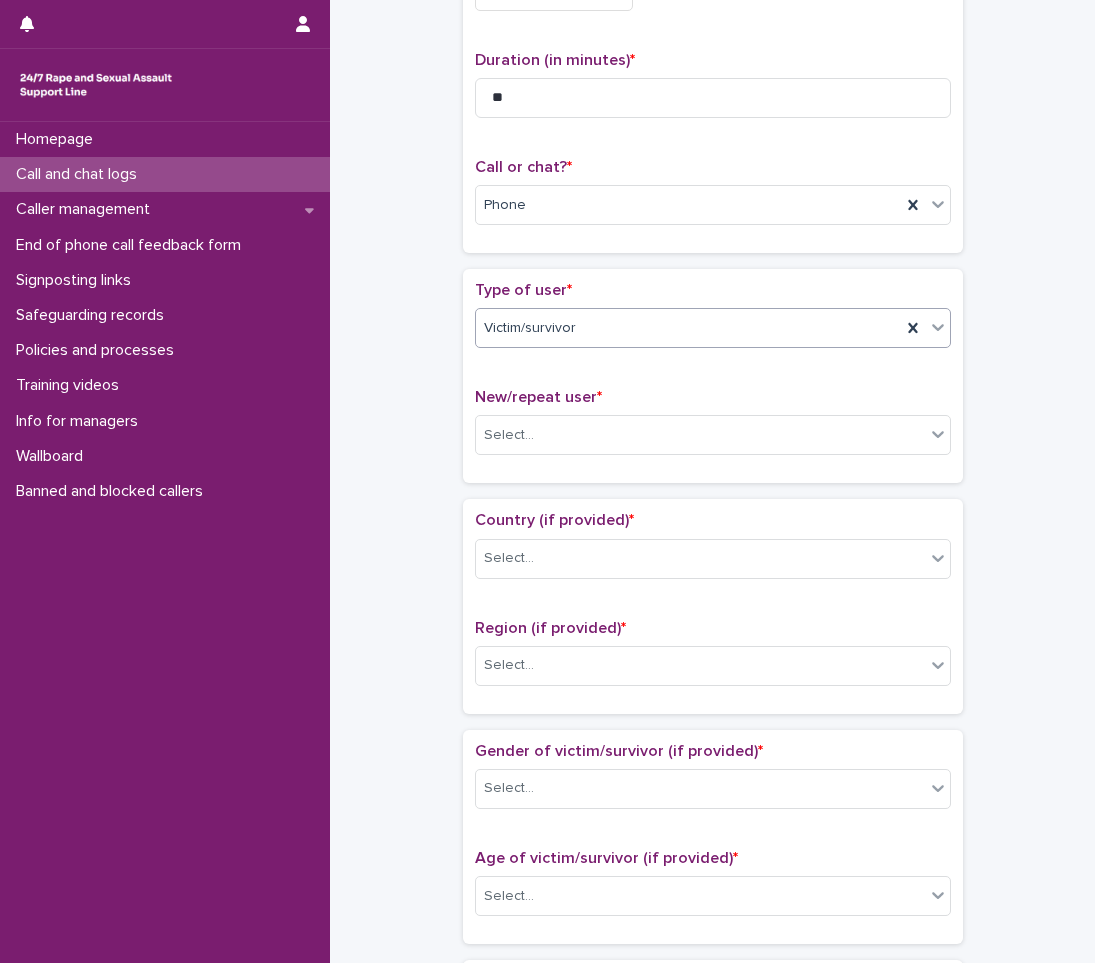 scroll, scrollTop: 200, scrollLeft: 0, axis: vertical 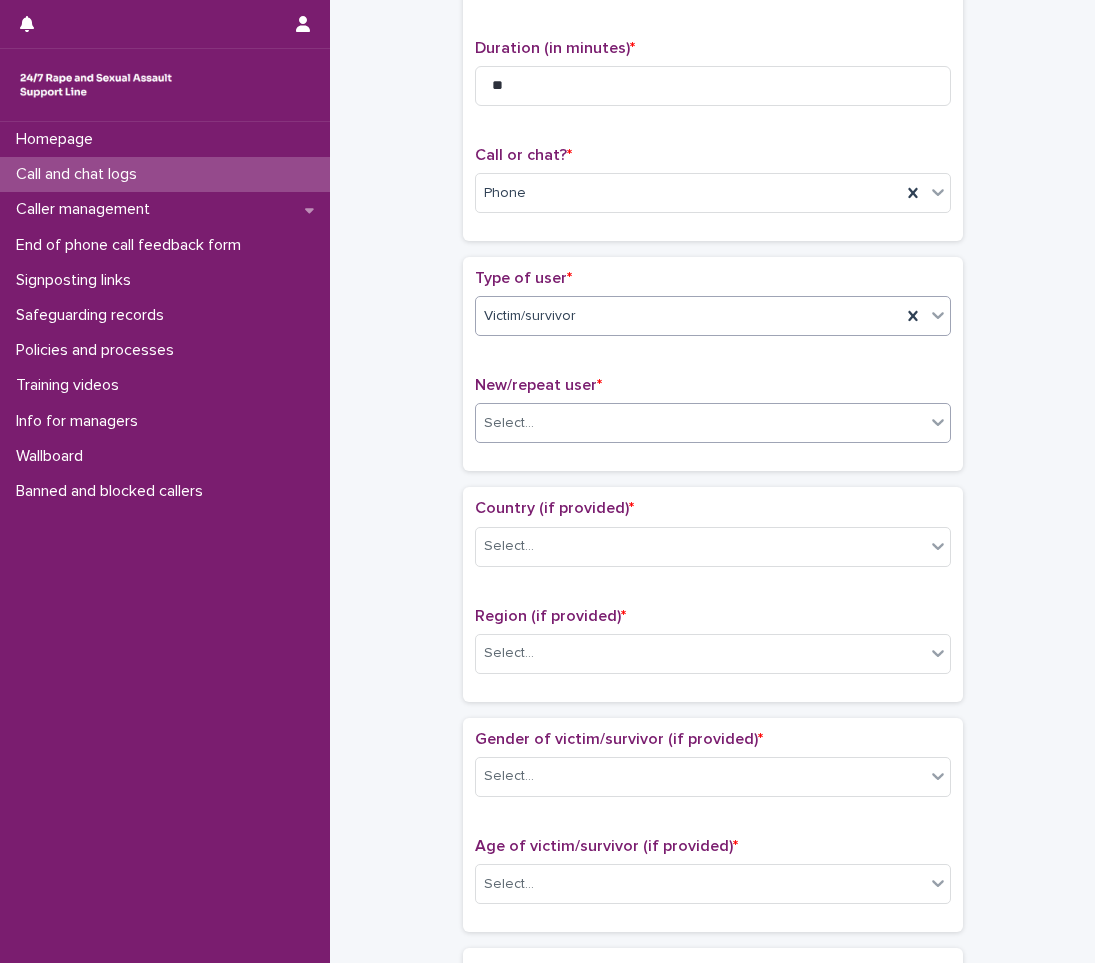 click on "Select..." at bounding box center (700, 423) 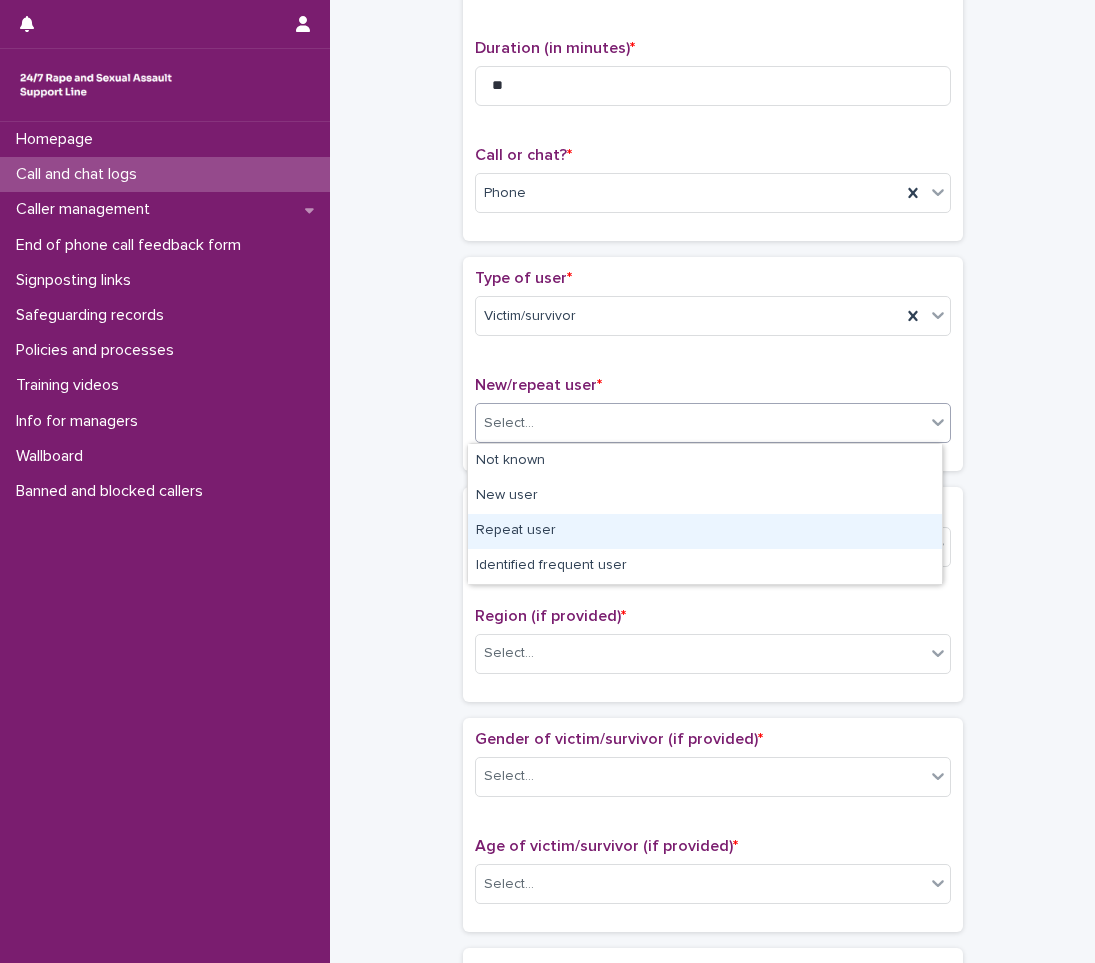 click on "Repeat user" at bounding box center (705, 531) 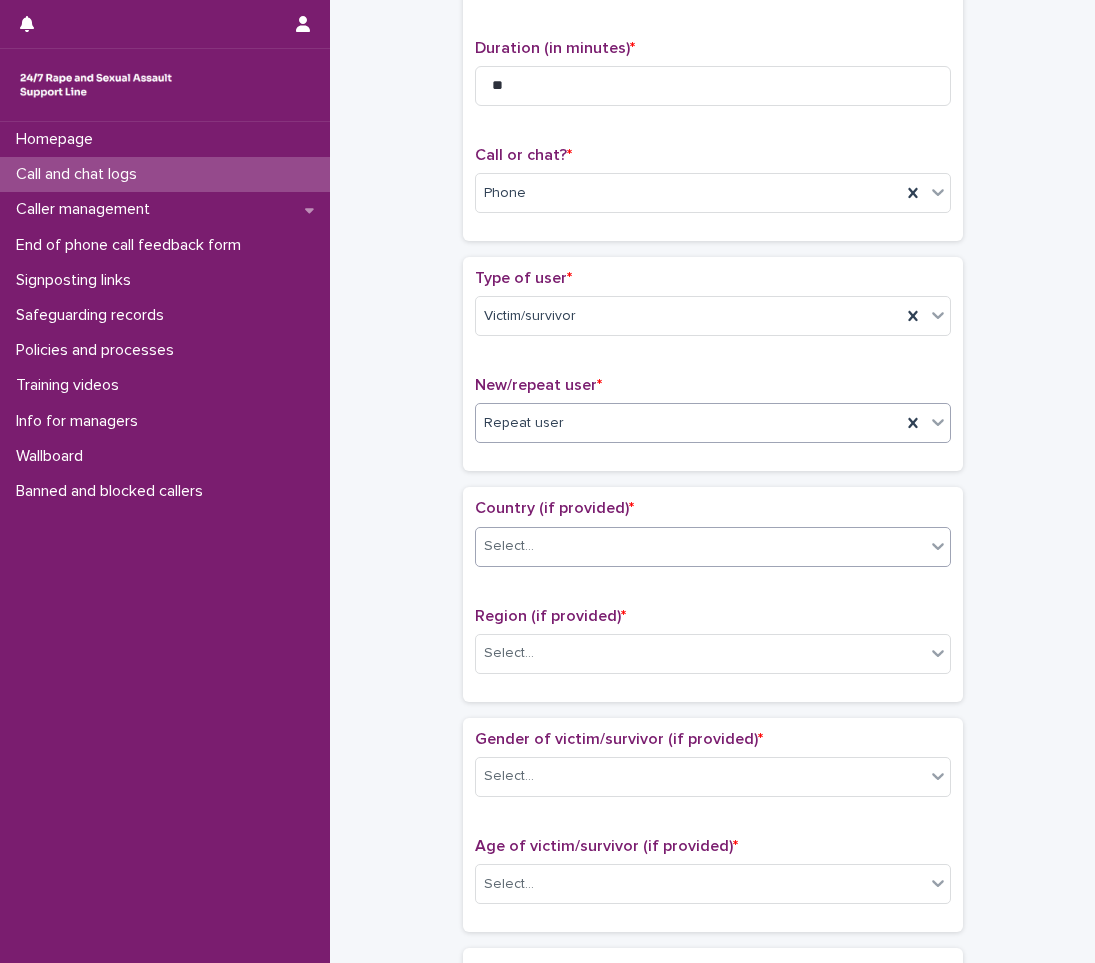click on "Select..." at bounding box center (509, 546) 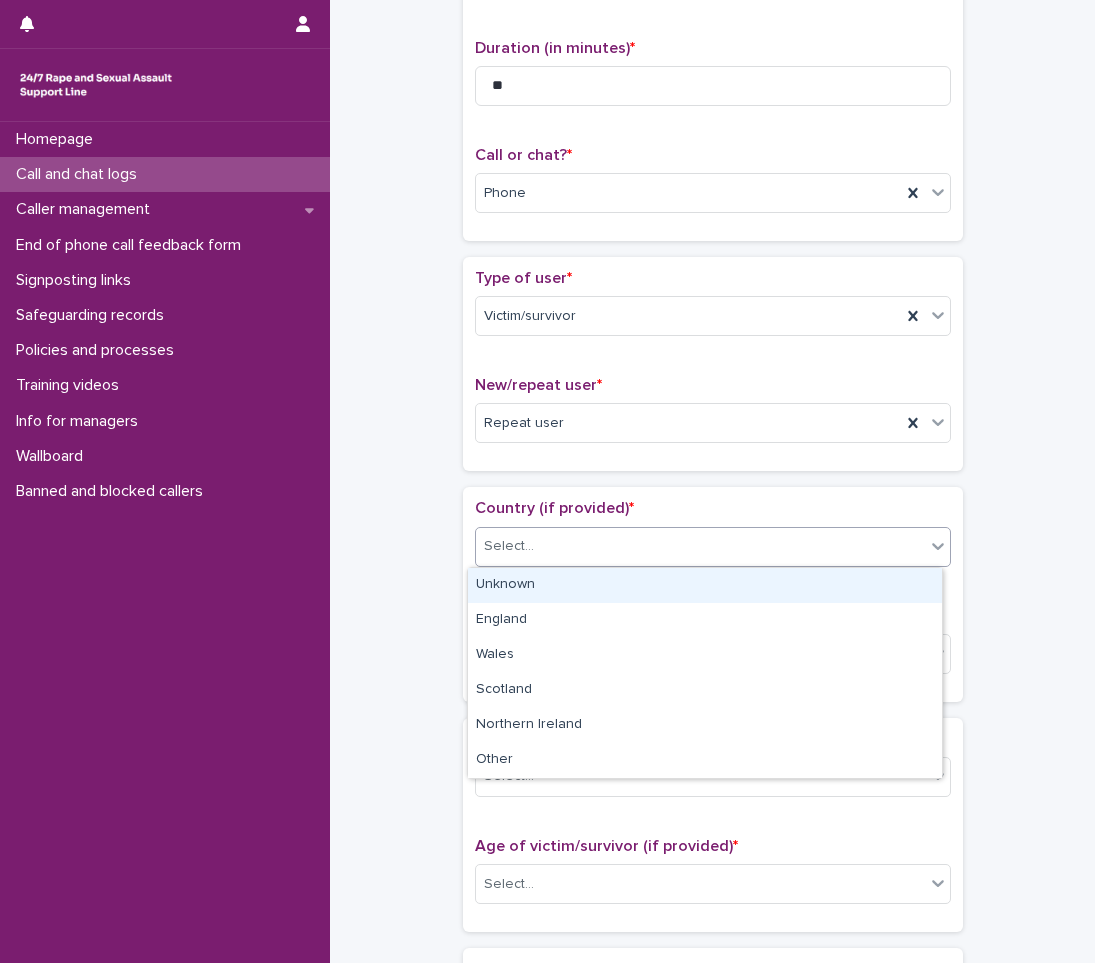 click on "Unknown" at bounding box center [705, 585] 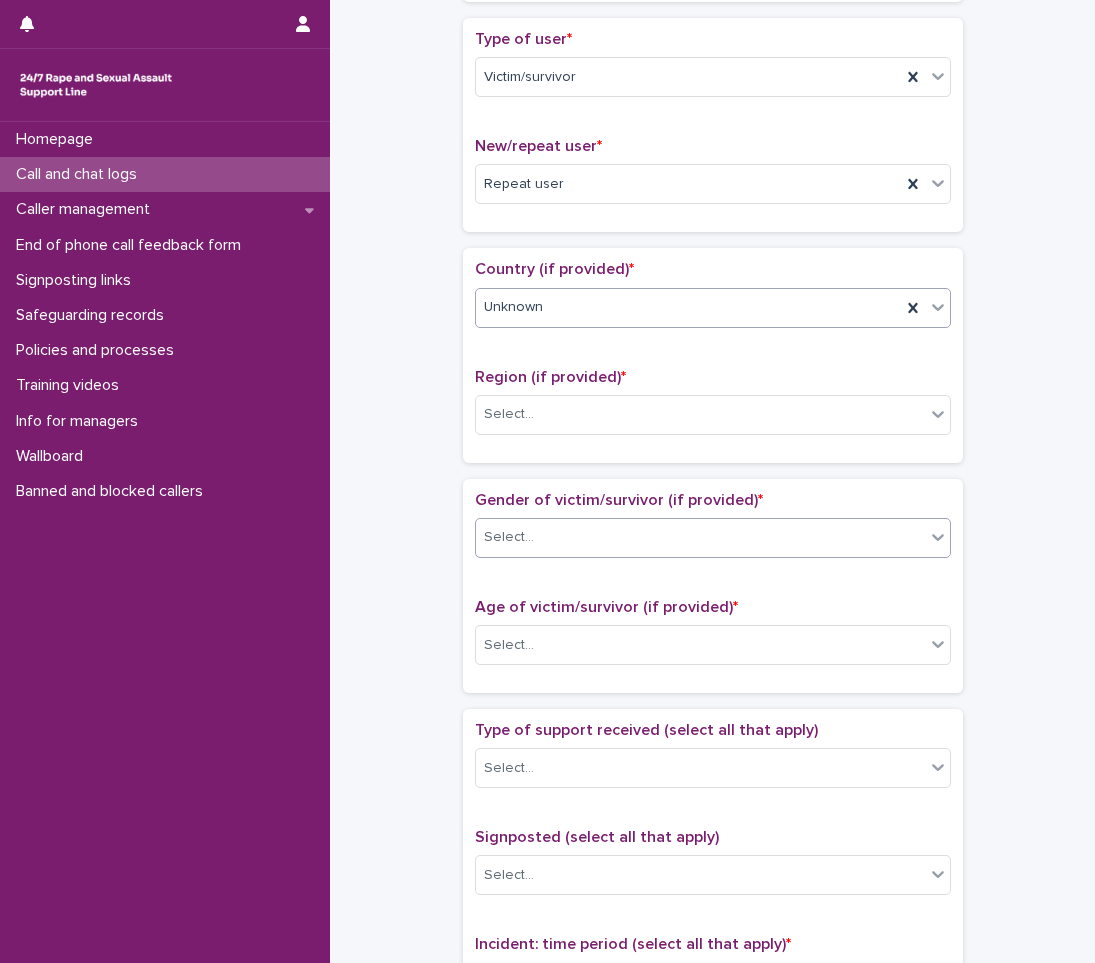 scroll, scrollTop: 500, scrollLeft: 0, axis: vertical 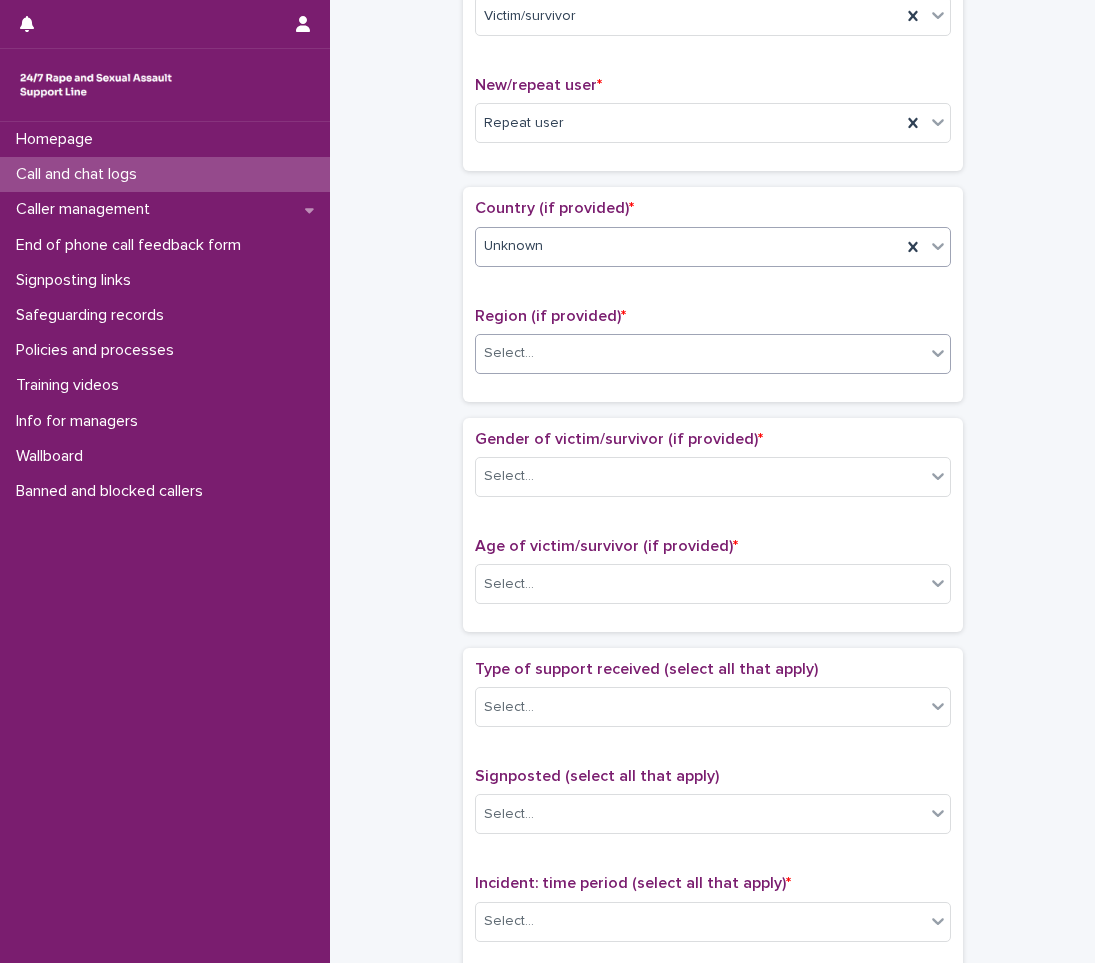 click on "Select..." at bounding box center [509, 353] 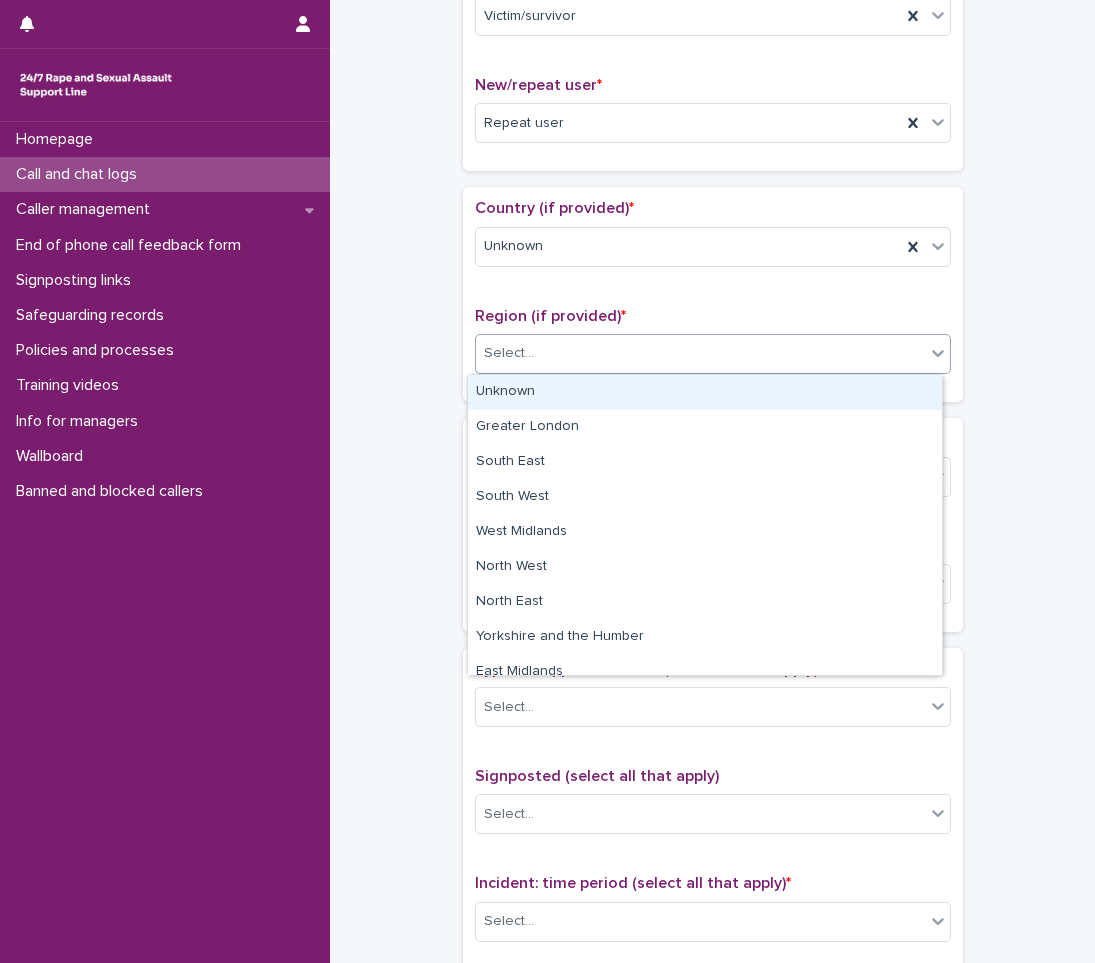 click on "Unknown" at bounding box center [705, 392] 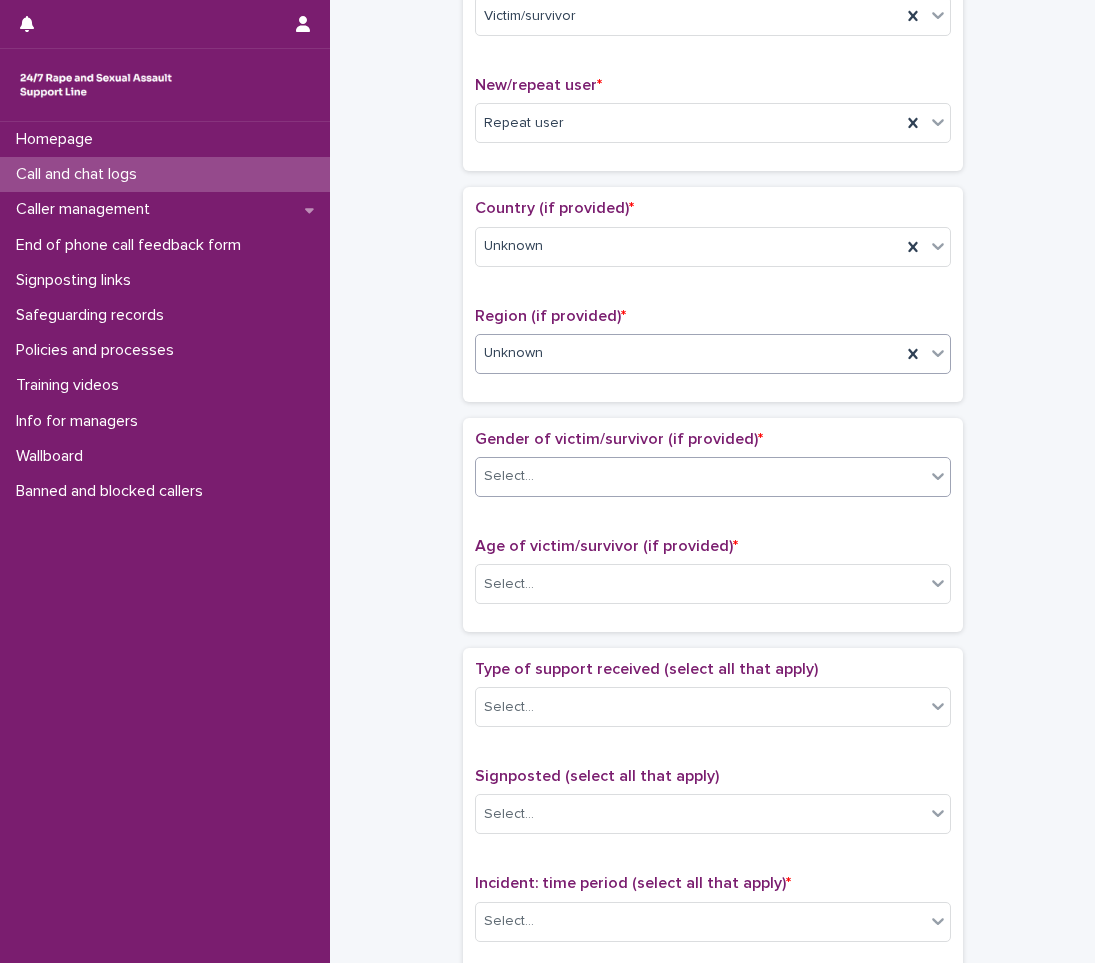 click on "Select..." at bounding box center (700, 476) 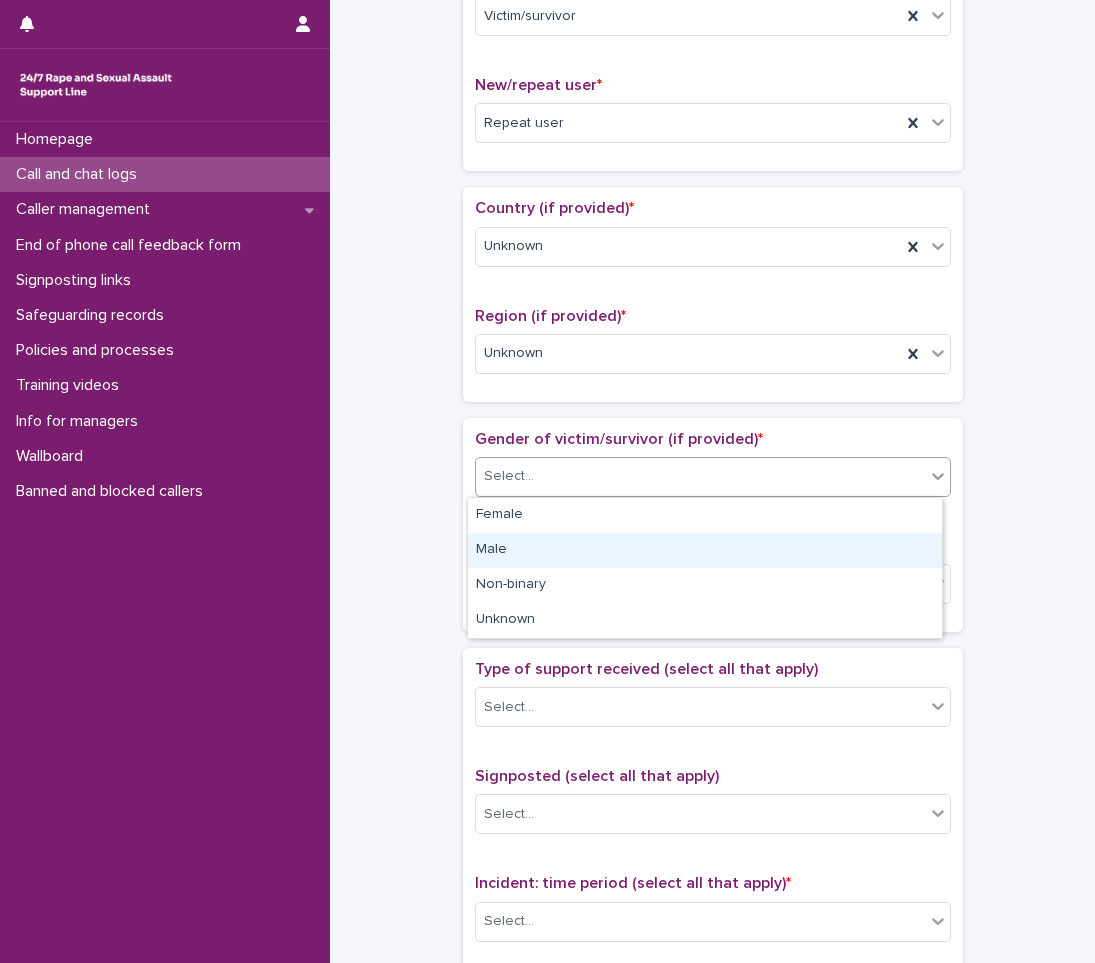 click on "Male" at bounding box center [705, 550] 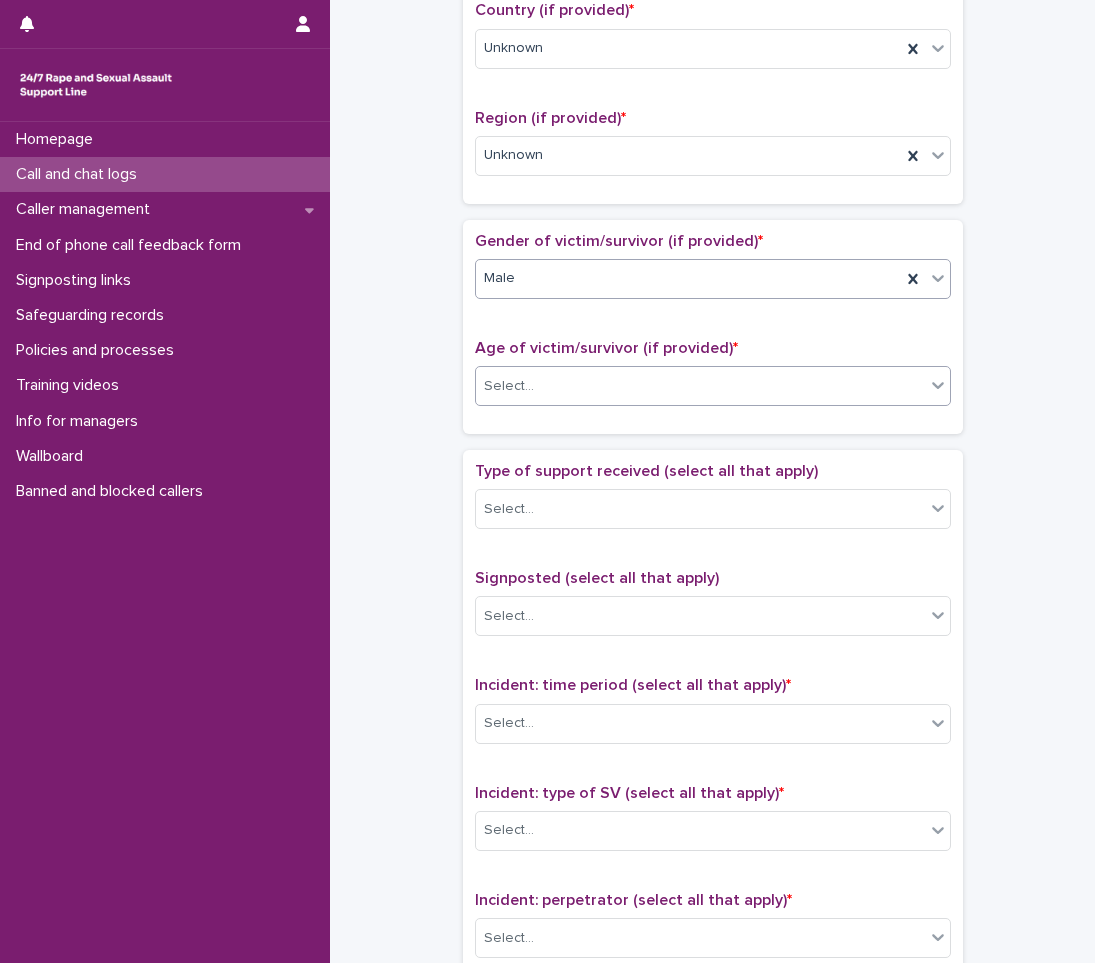 scroll, scrollTop: 700, scrollLeft: 0, axis: vertical 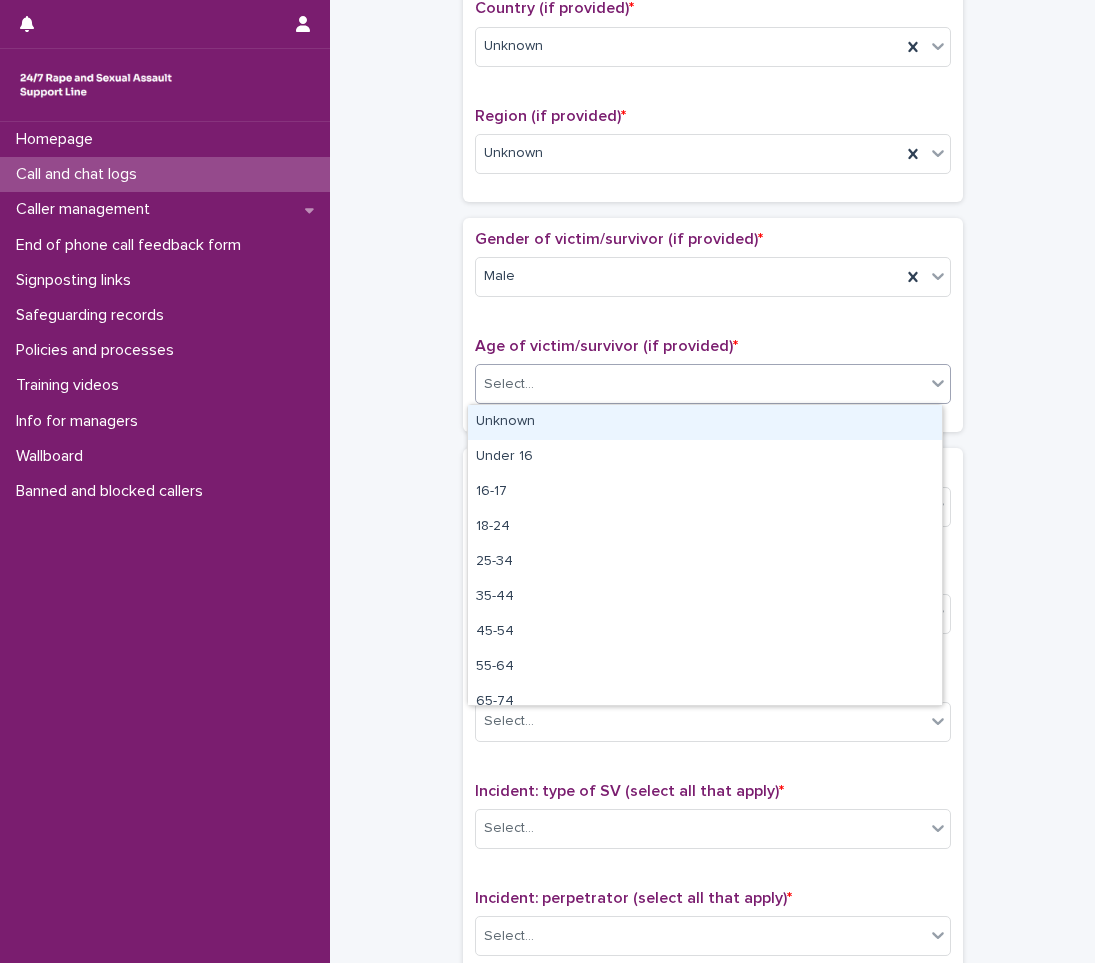 click on "Select..." at bounding box center (700, 384) 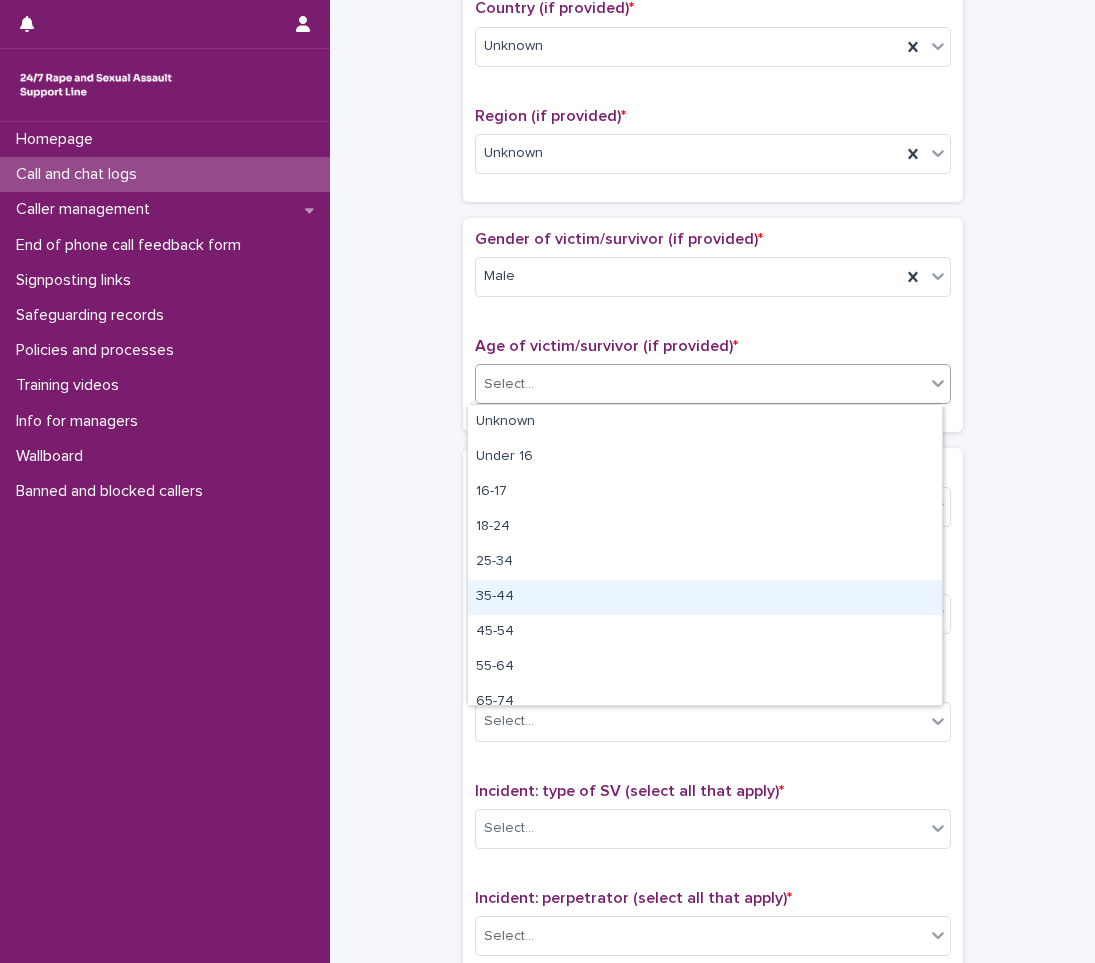 click on "35-44" at bounding box center [705, 597] 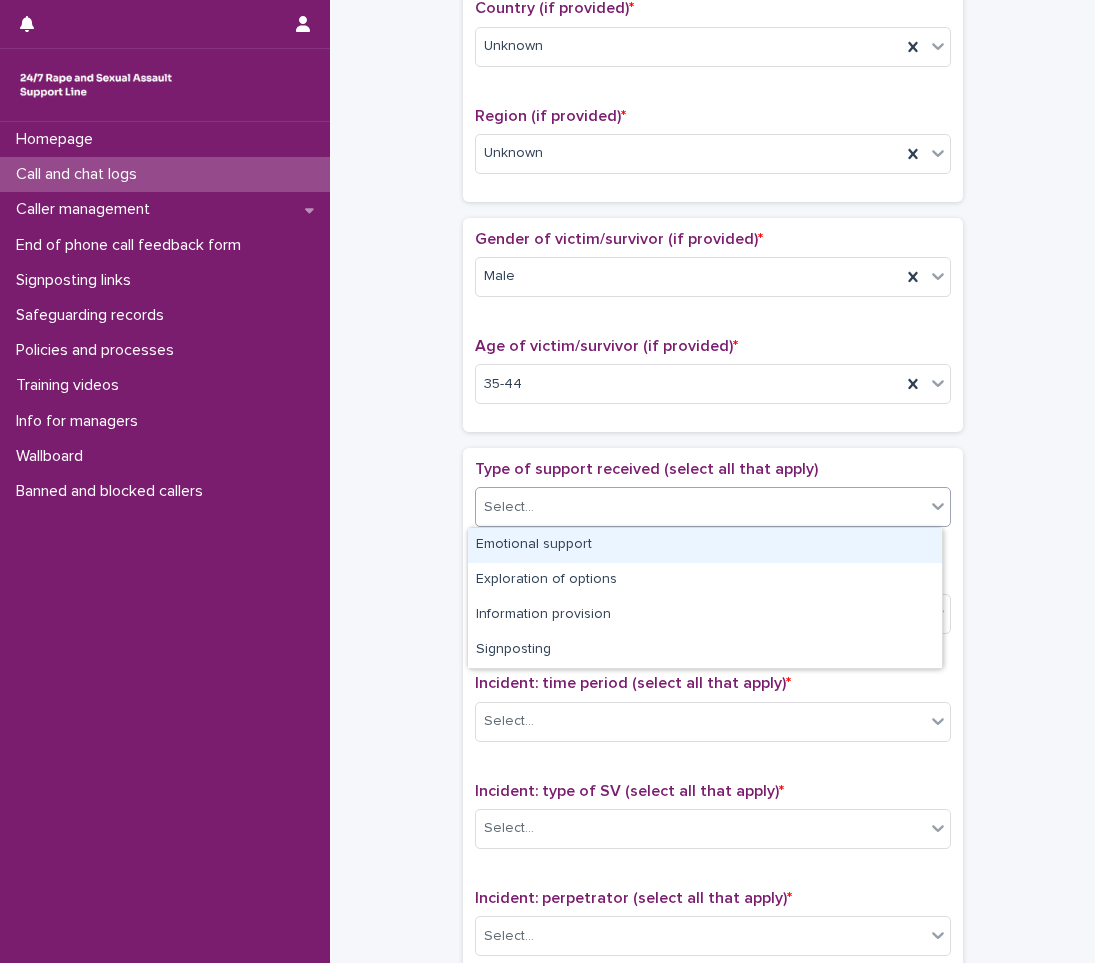click on "Select..." at bounding box center (509, 507) 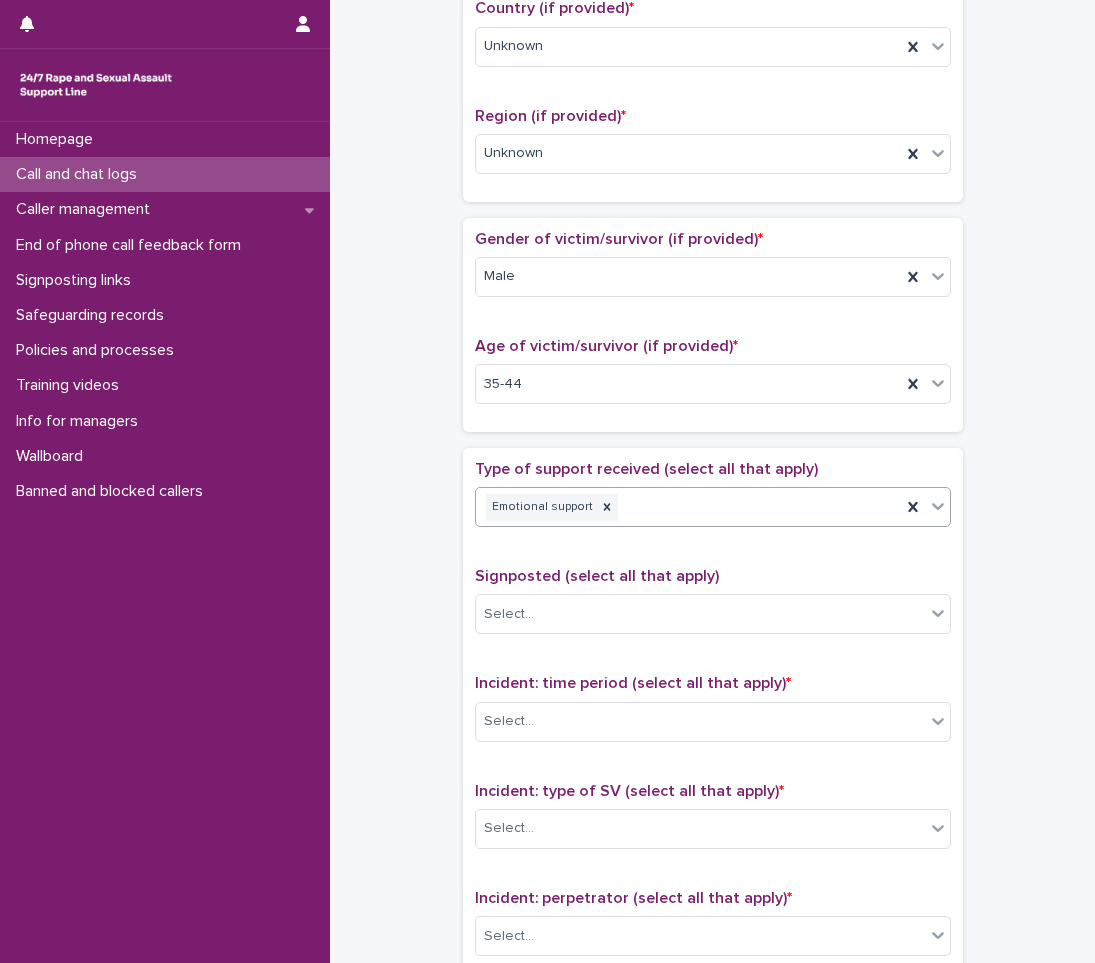 click on "Emotional support" at bounding box center (688, 507) 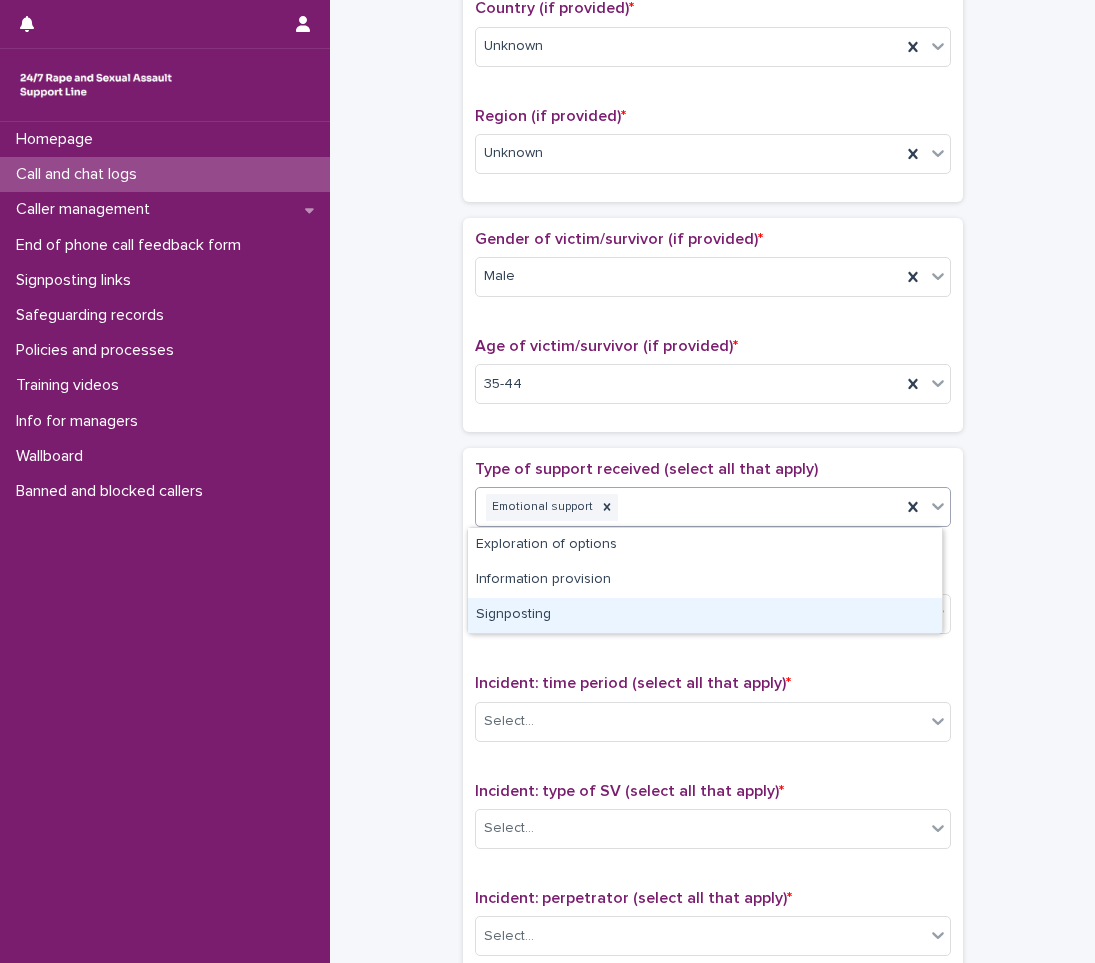 click on "Signposting" at bounding box center [705, 615] 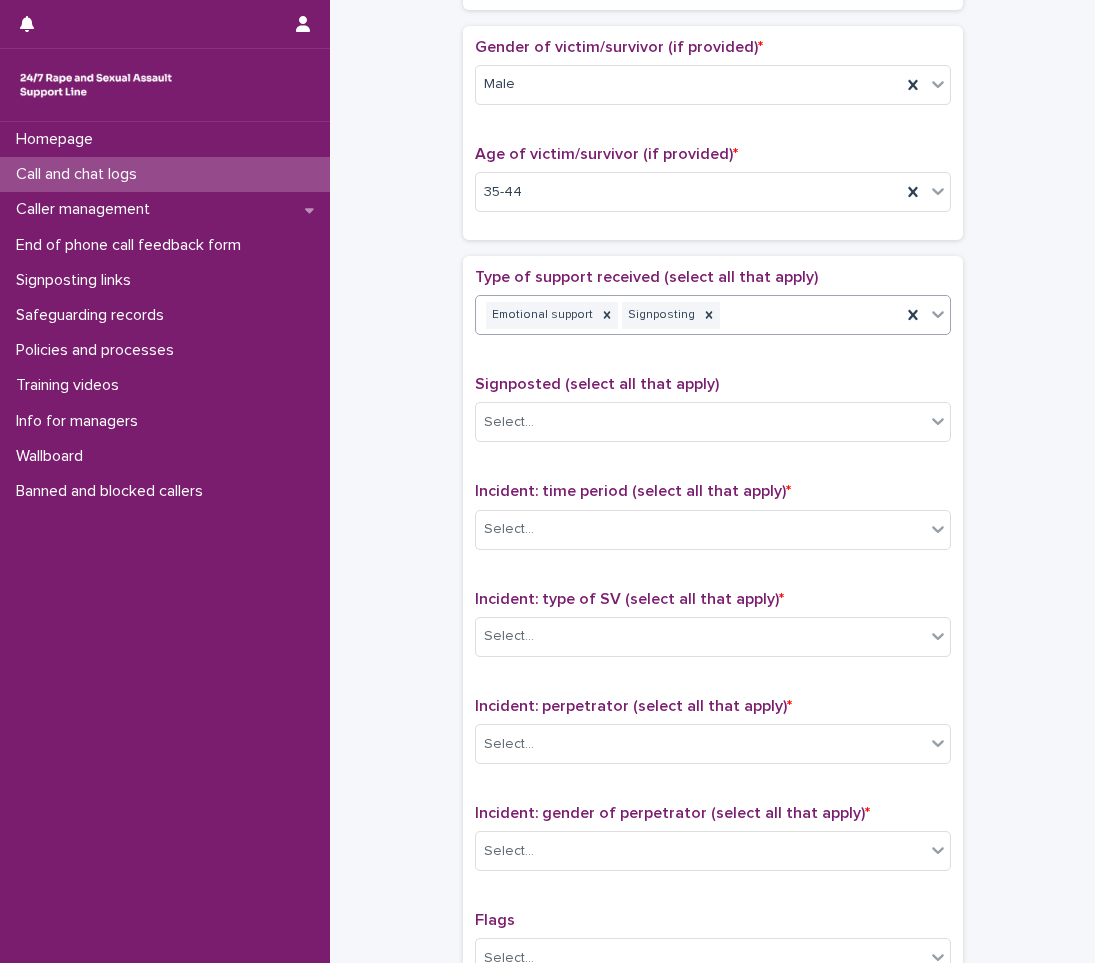 scroll, scrollTop: 900, scrollLeft: 0, axis: vertical 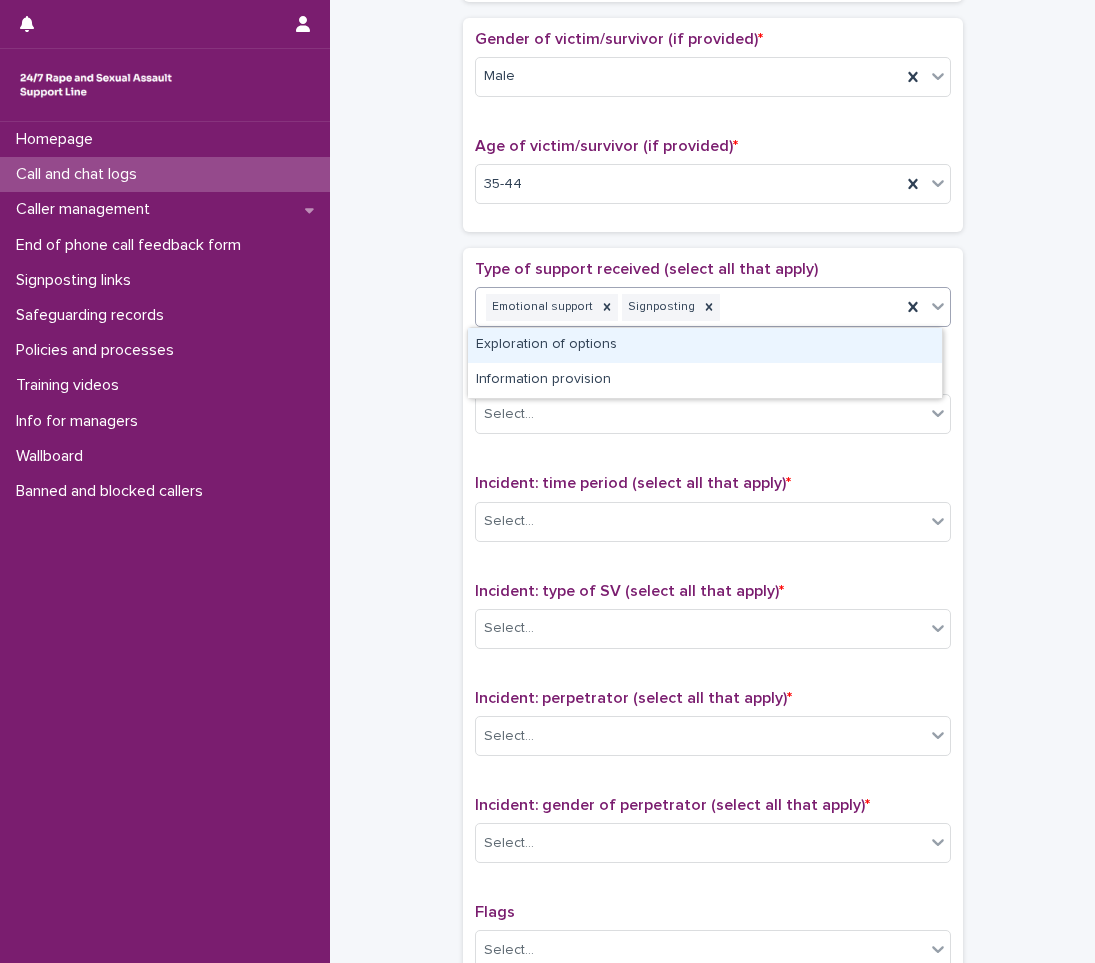 click on "Emotional support Signposting" at bounding box center [688, 307] 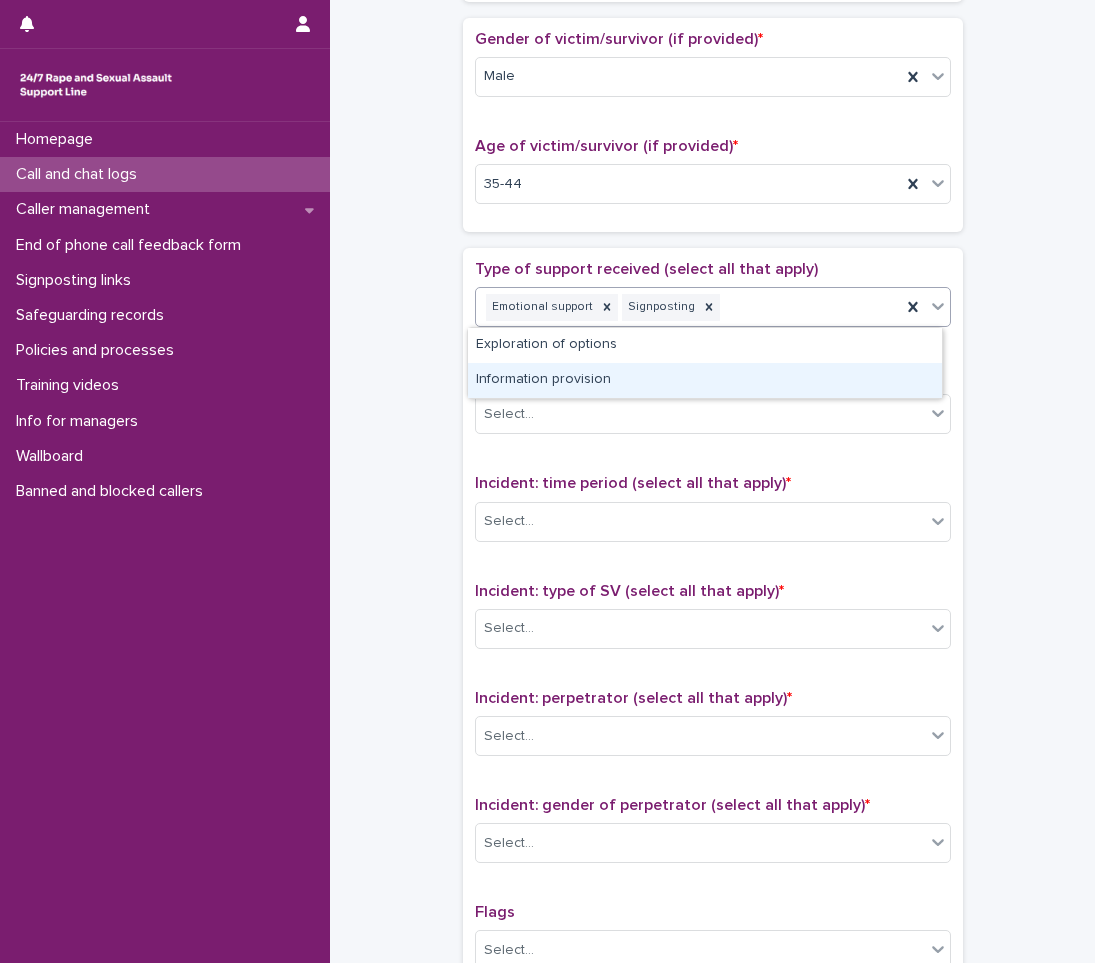 click on "**********" at bounding box center [712, 134] 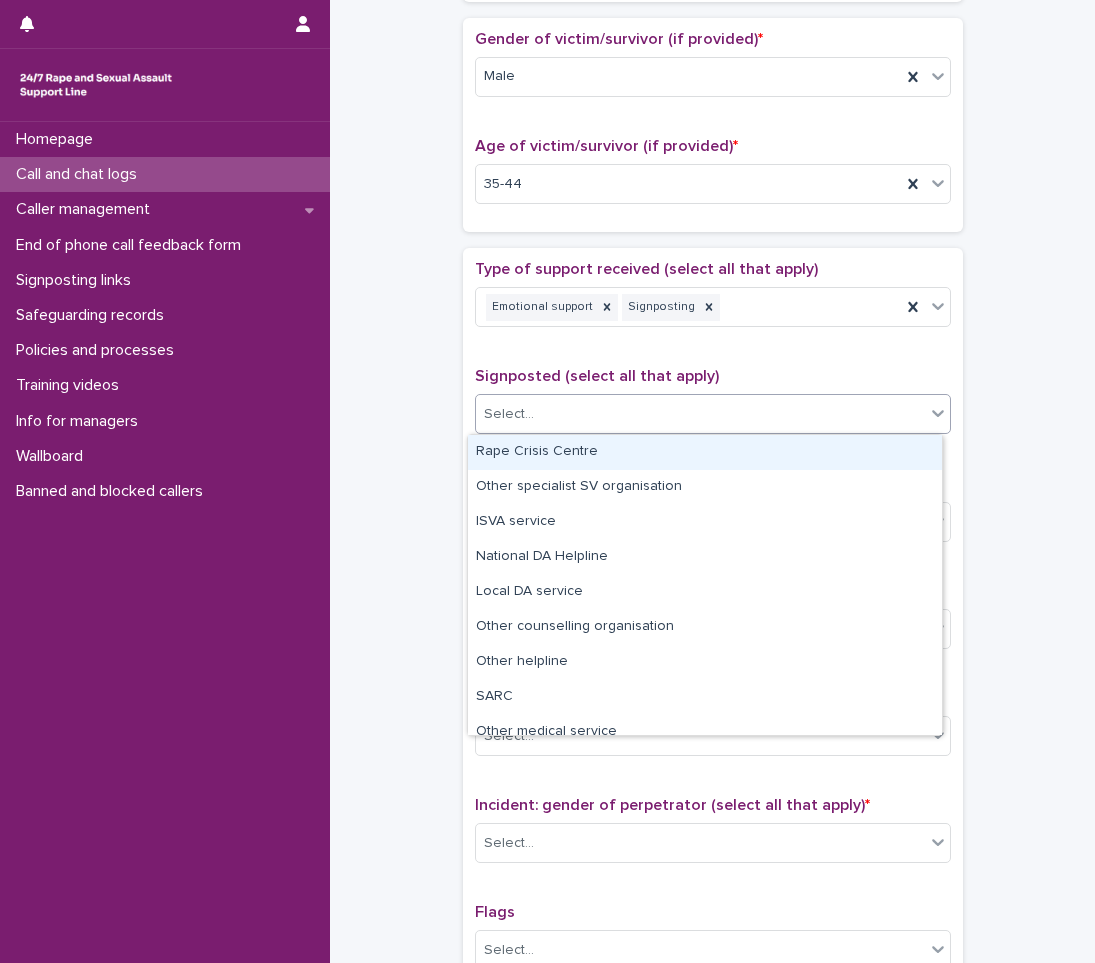 click at bounding box center [537, 414] 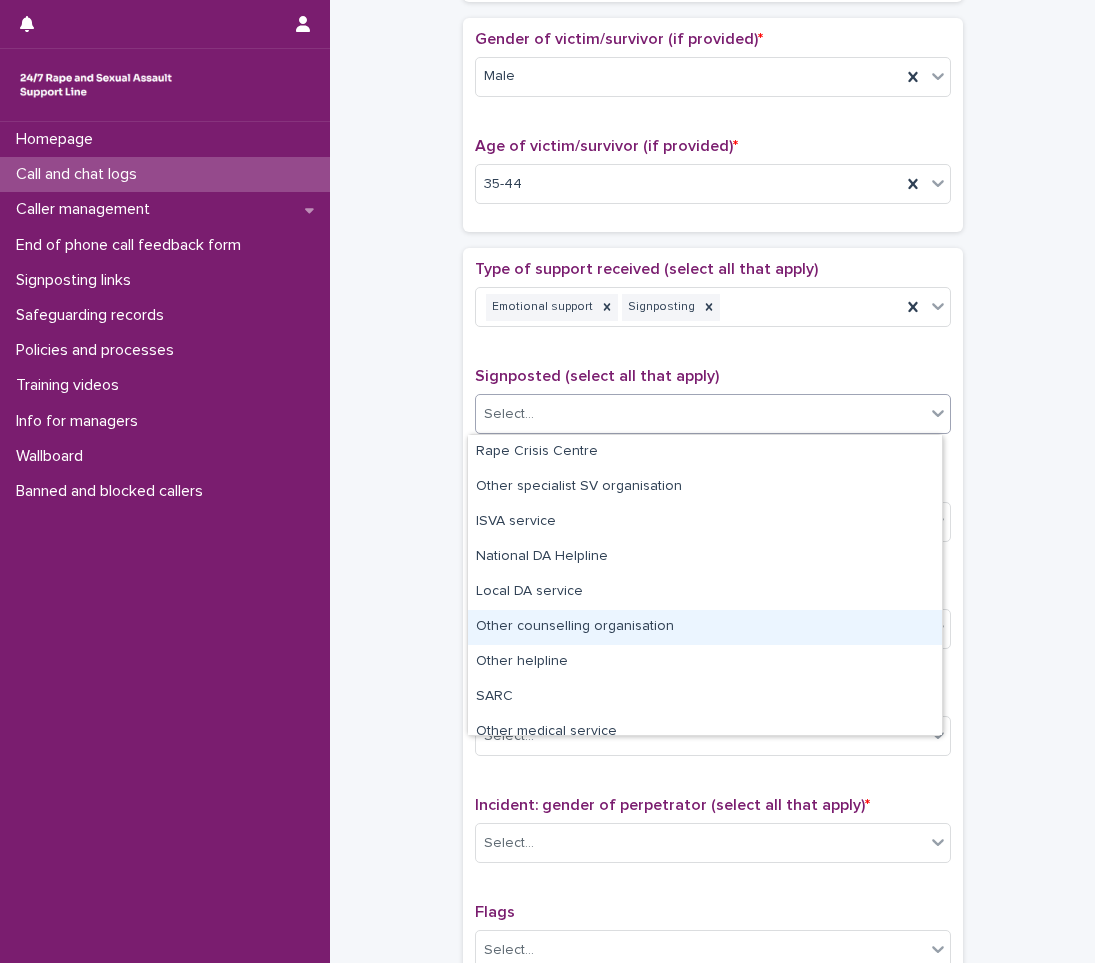 scroll, scrollTop: 120, scrollLeft: 0, axis: vertical 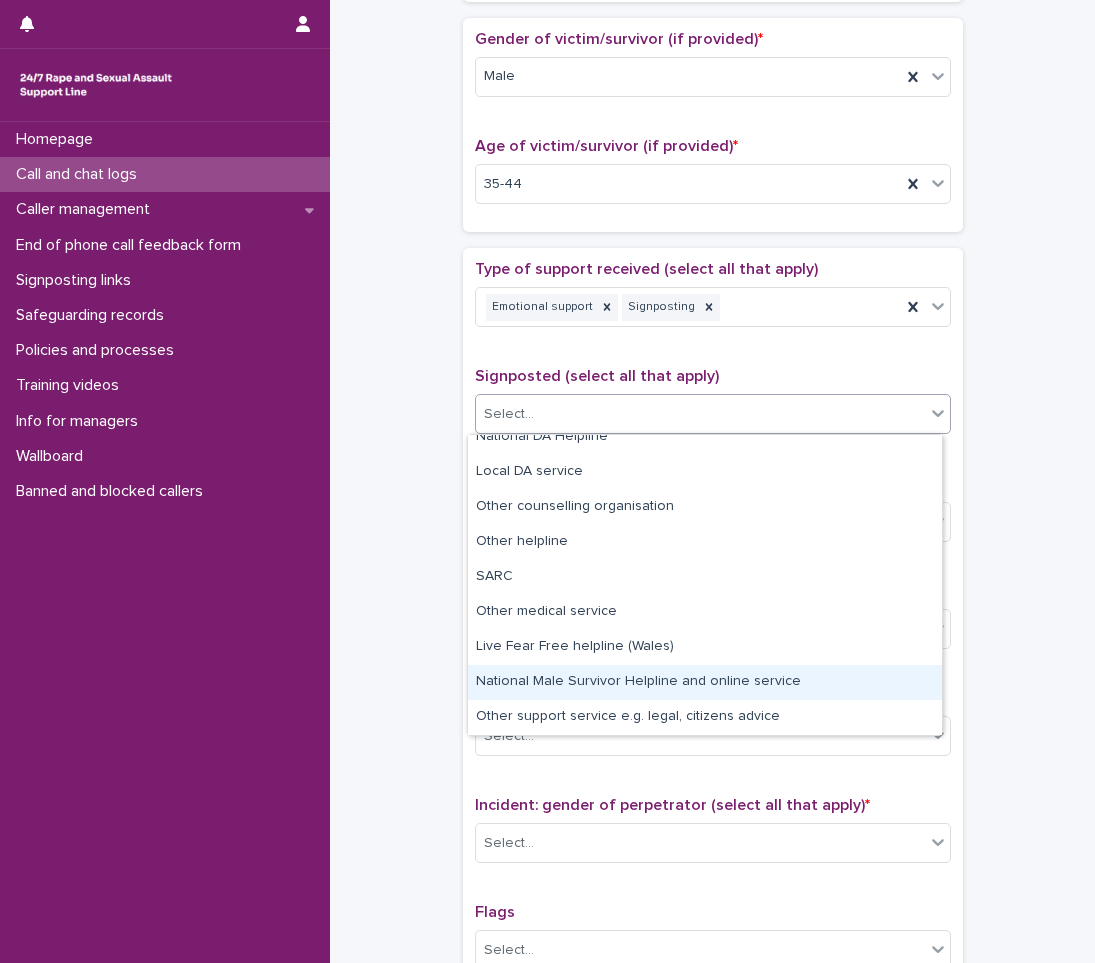 click on "National Male Survivor Helpline and online service" at bounding box center (705, 682) 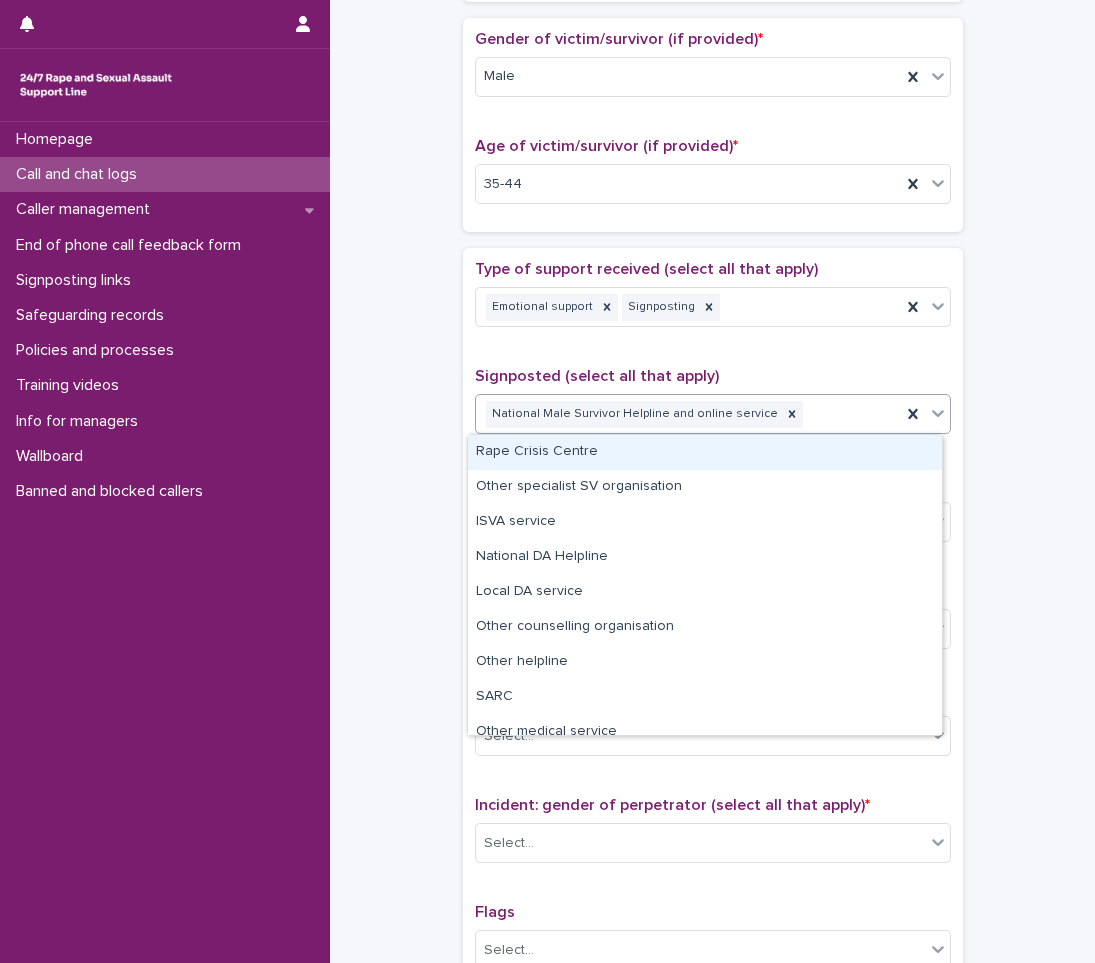 click on "National Male Survivor Helpline and online service" at bounding box center [688, 414] 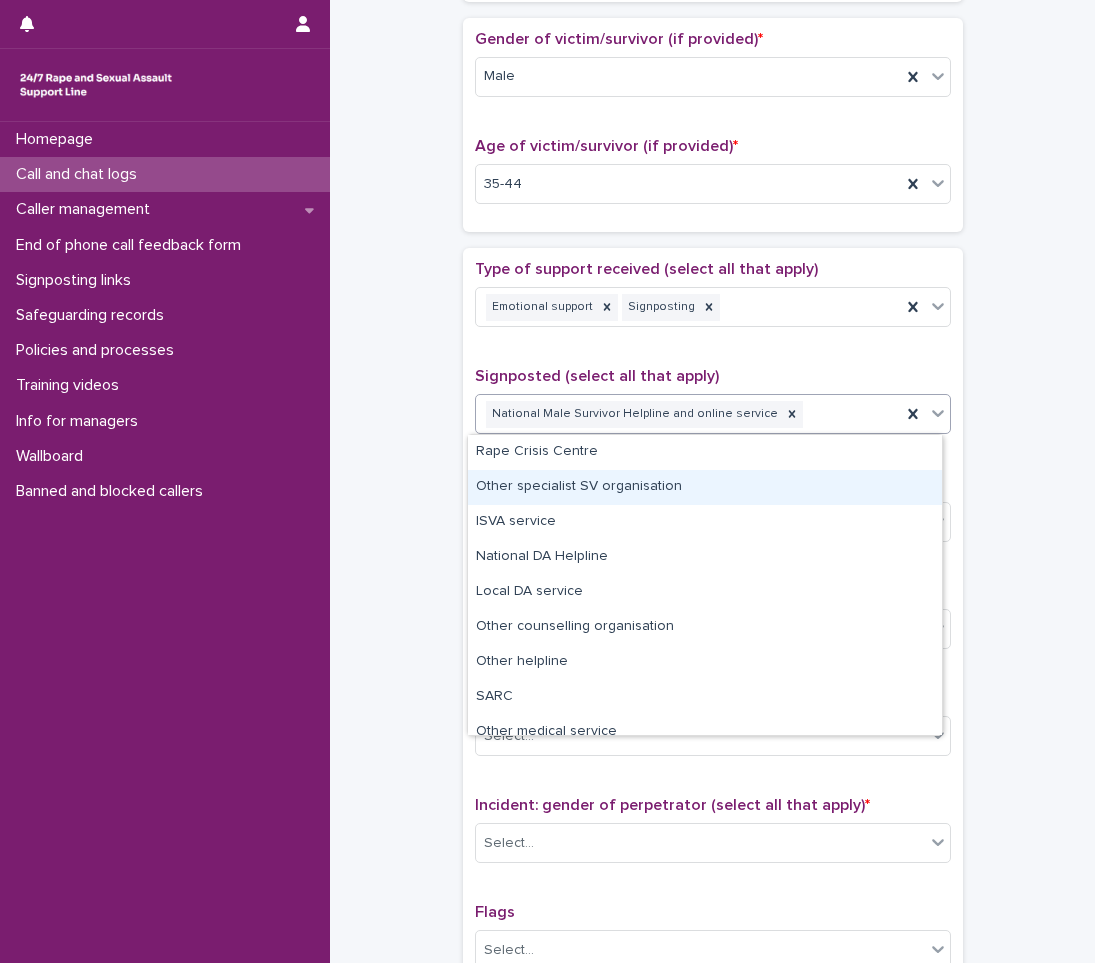 click on "Other specialist SV organisation" at bounding box center (705, 487) 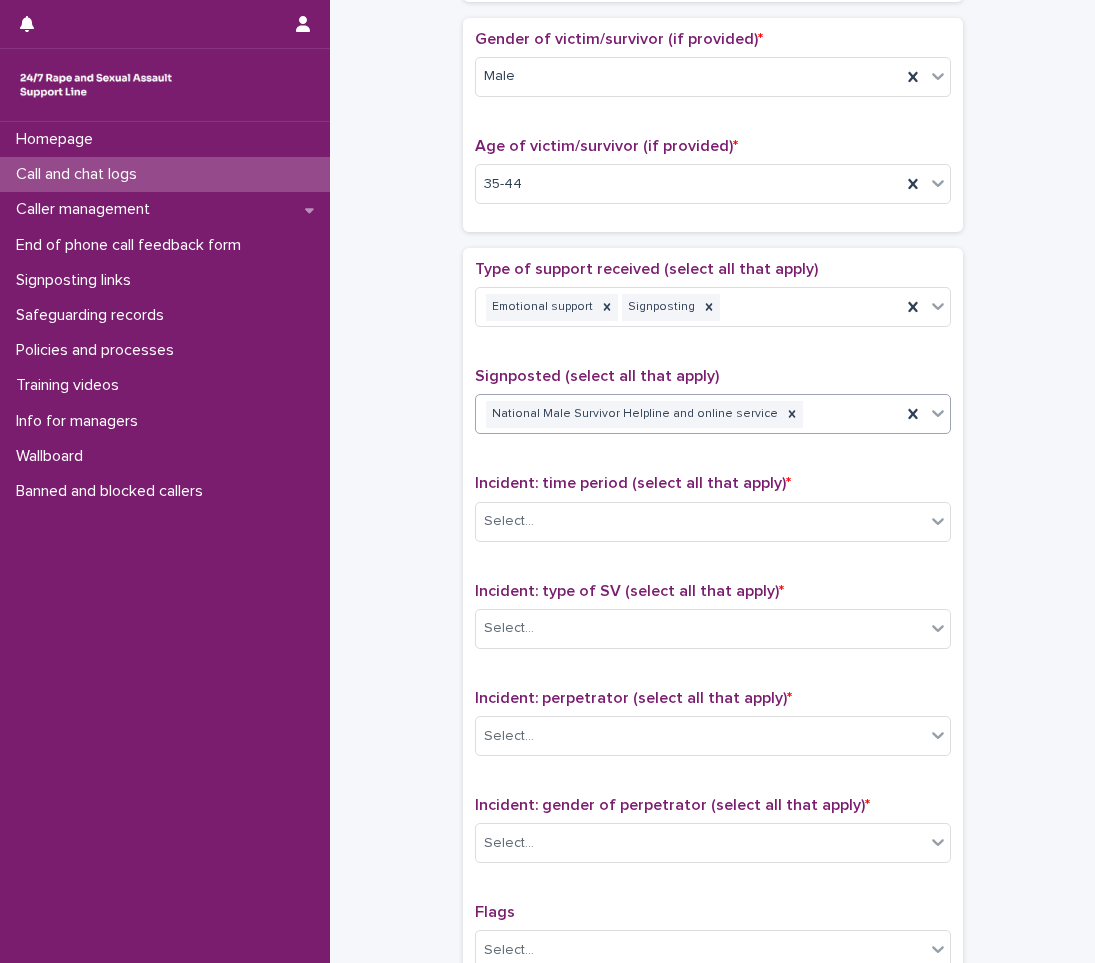 scroll, scrollTop: 914, scrollLeft: 0, axis: vertical 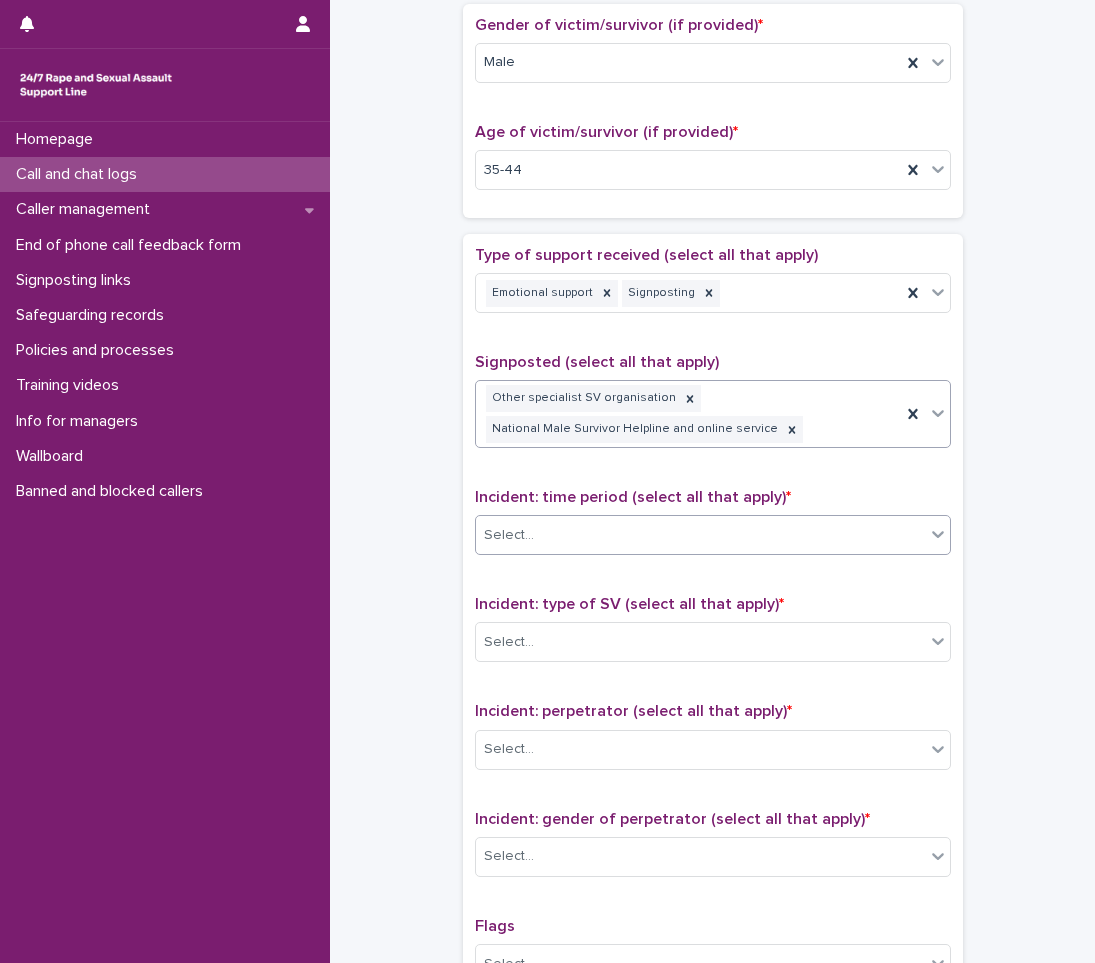 click on "Select..." at bounding box center [700, 535] 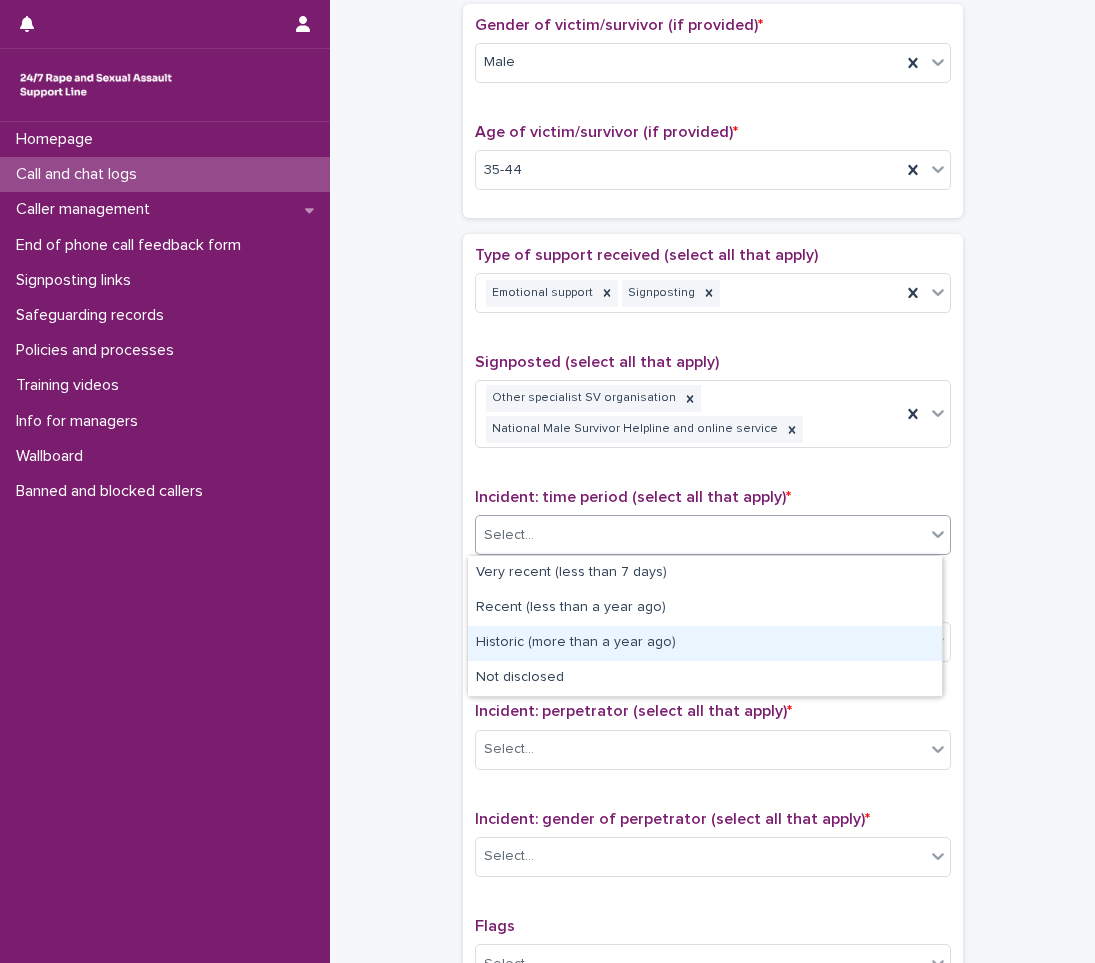 click on "Historic (more than a year ago)" at bounding box center [705, 643] 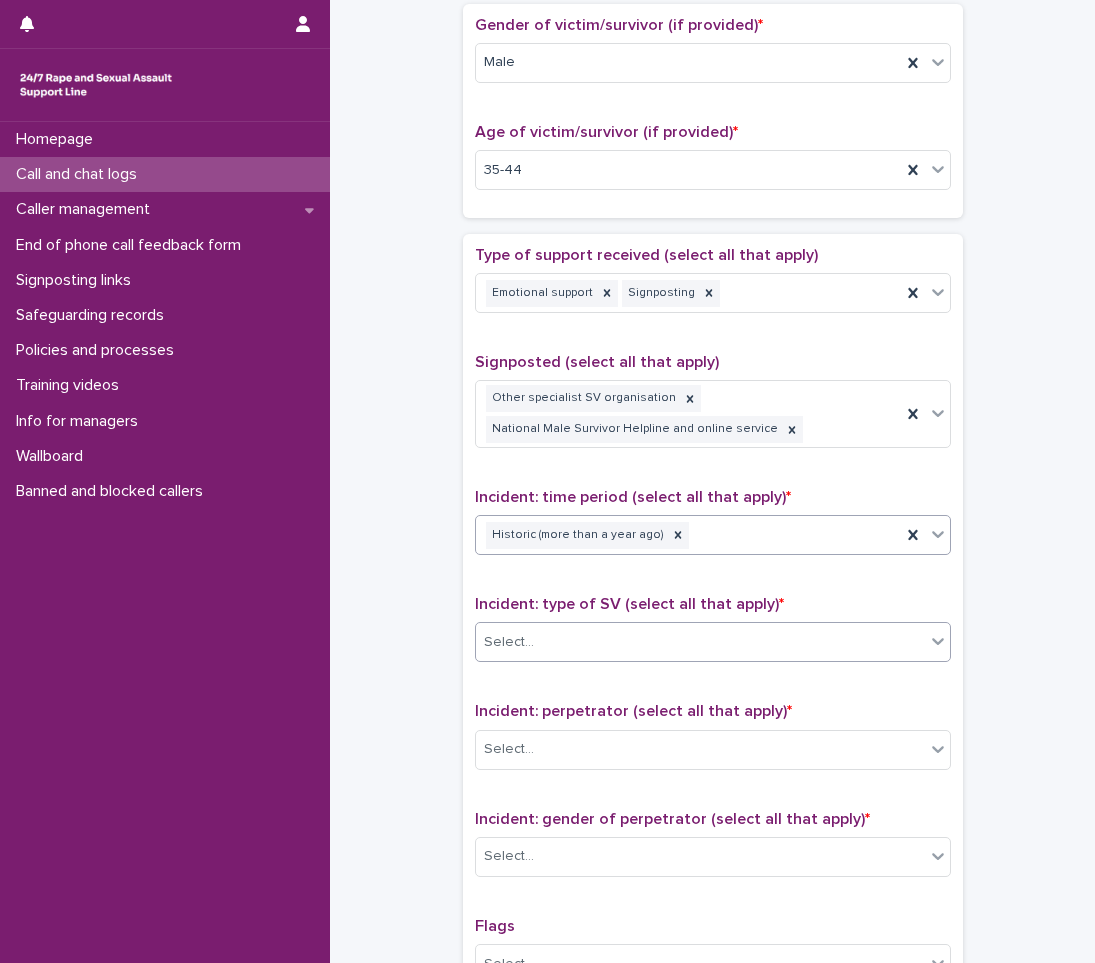 click at bounding box center (537, 642) 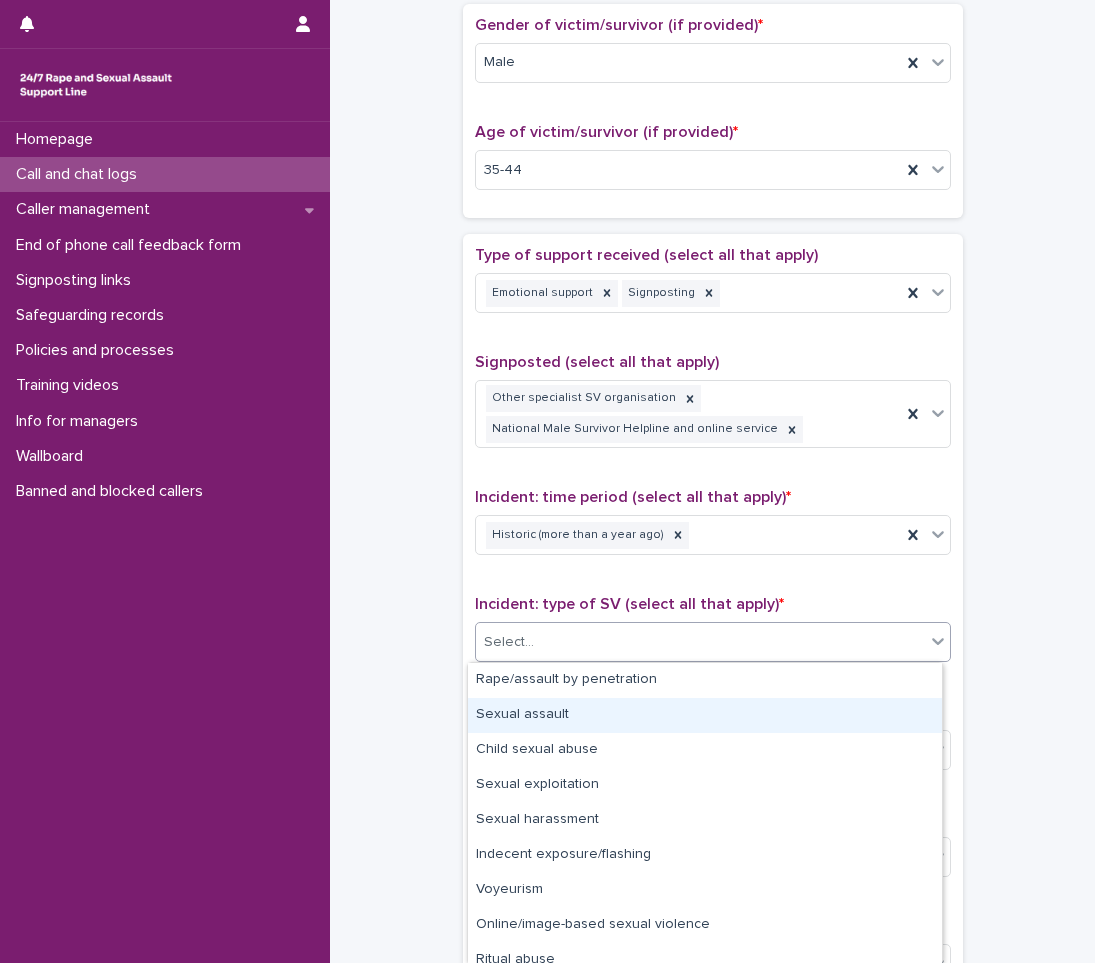 click on "Sexual assault" at bounding box center (705, 715) 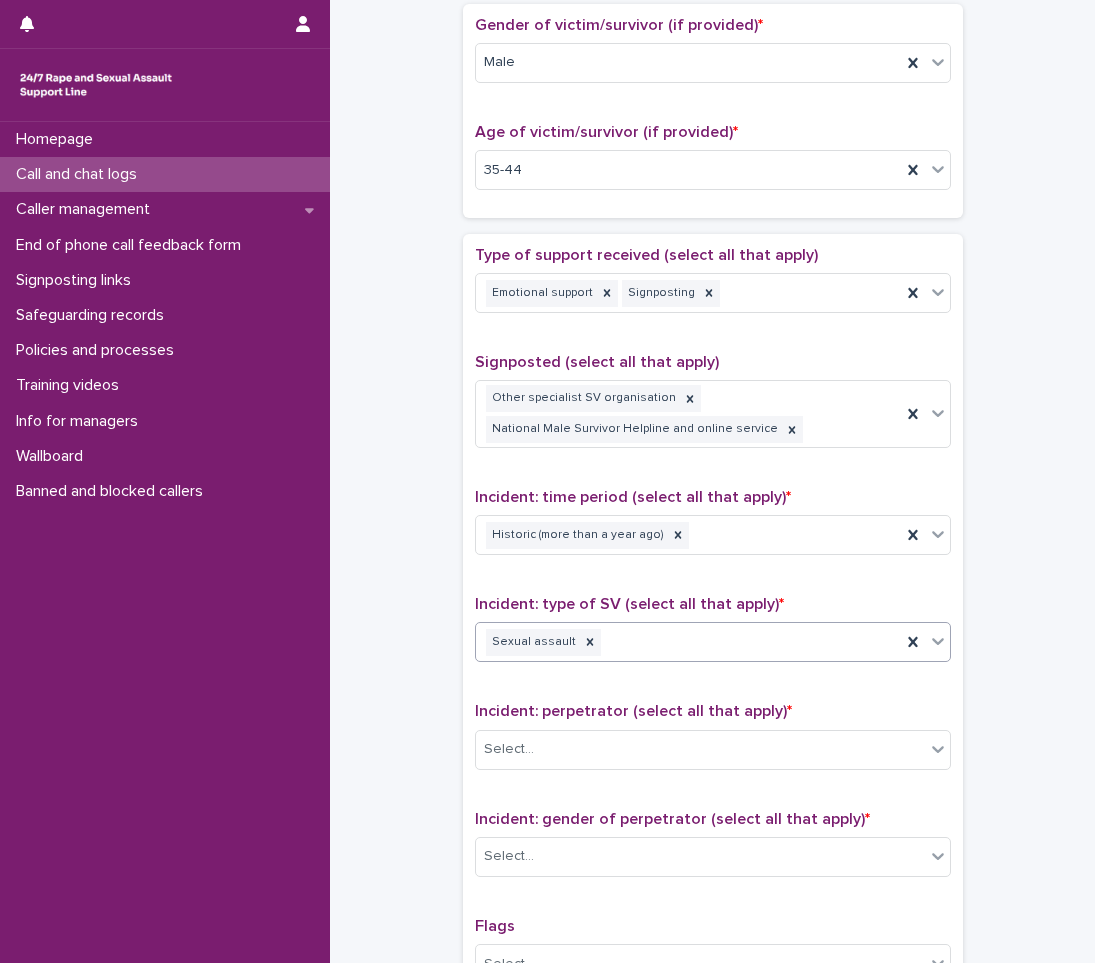 click on "Sexual assault" at bounding box center (688, 642) 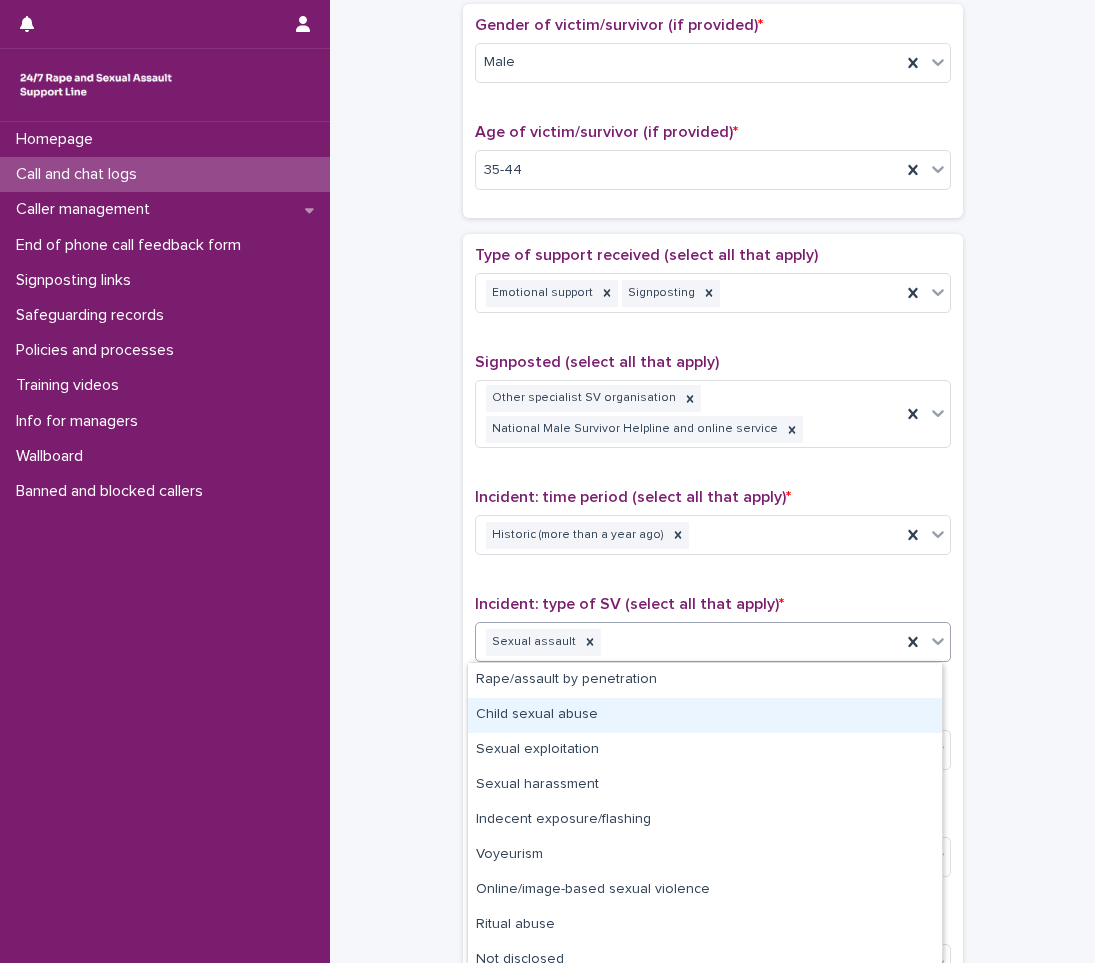 click on "Child sexual abuse" at bounding box center [705, 715] 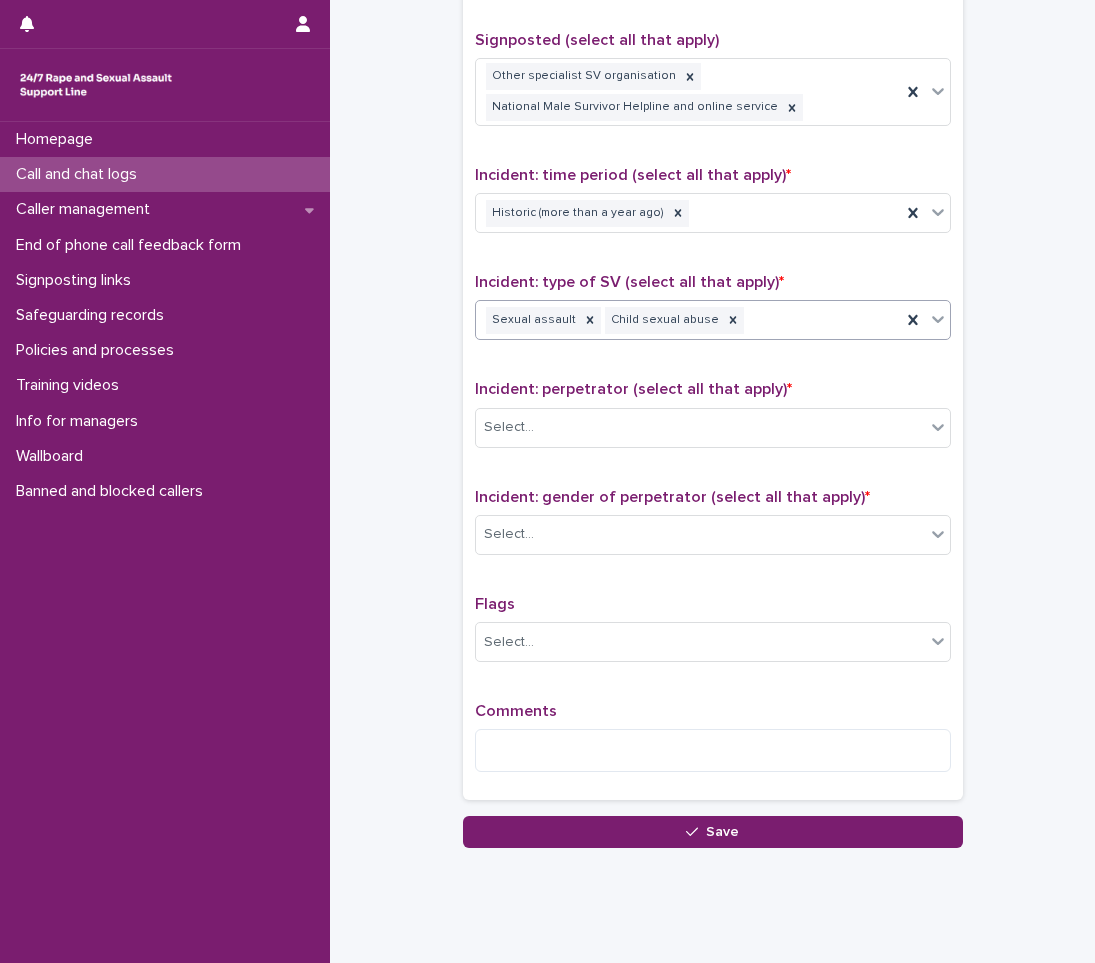 scroll, scrollTop: 1278, scrollLeft: 0, axis: vertical 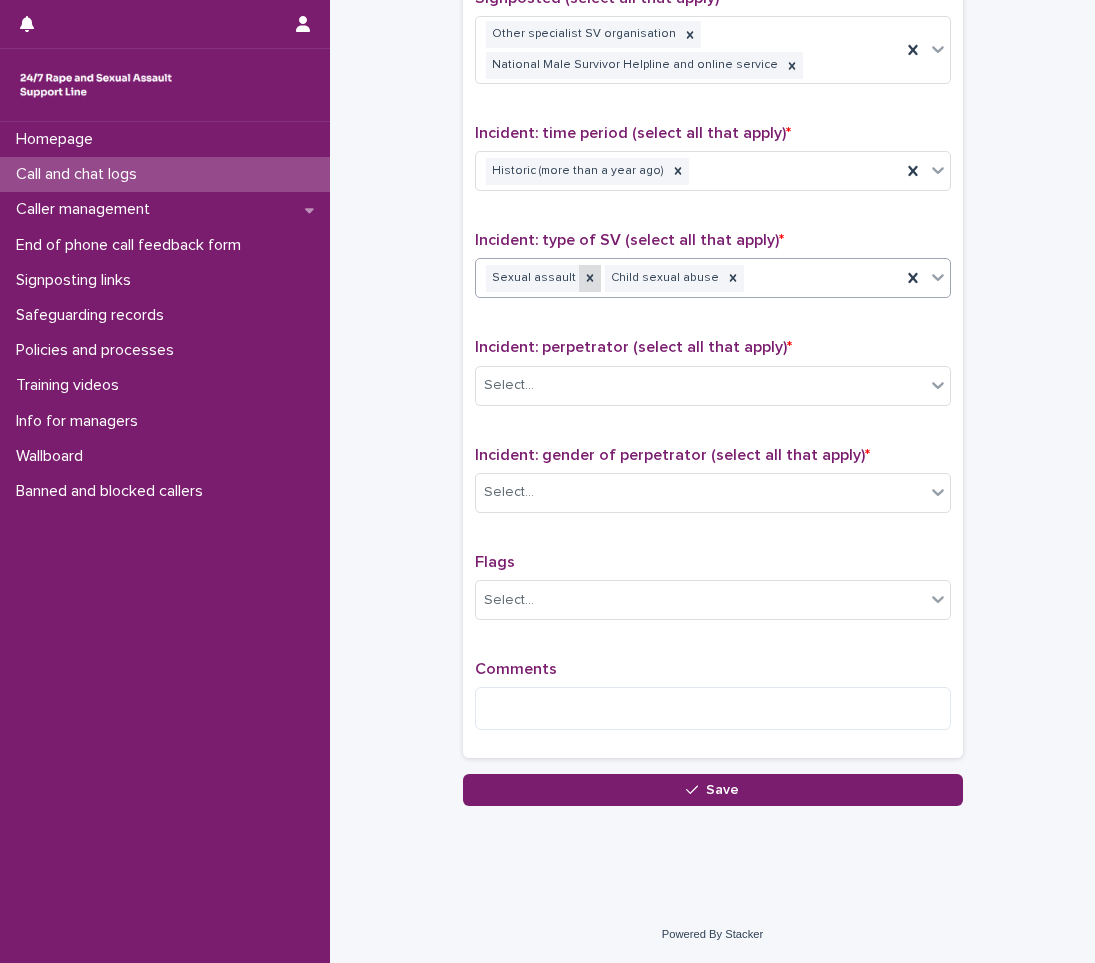 click 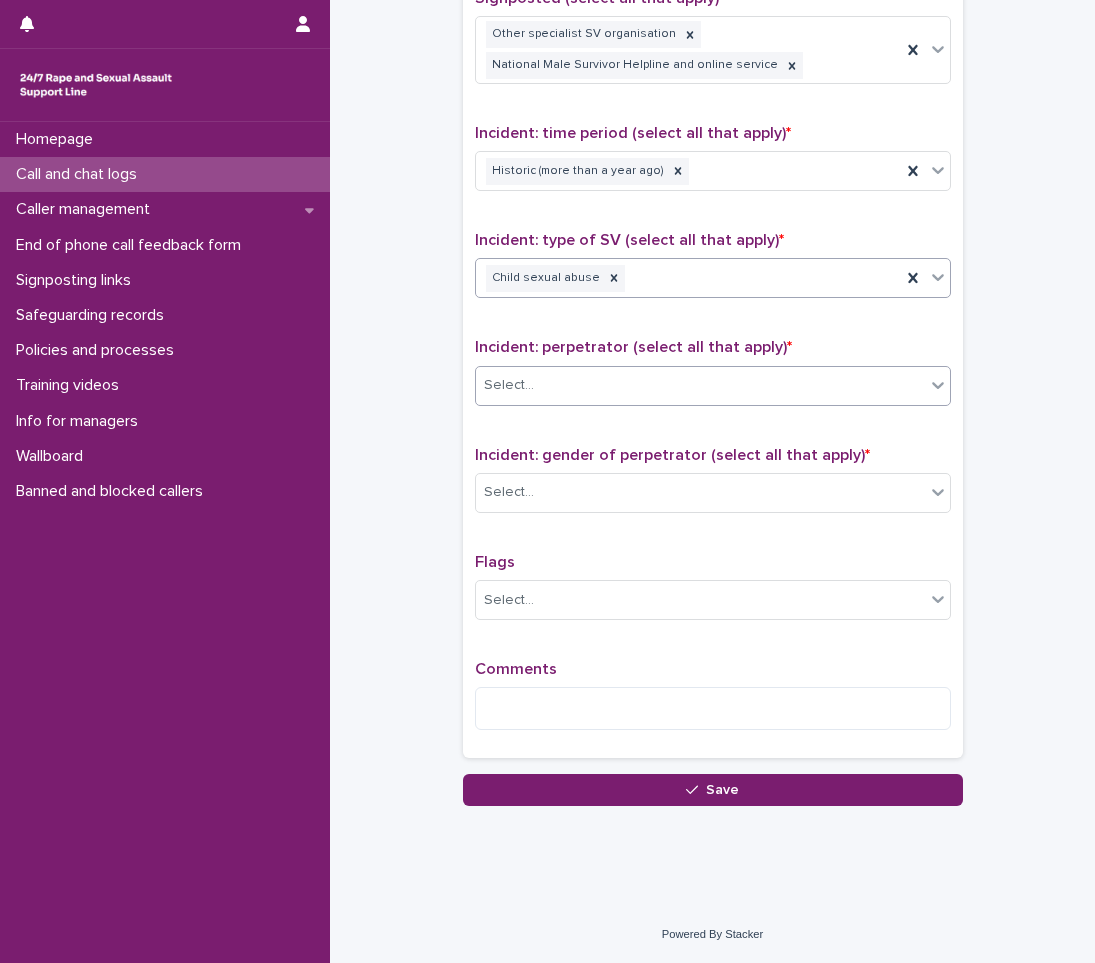 click on "Select..." at bounding box center [700, 385] 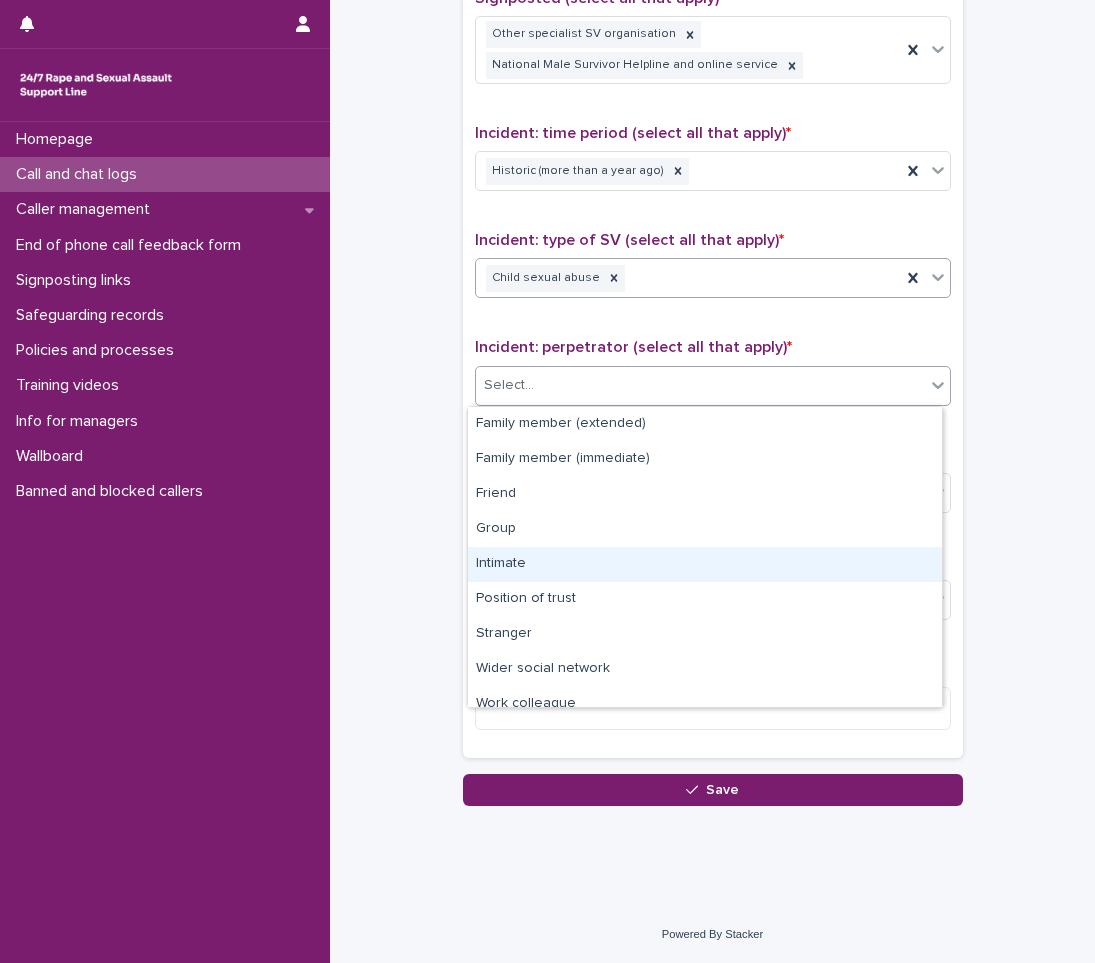 scroll, scrollTop: 85, scrollLeft: 0, axis: vertical 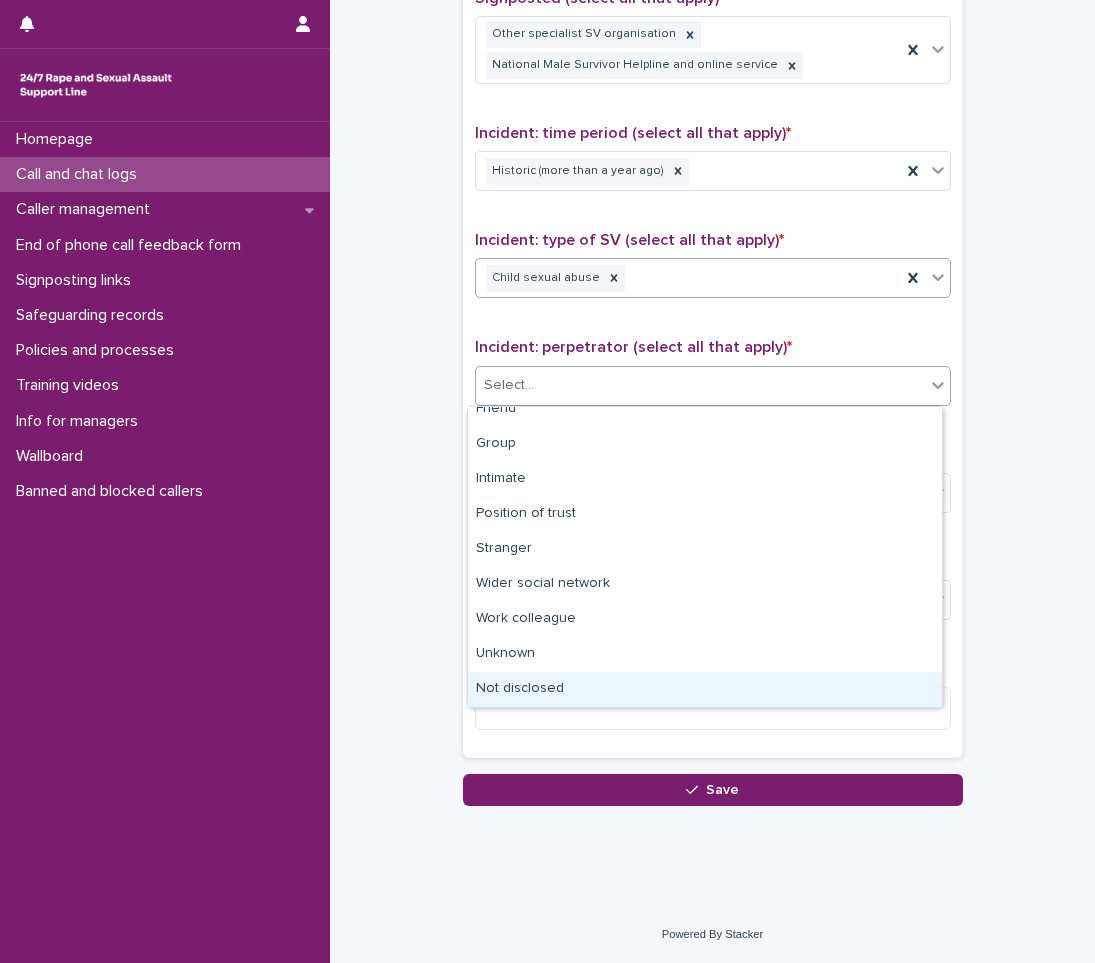 click on "Not disclosed" at bounding box center [705, 689] 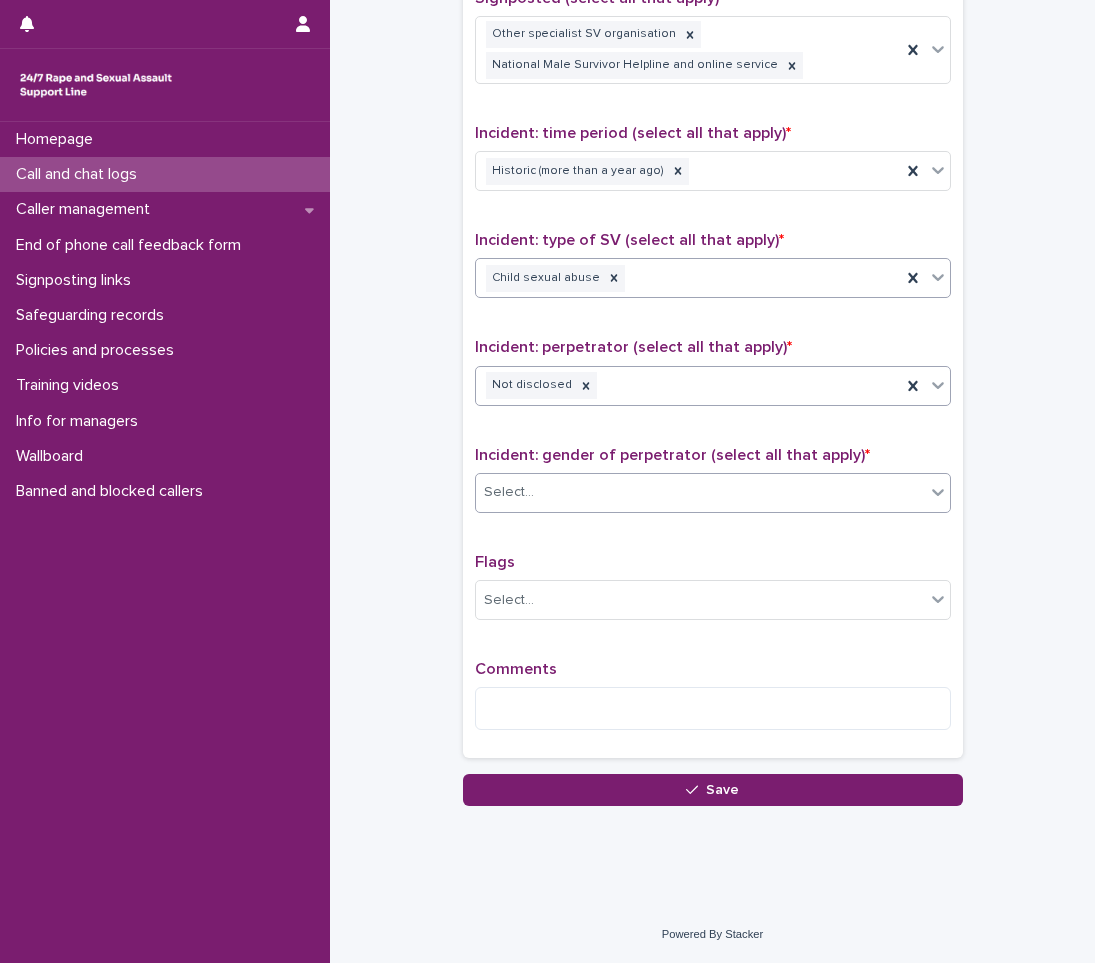 click on "Select..." at bounding box center [700, 492] 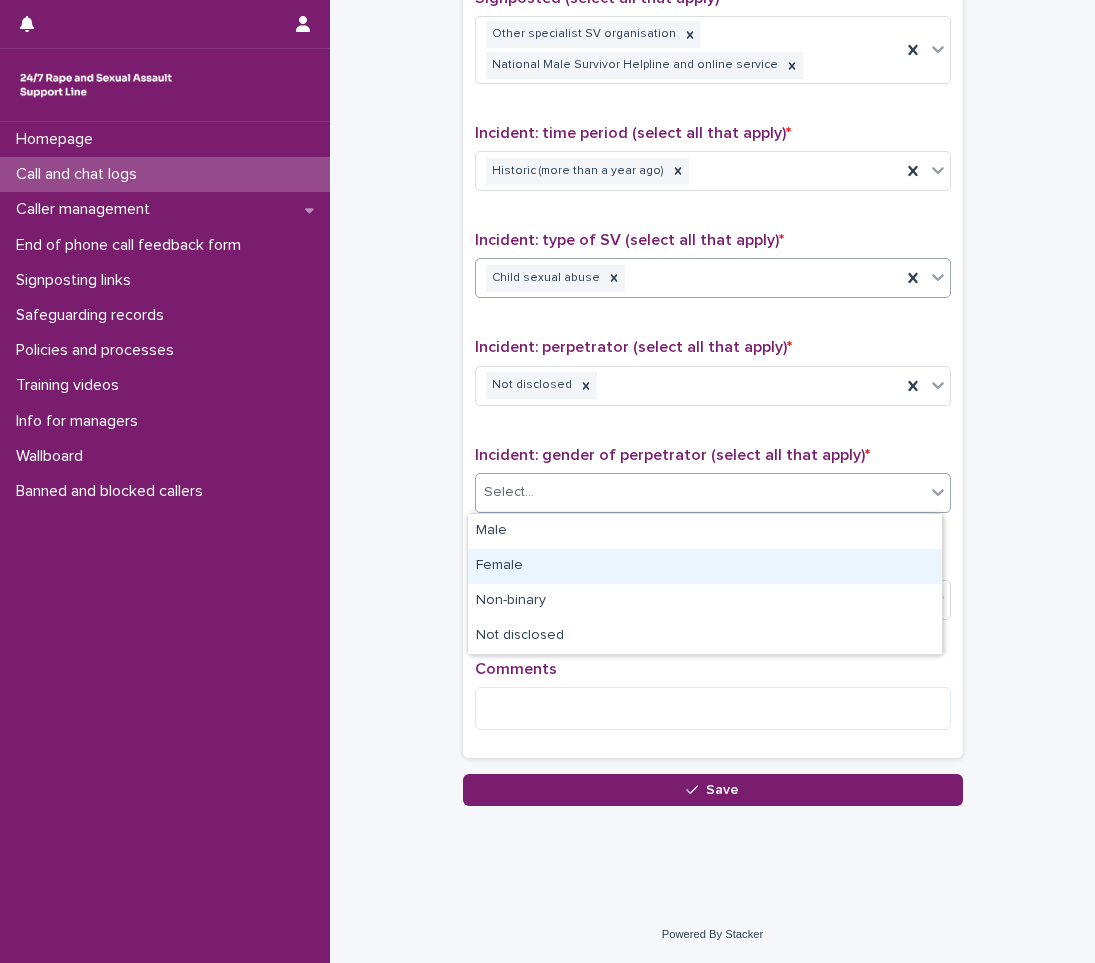 click on "Female" at bounding box center (705, 566) 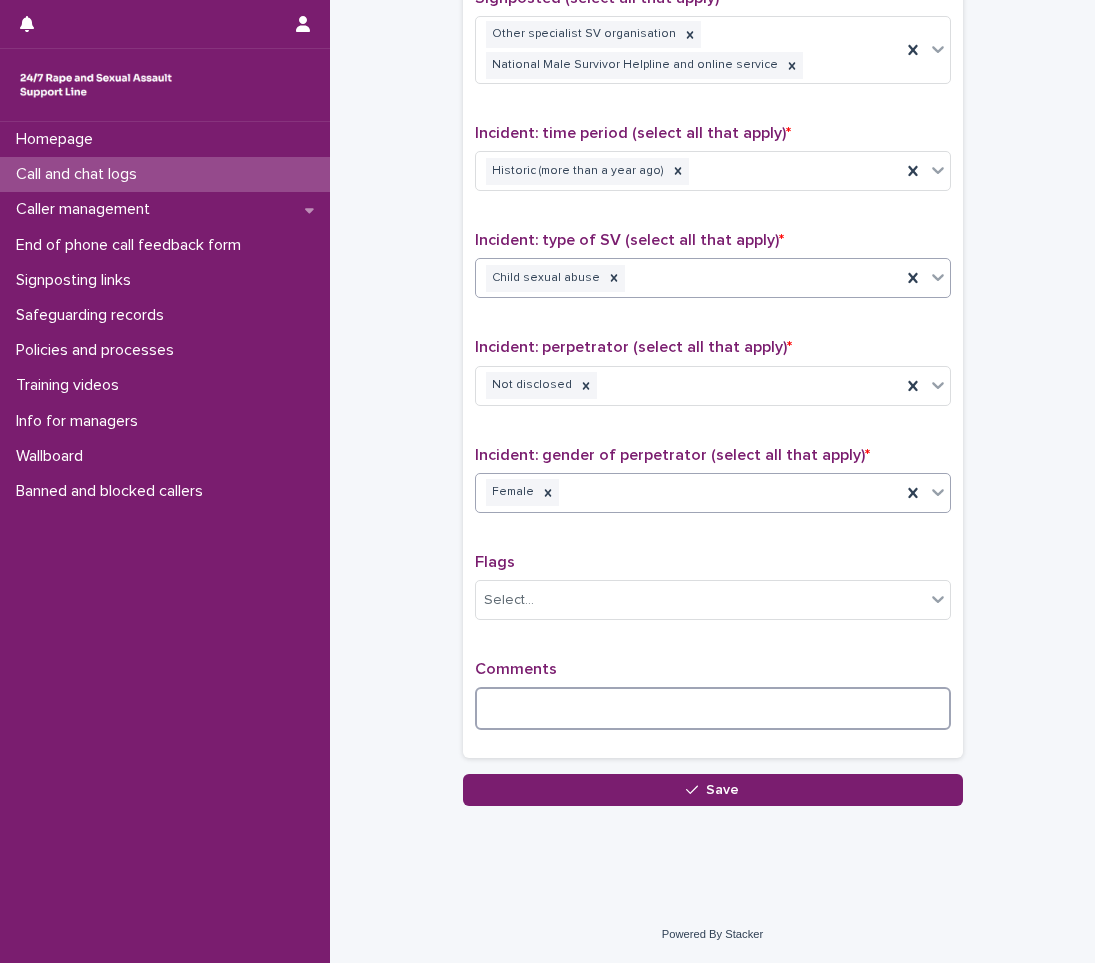 click at bounding box center (713, 708) 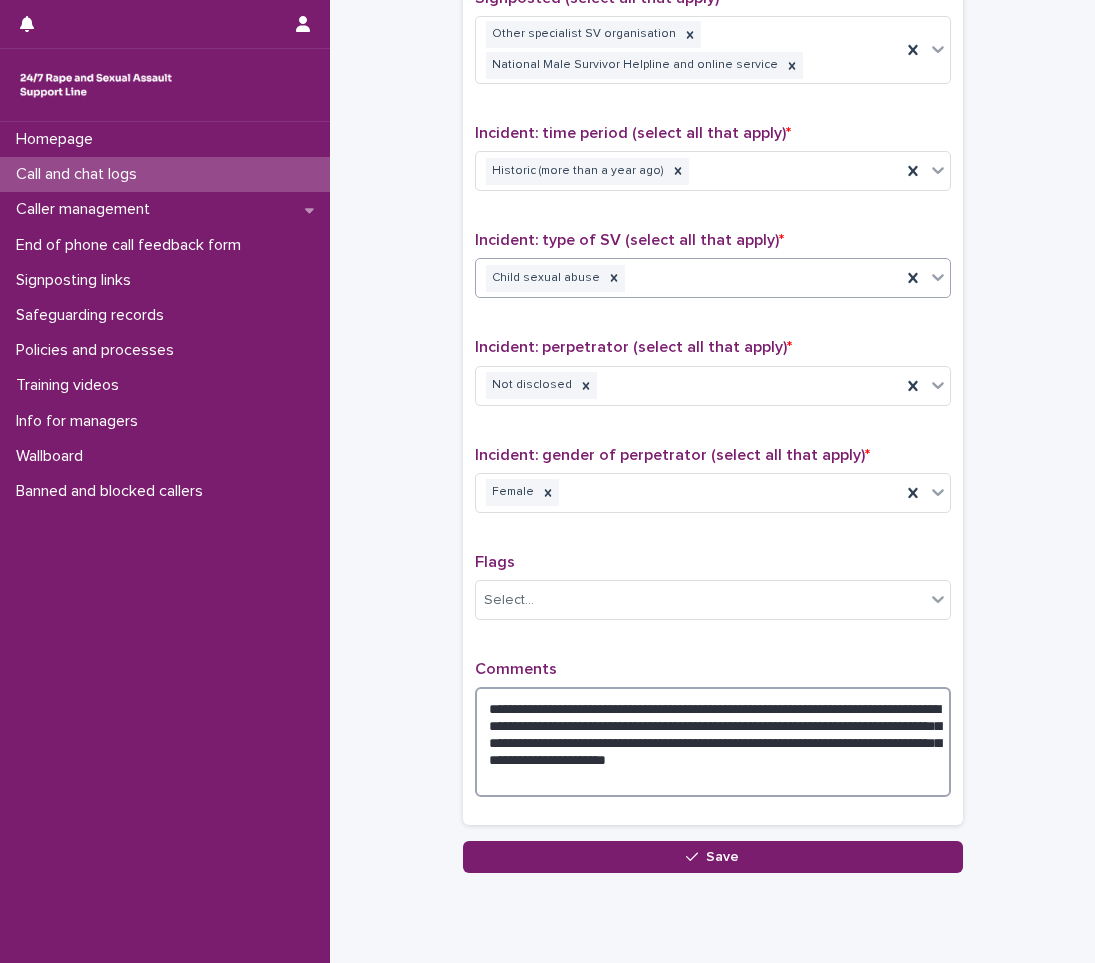 drag, startPoint x: 778, startPoint y: 748, endPoint x: 810, endPoint y: 755, distance: 32.75668 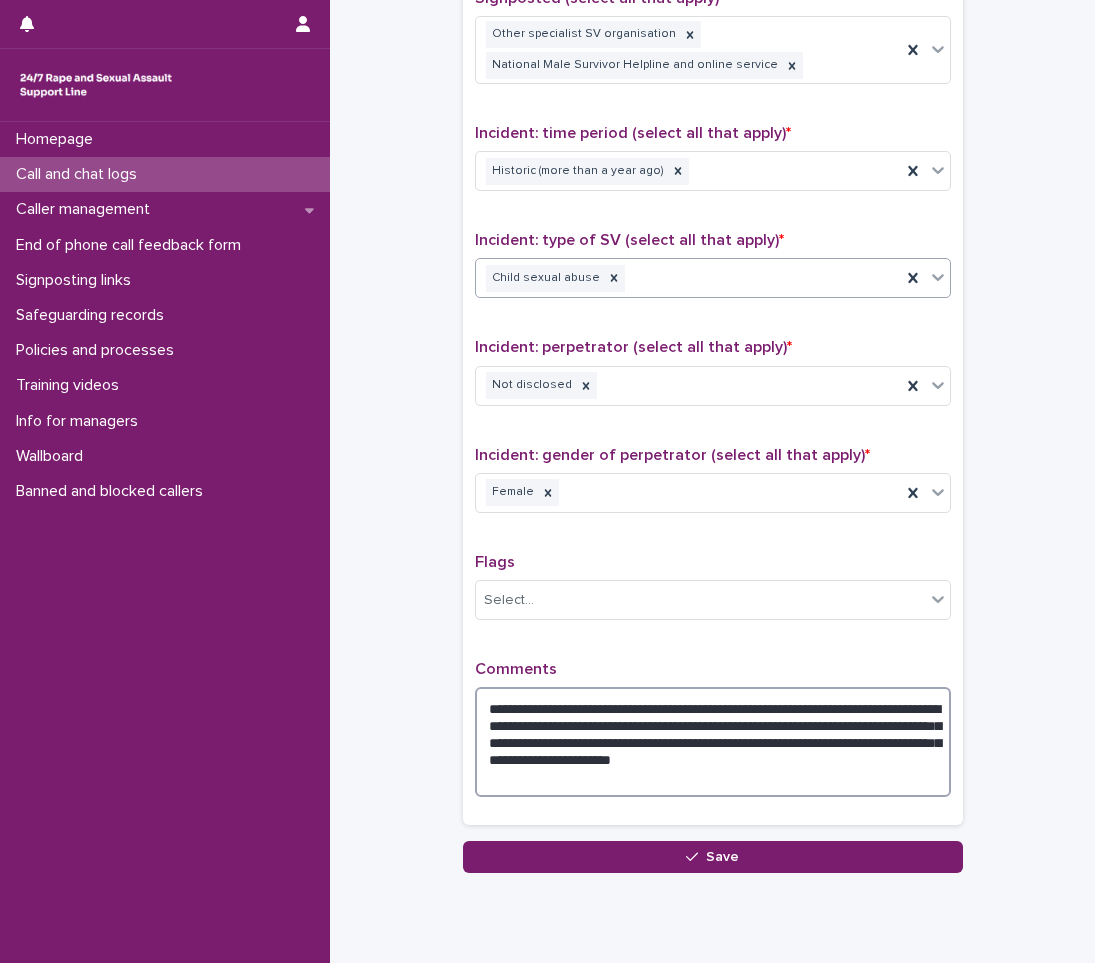 click on "**********" at bounding box center (713, 742) 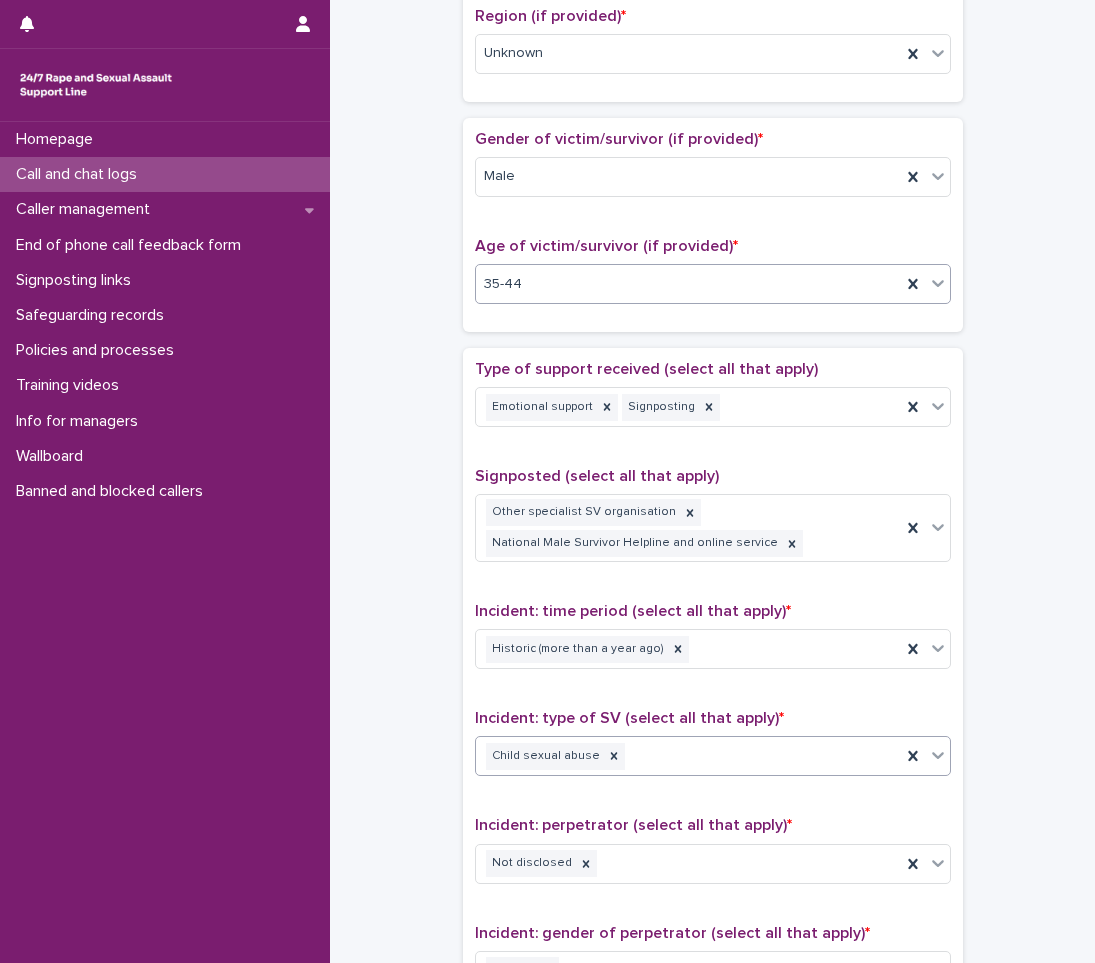 scroll, scrollTop: 1345, scrollLeft: 0, axis: vertical 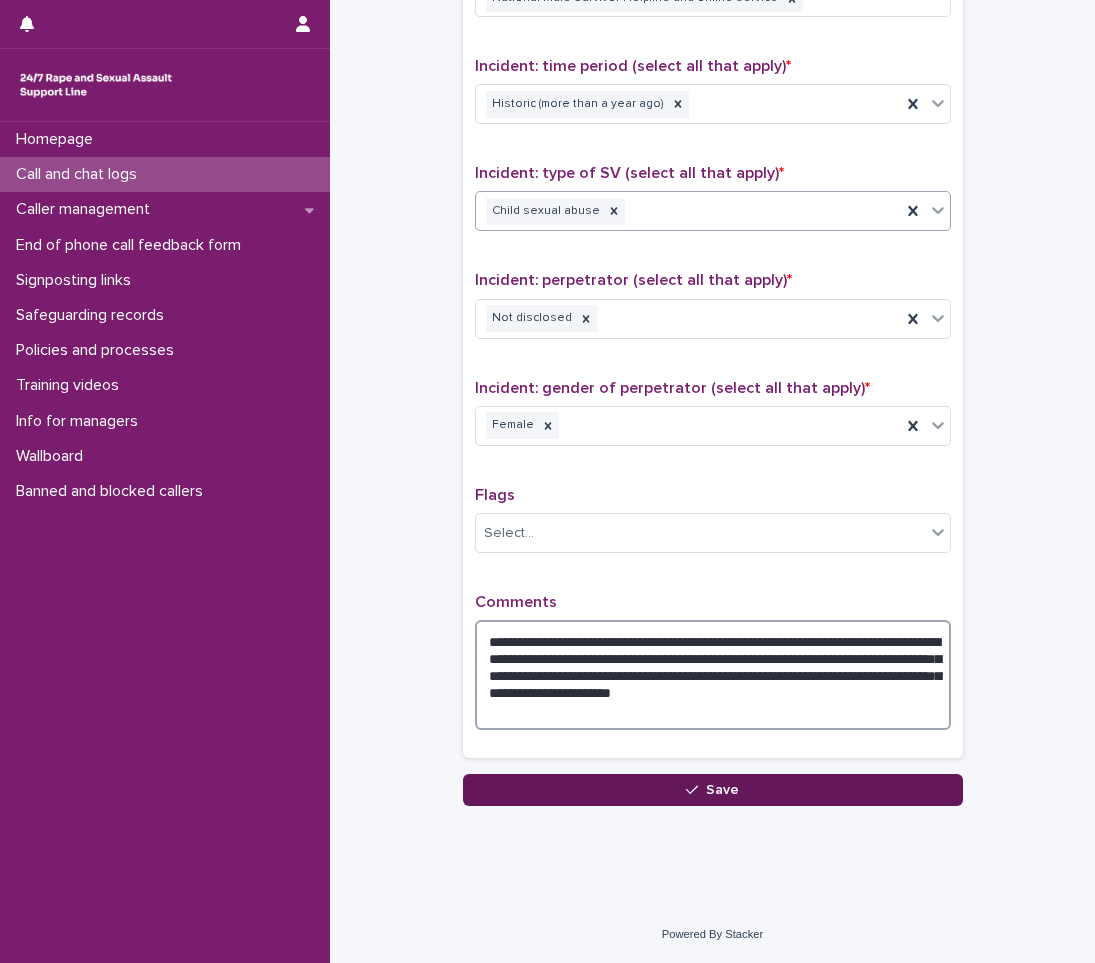 type on "**********" 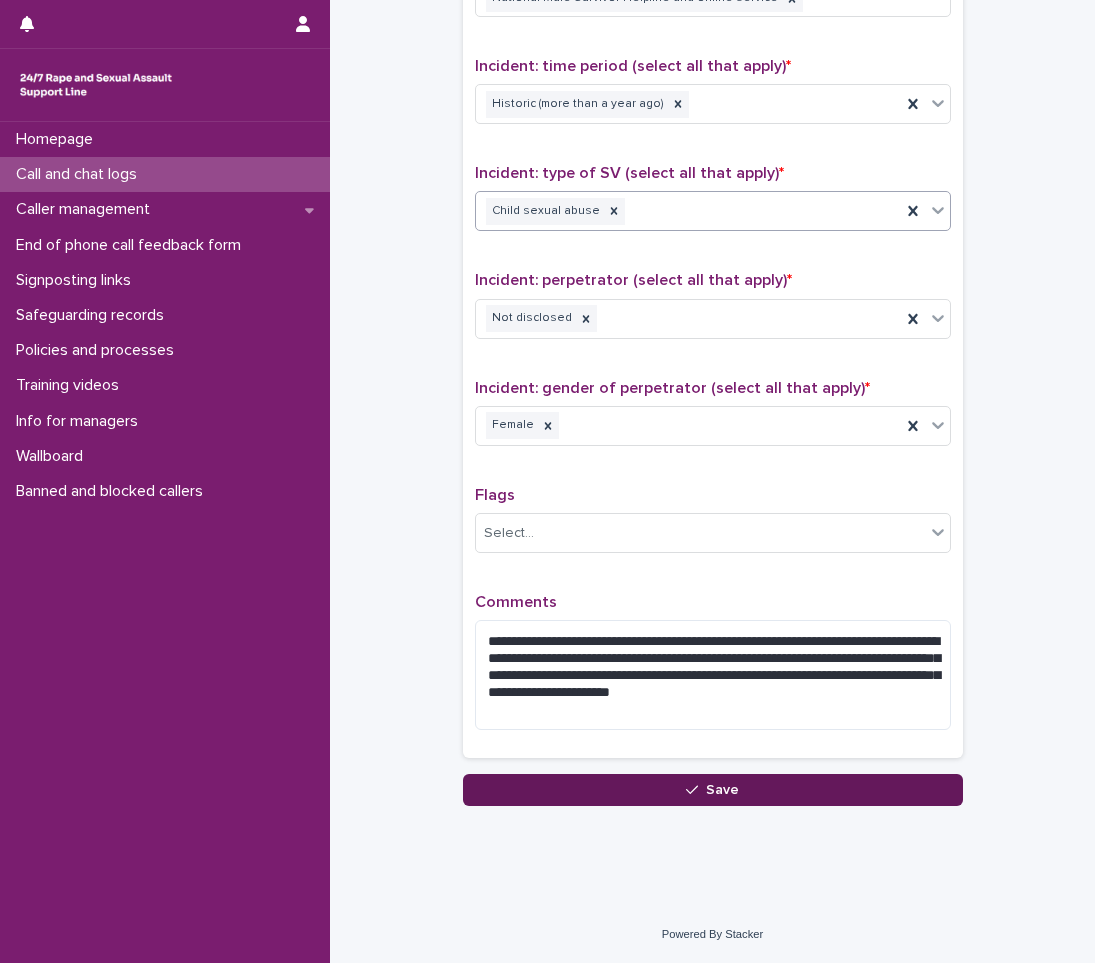 click 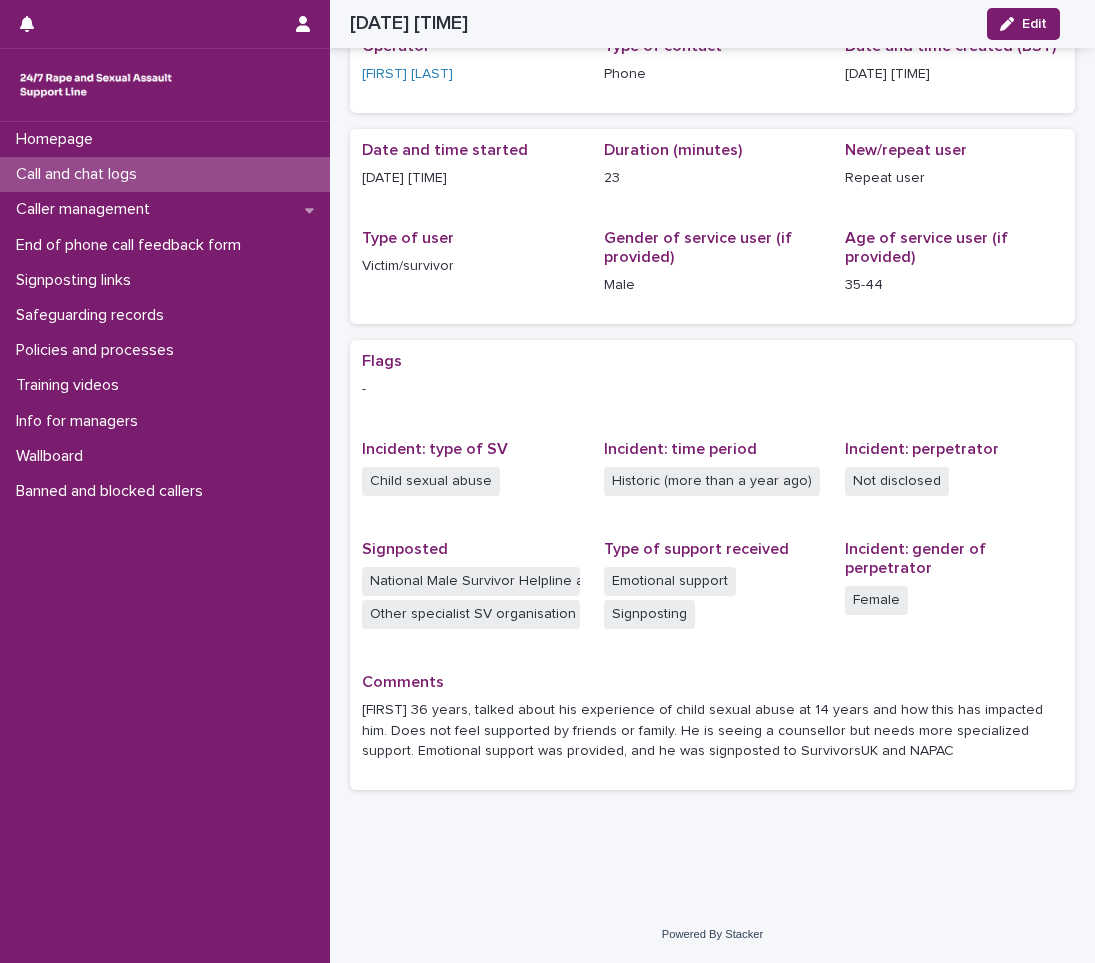 scroll, scrollTop: 95, scrollLeft: 0, axis: vertical 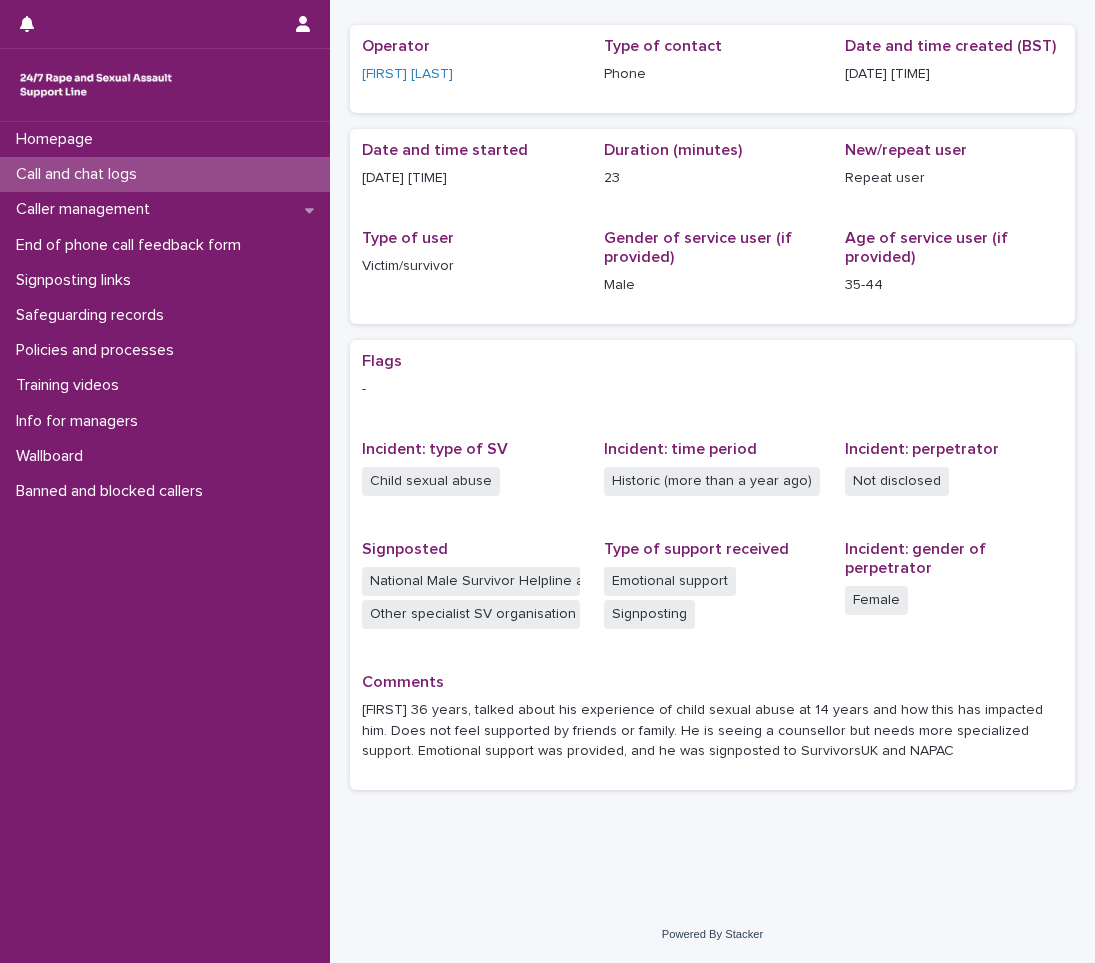 click on "Call and chat logs" at bounding box center [165, 174] 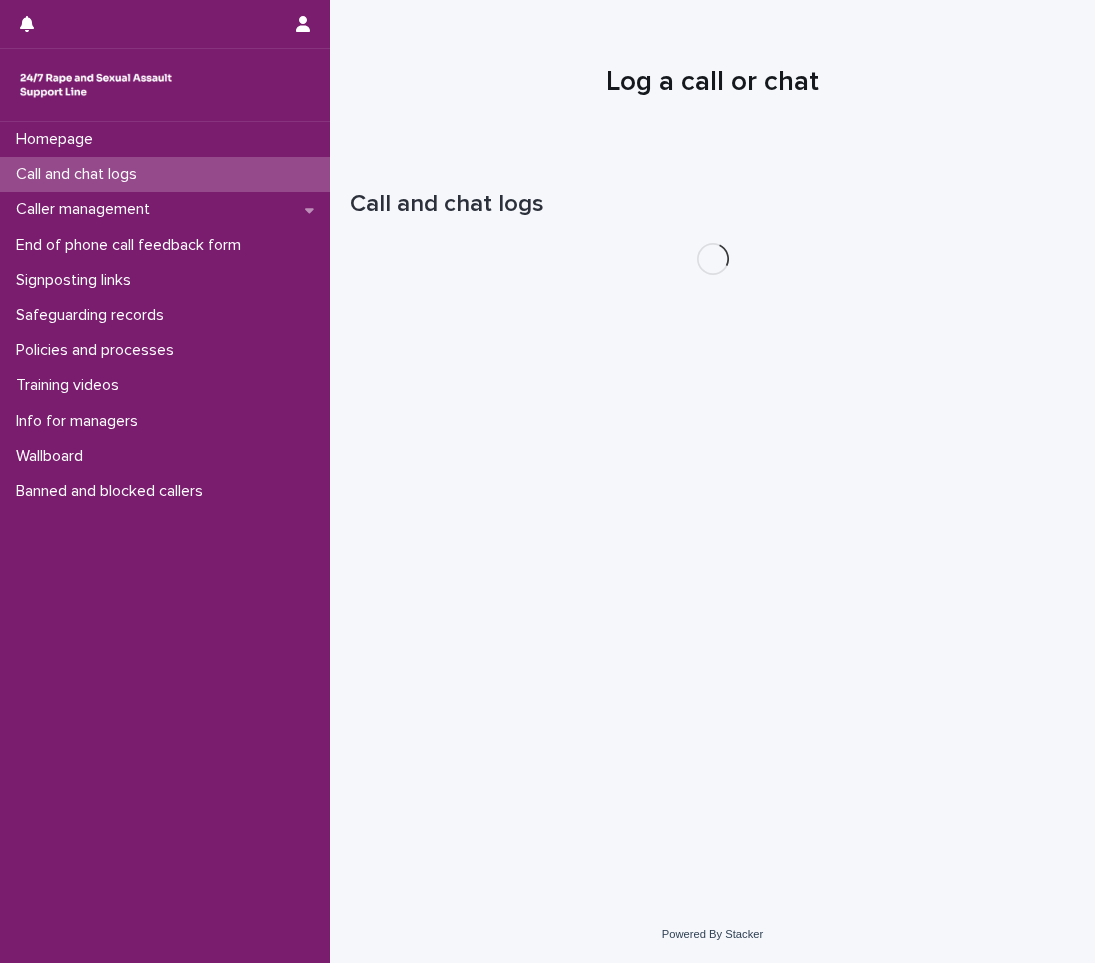 scroll, scrollTop: 0, scrollLeft: 0, axis: both 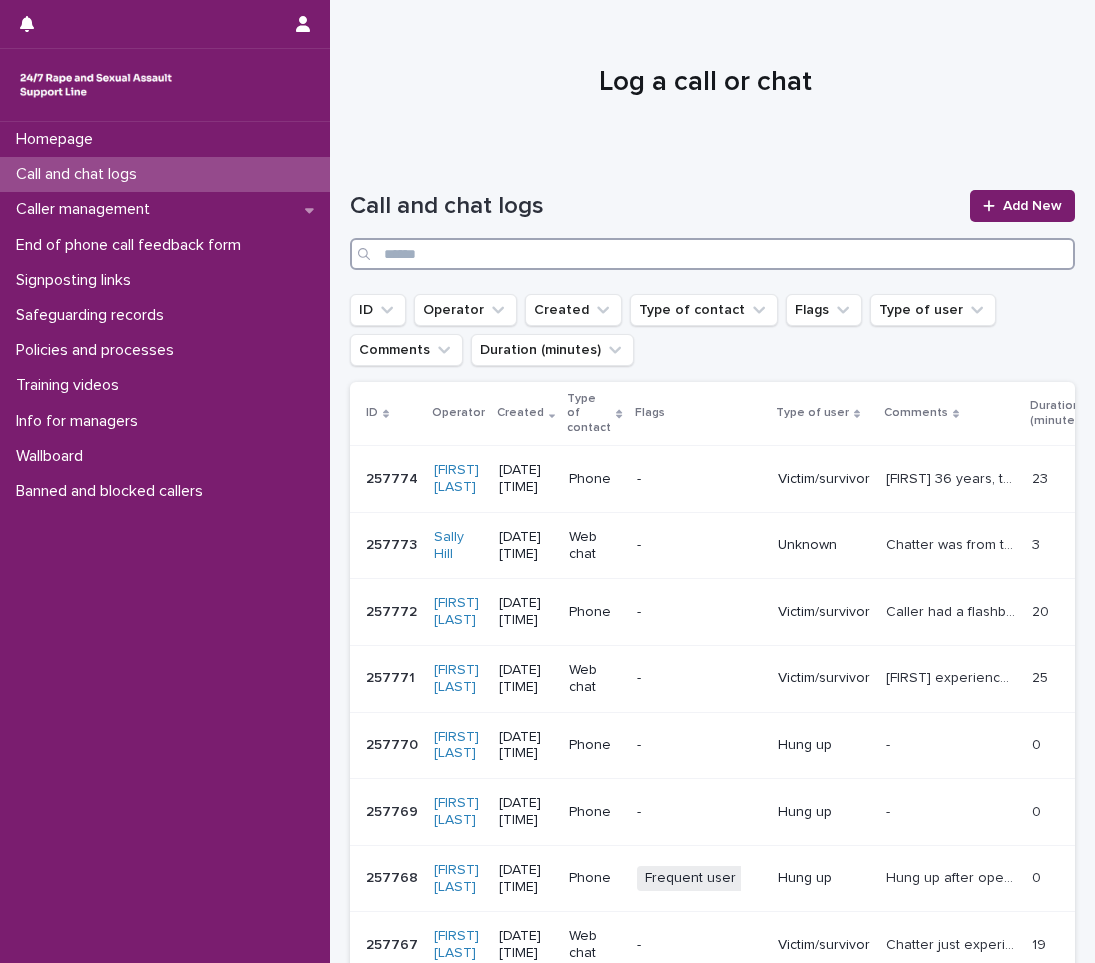 click at bounding box center (712, 254) 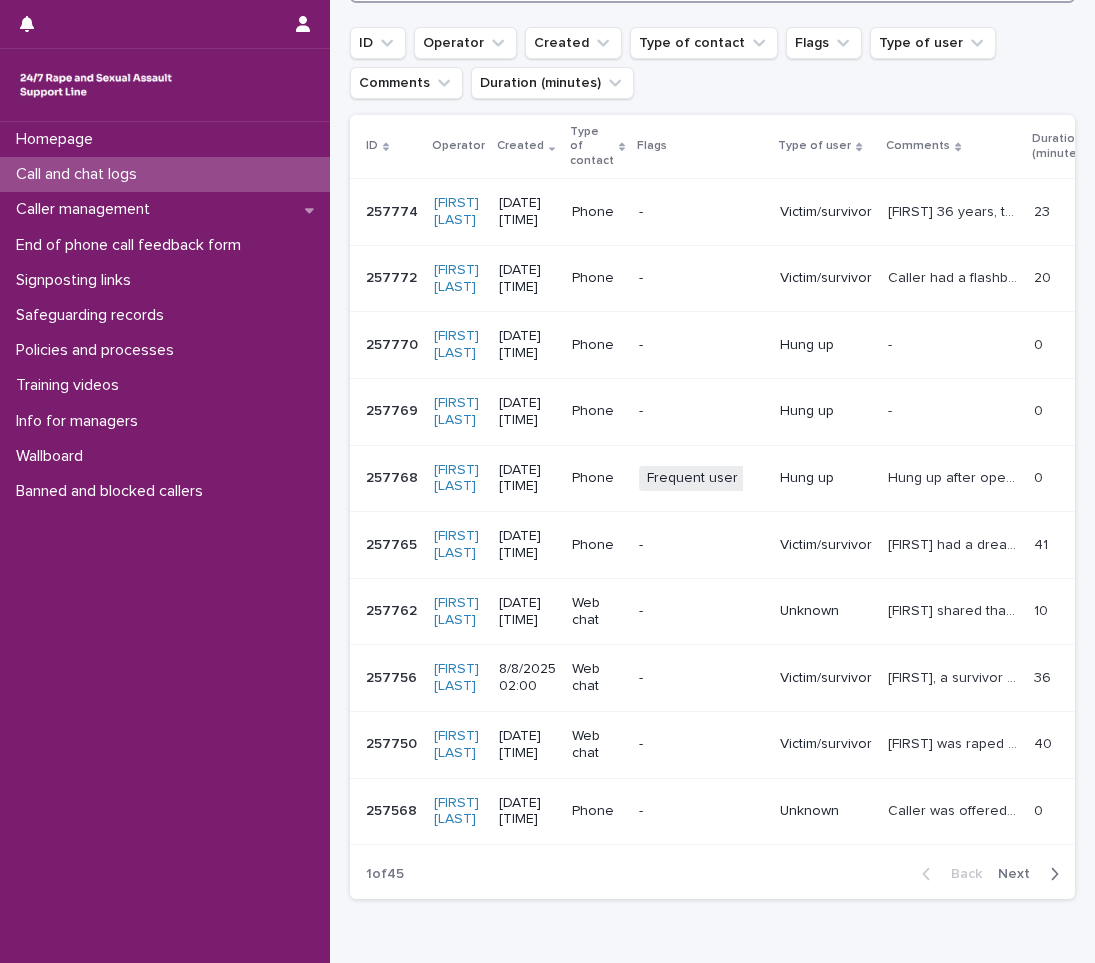 scroll, scrollTop: 300, scrollLeft: 0, axis: vertical 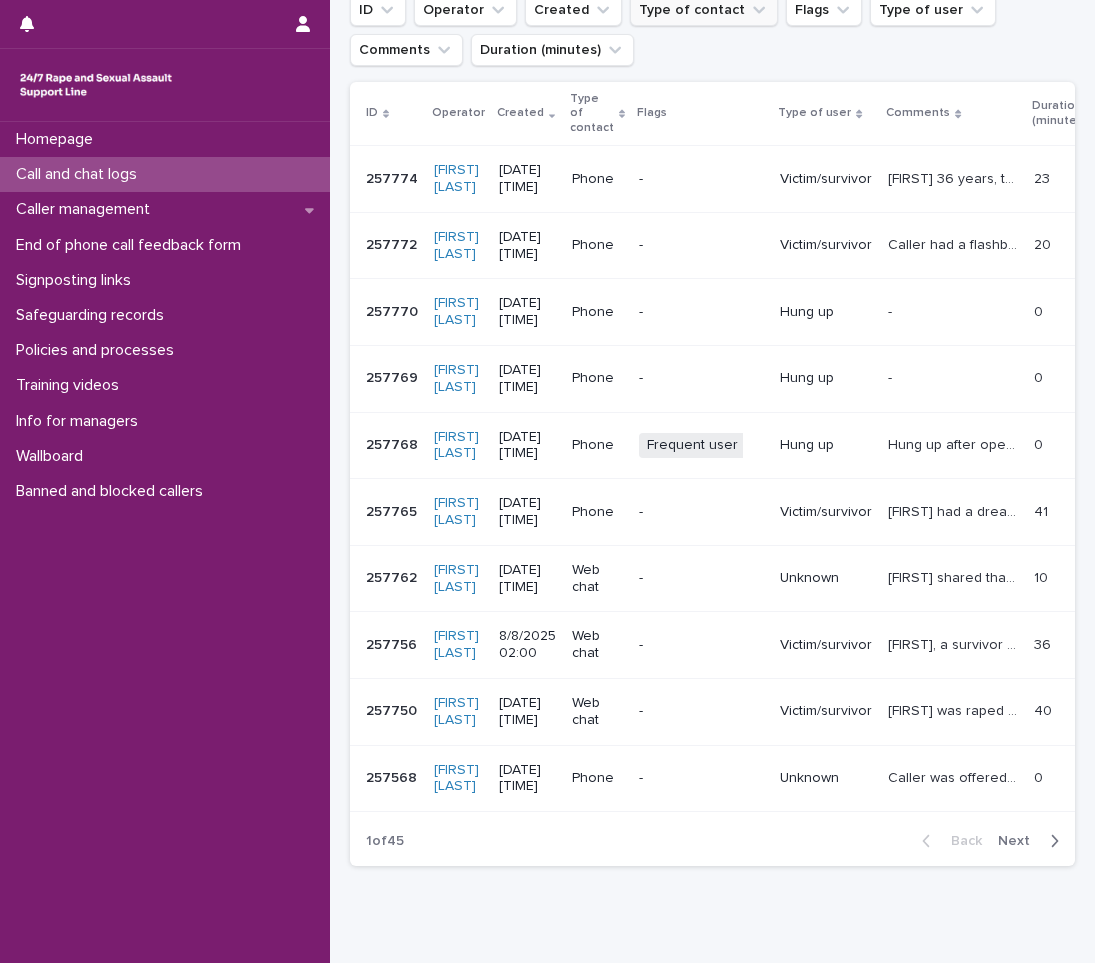 type on "*******" 